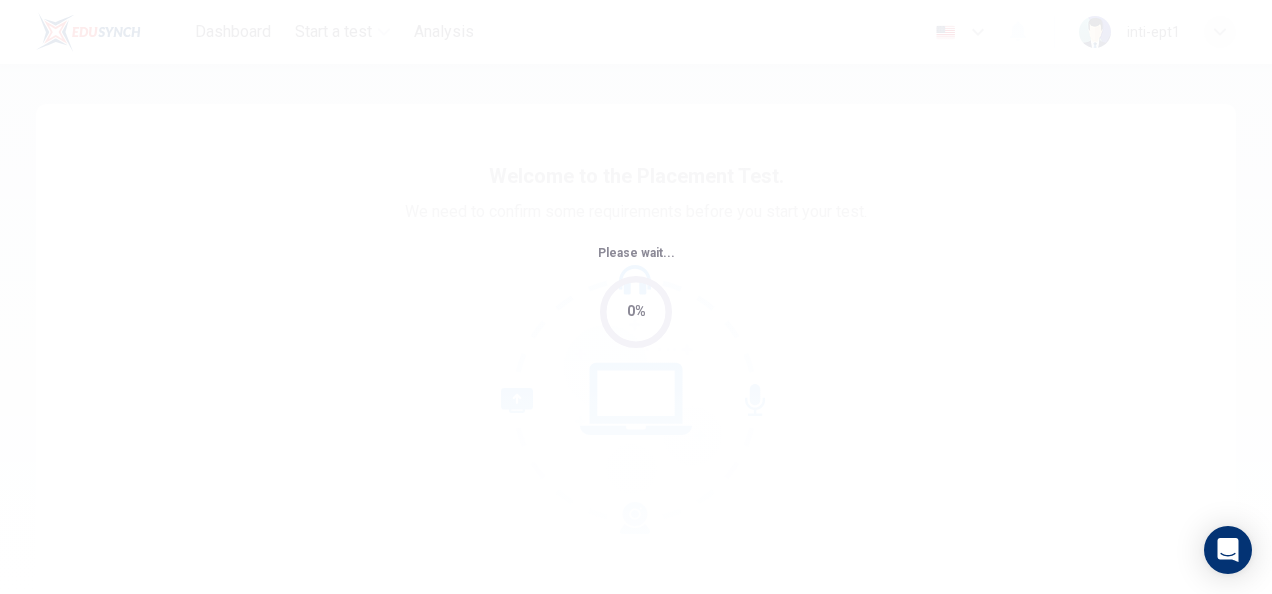 scroll, scrollTop: 0, scrollLeft: 0, axis: both 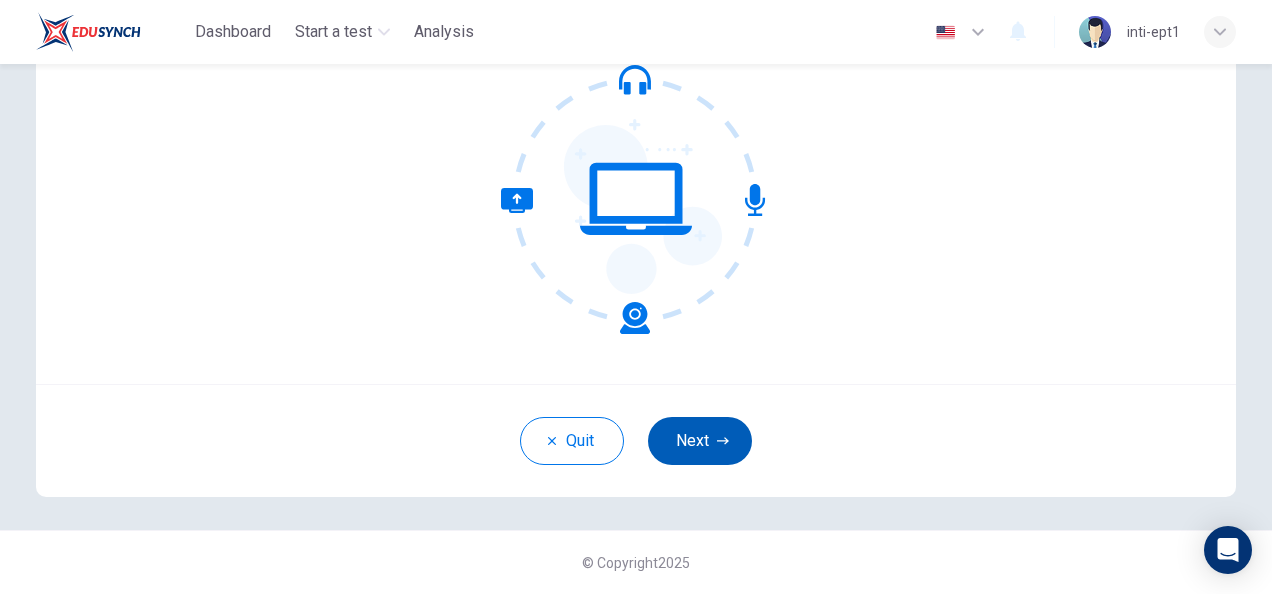 click on "Next" at bounding box center (700, 441) 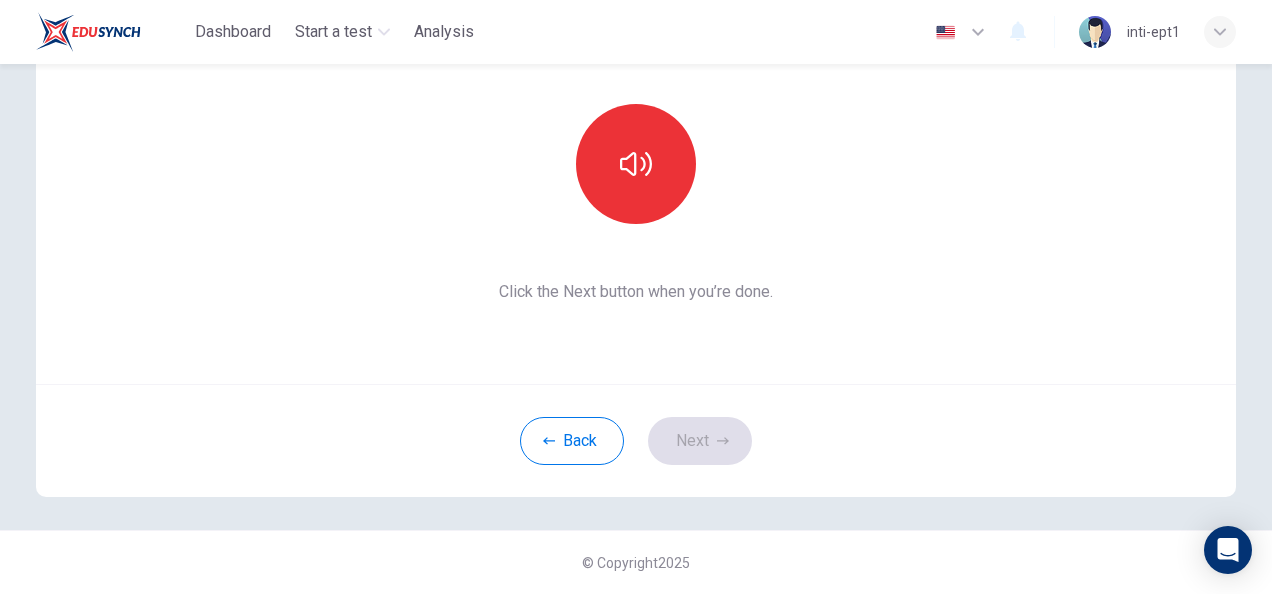 scroll, scrollTop: 100, scrollLeft: 0, axis: vertical 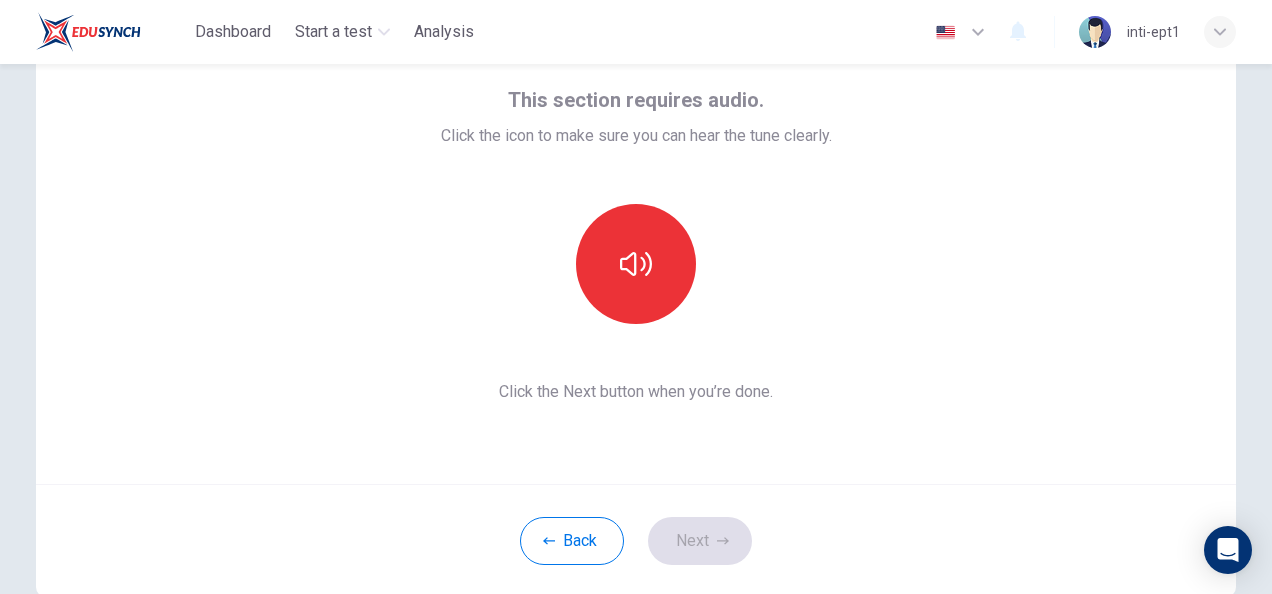 click on "This section requires audio. Click the icon to make sure you can hear the tune clearly. Click the Next button when you’re done." at bounding box center [636, 244] 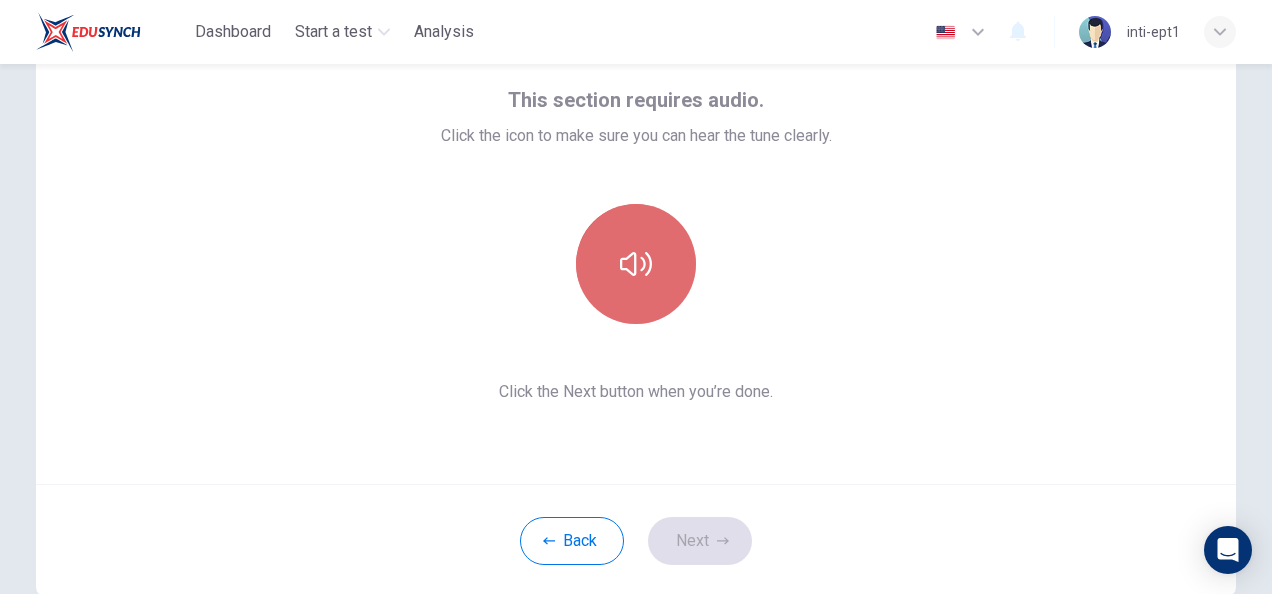 click 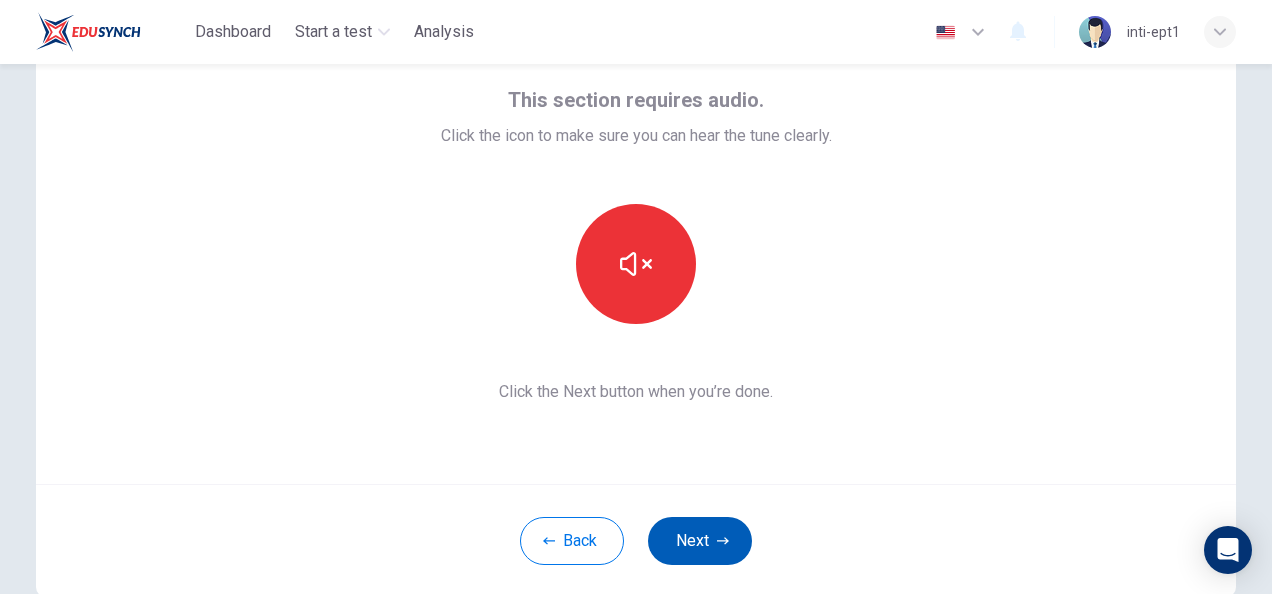 type 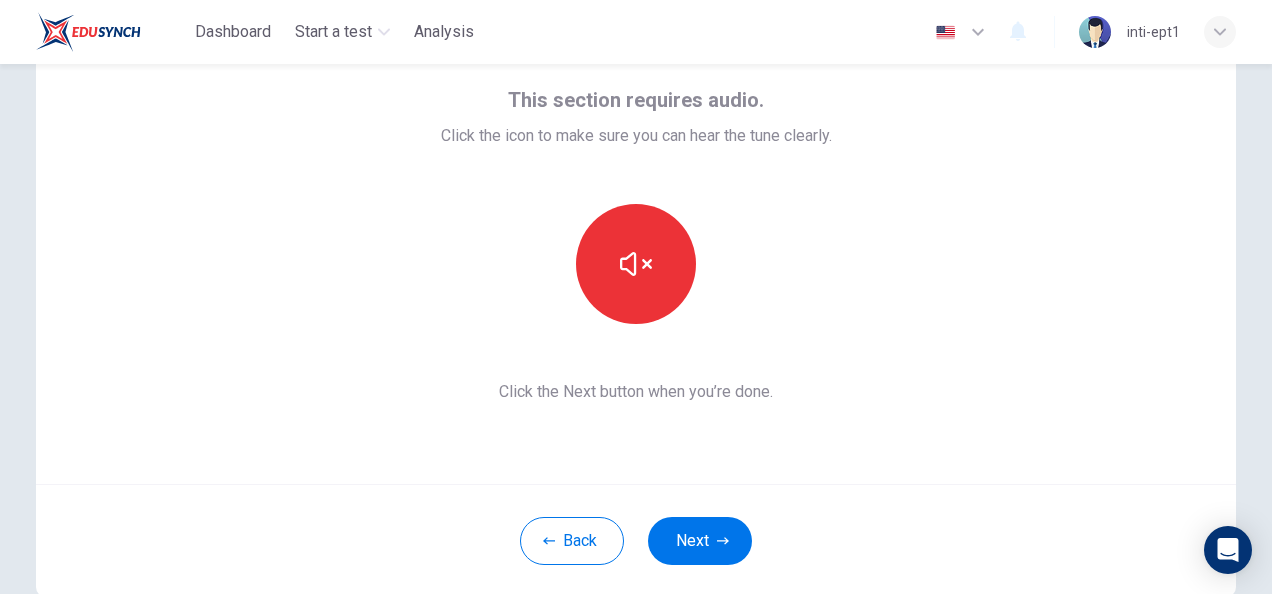 click on "Next" at bounding box center [700, 541] 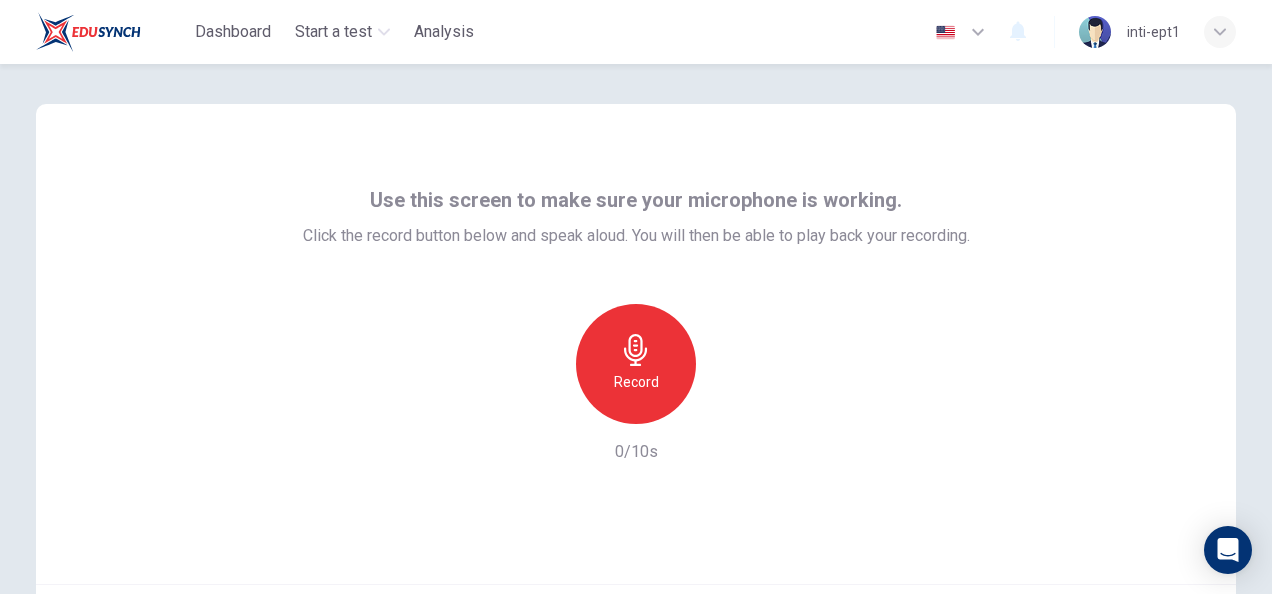 scroll, scrollTop: 100, scrollLeft: 0, axis: vertical 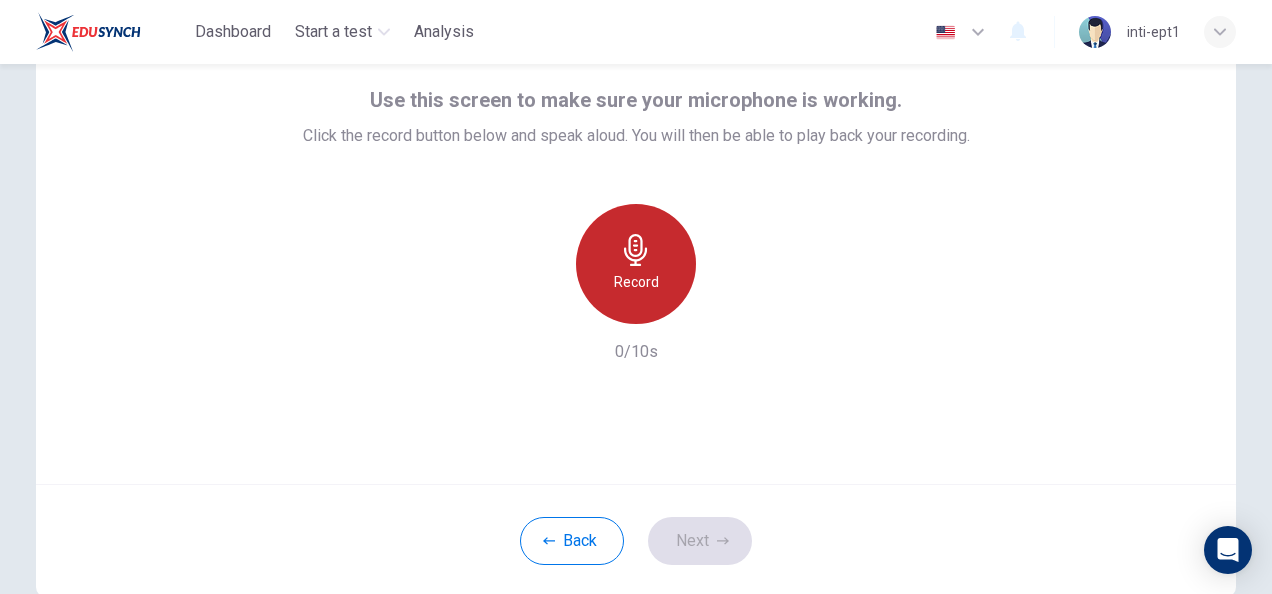 click 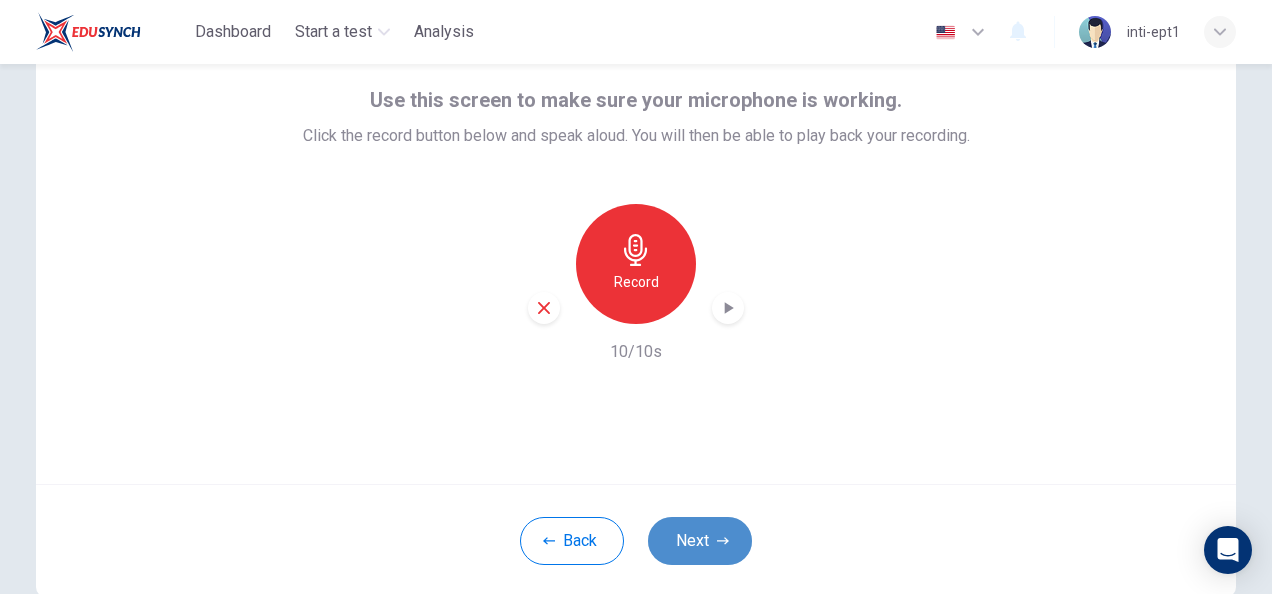 click on "Next" at bounding box center [700, 541] 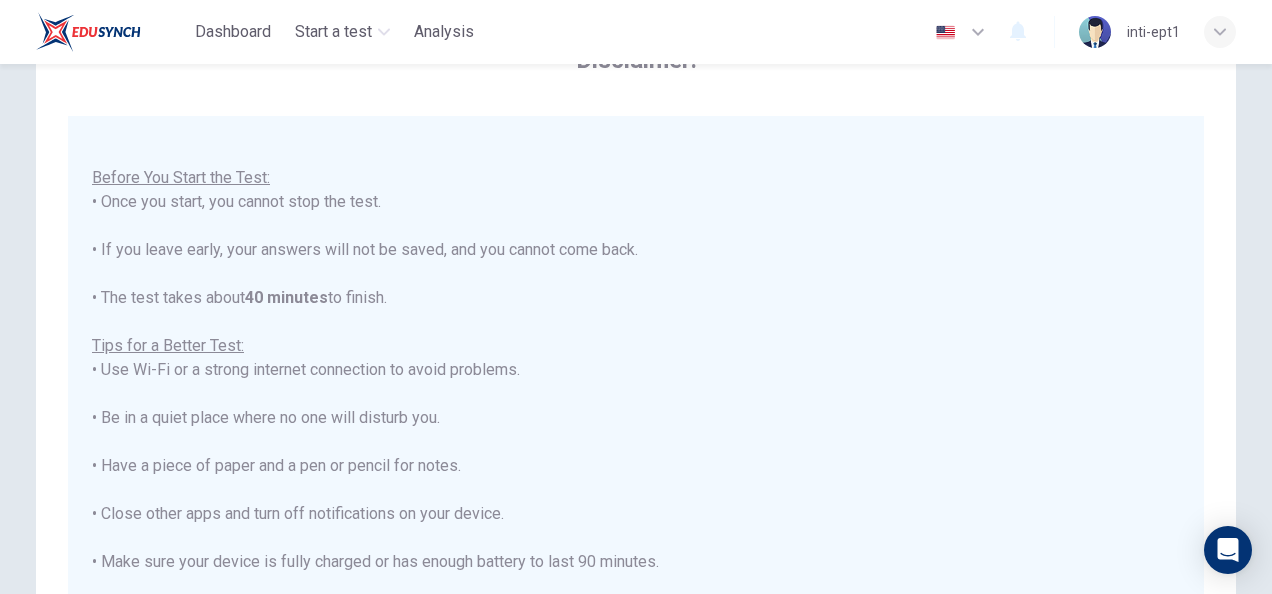 scroll, scrollTop: 22, scrollLeft: 0, axis: vertical 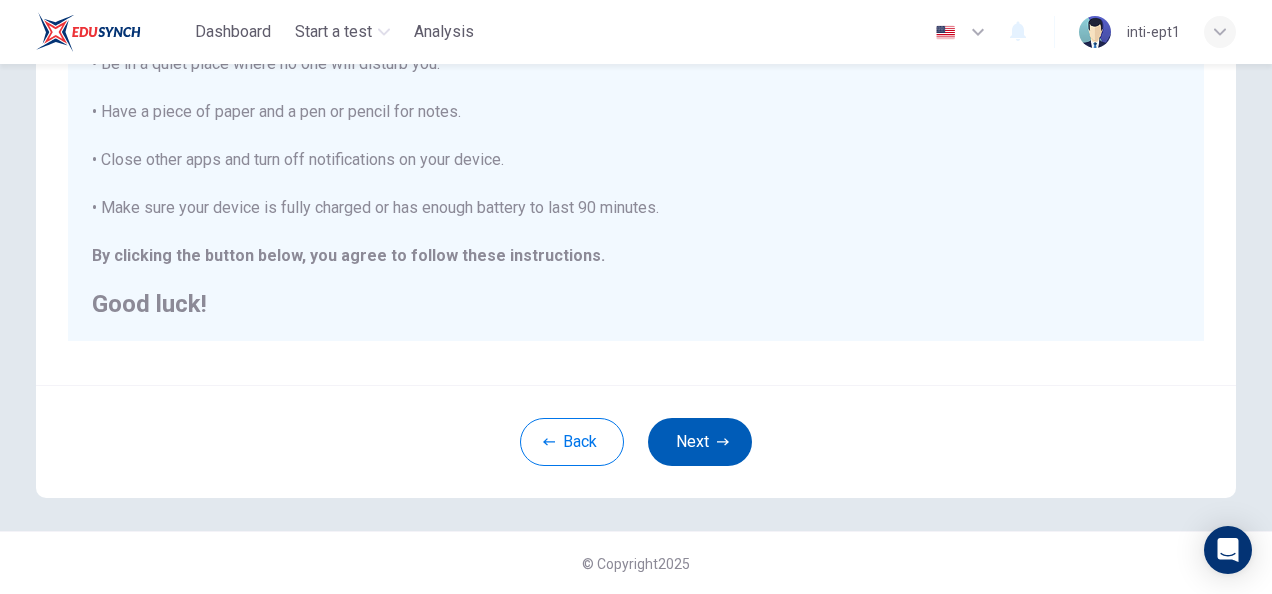 click on "Next" at bounding box center (700, 442) 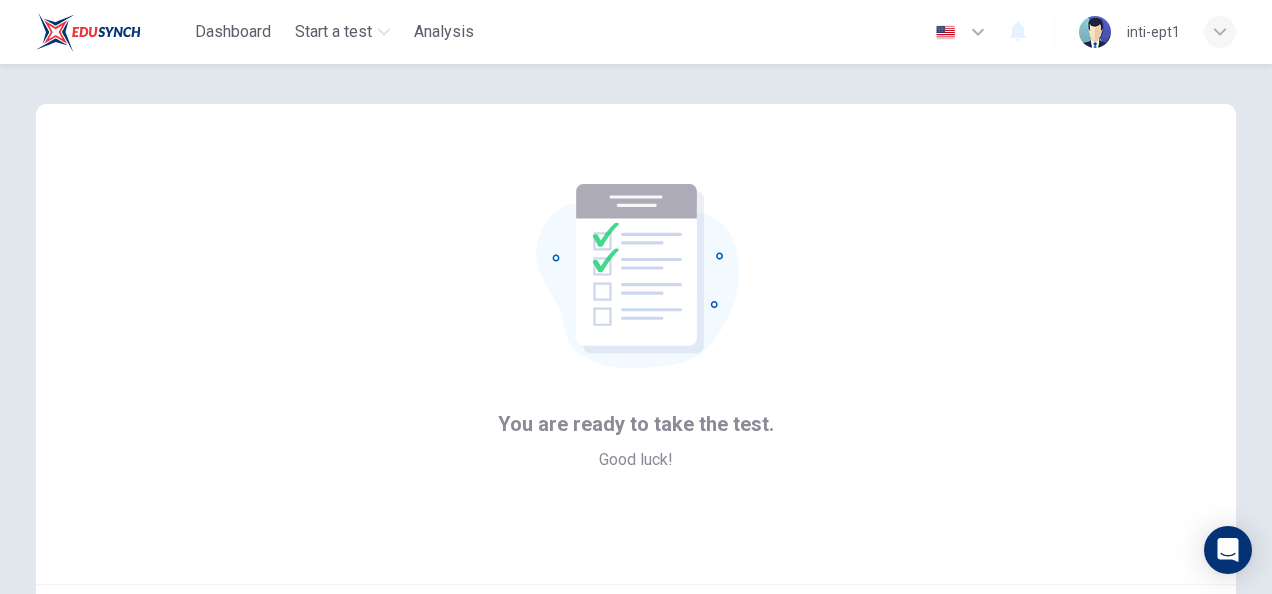 scroll, scrollTop: 200, scrollLeft: 0, axis: vertical 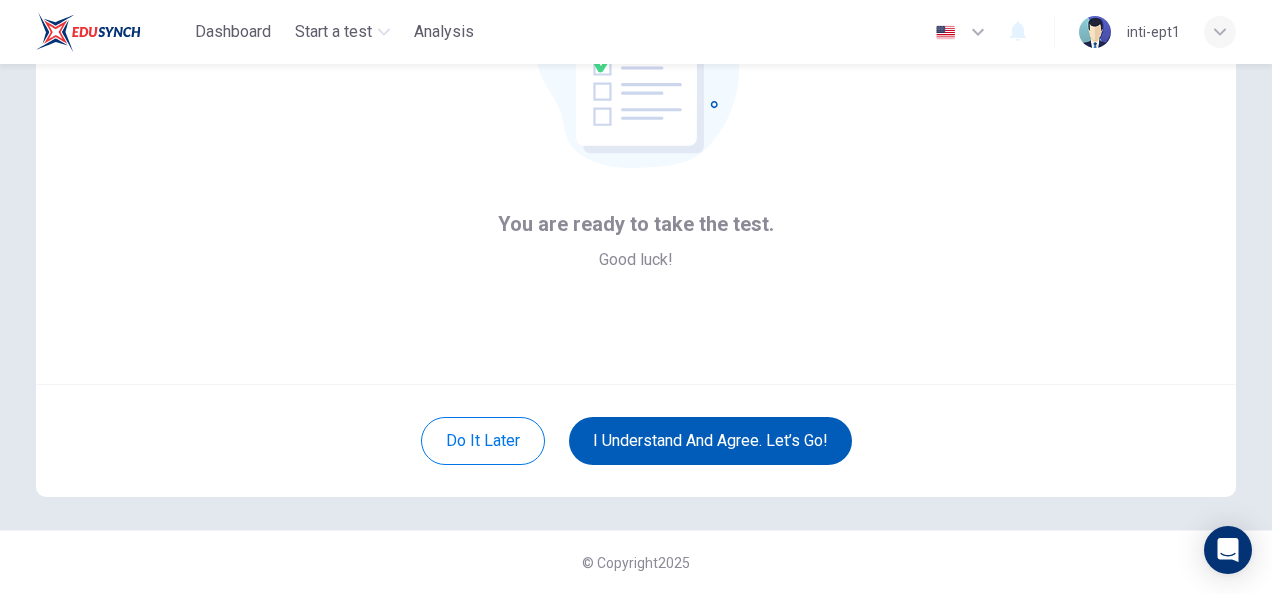 click on "I understand and agree. Let’s go!" at bounding box center [710, 441] 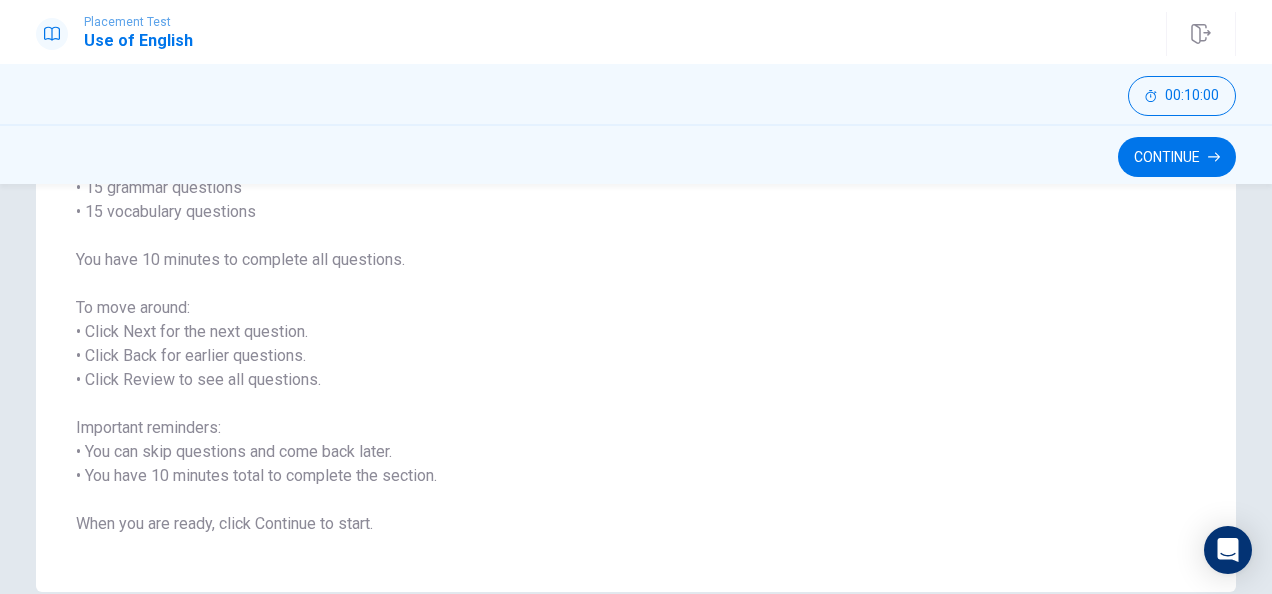 scroll, scrollTop: 302, scrollLeft: 0, axis: vertical 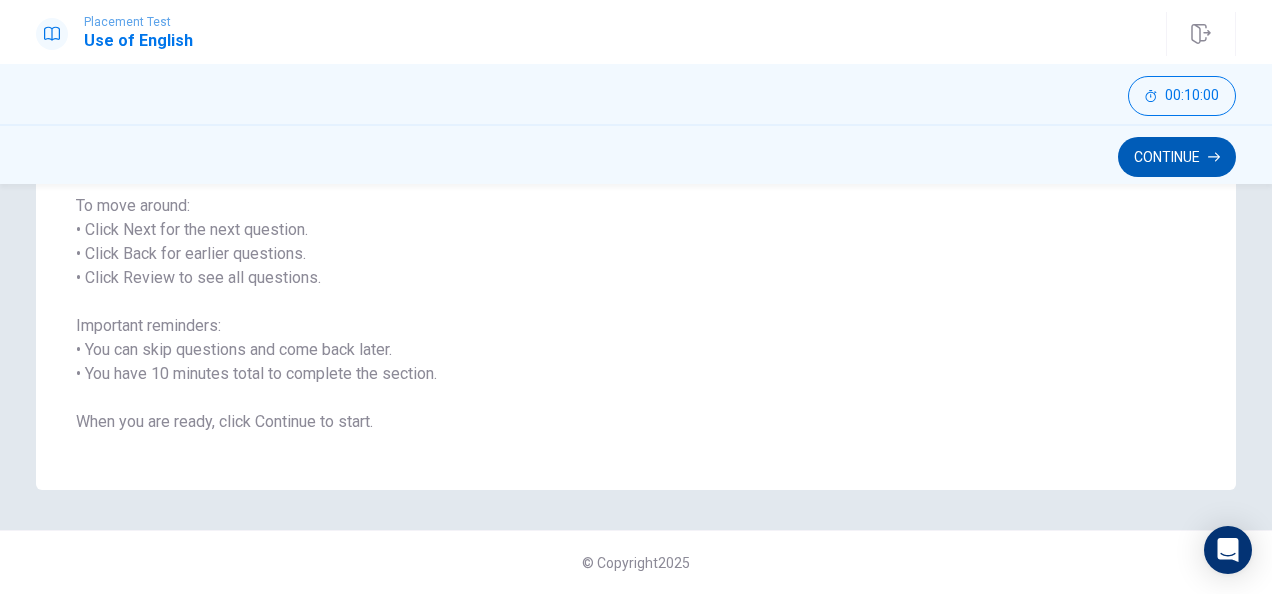 click on "Continue" at bounding box center (1177, 157) 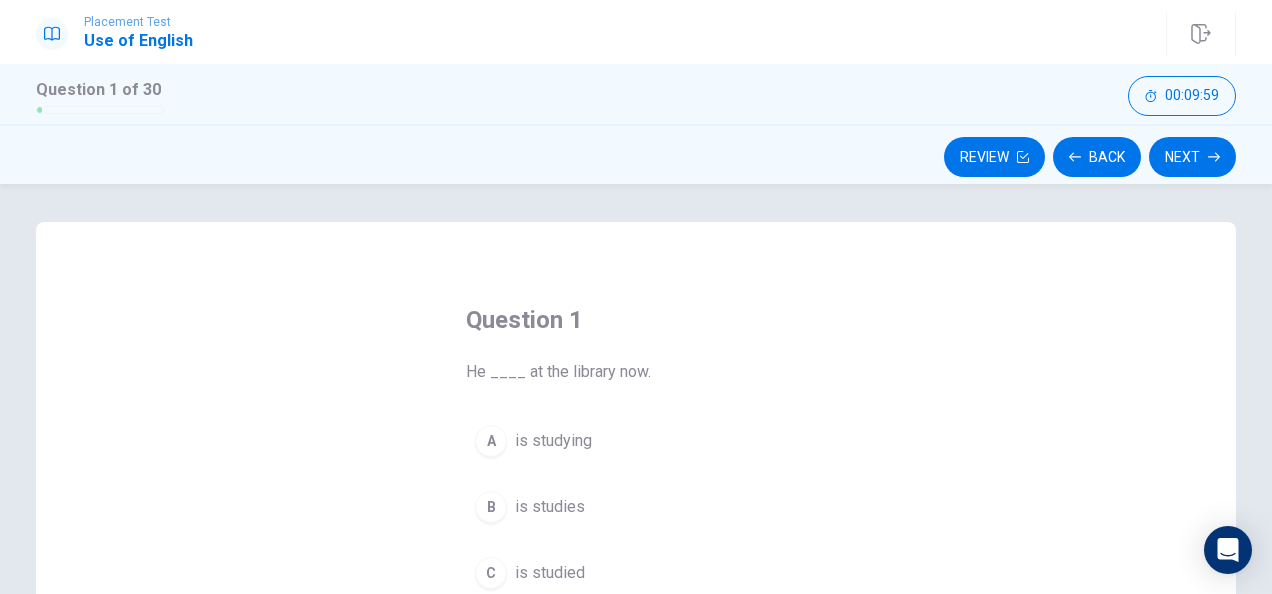 scroll, scrollTop: 102, scrollLeft: 0, axis: vertical 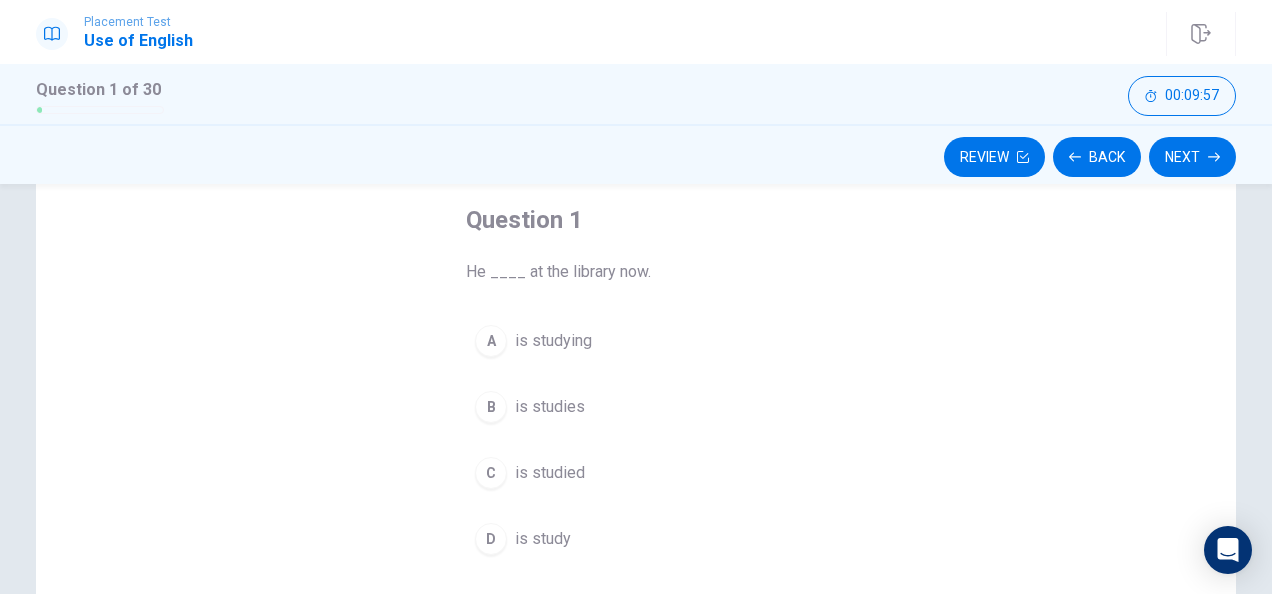 drag, startPoint x: 674, startPoint y: 274, endPoint x: 439, endPoint y: 278, distance: 235.03404 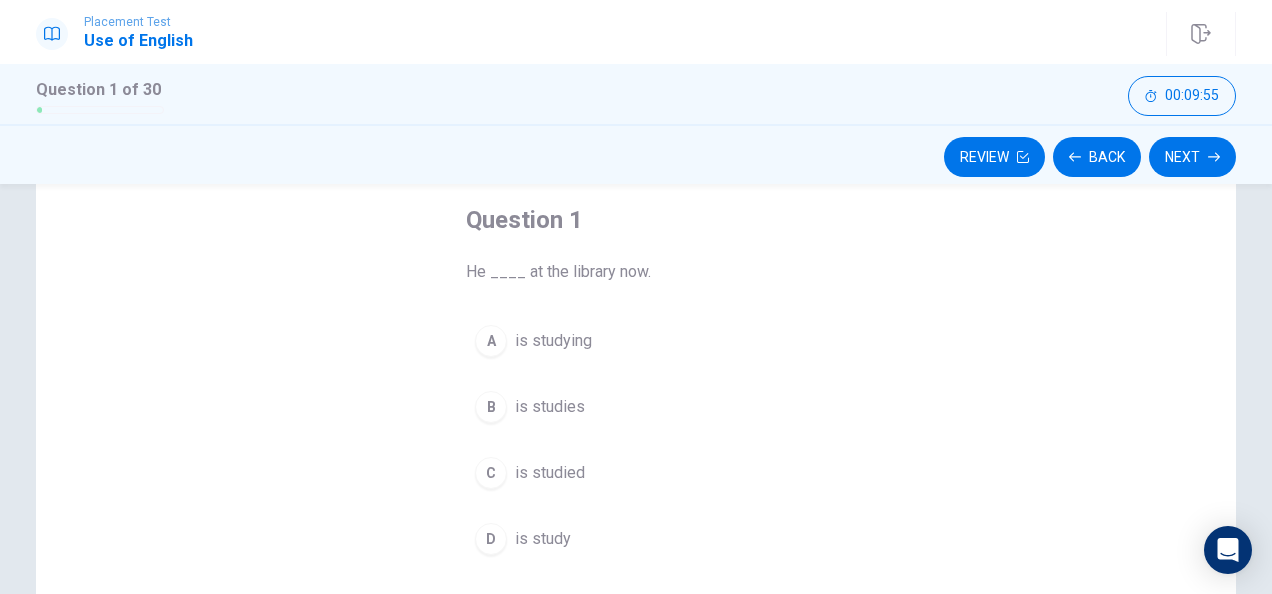 drag, startPoint x: 464, startPoint y: 266, endPoint x: 674, endPoint y: 402, distance: 250.19193 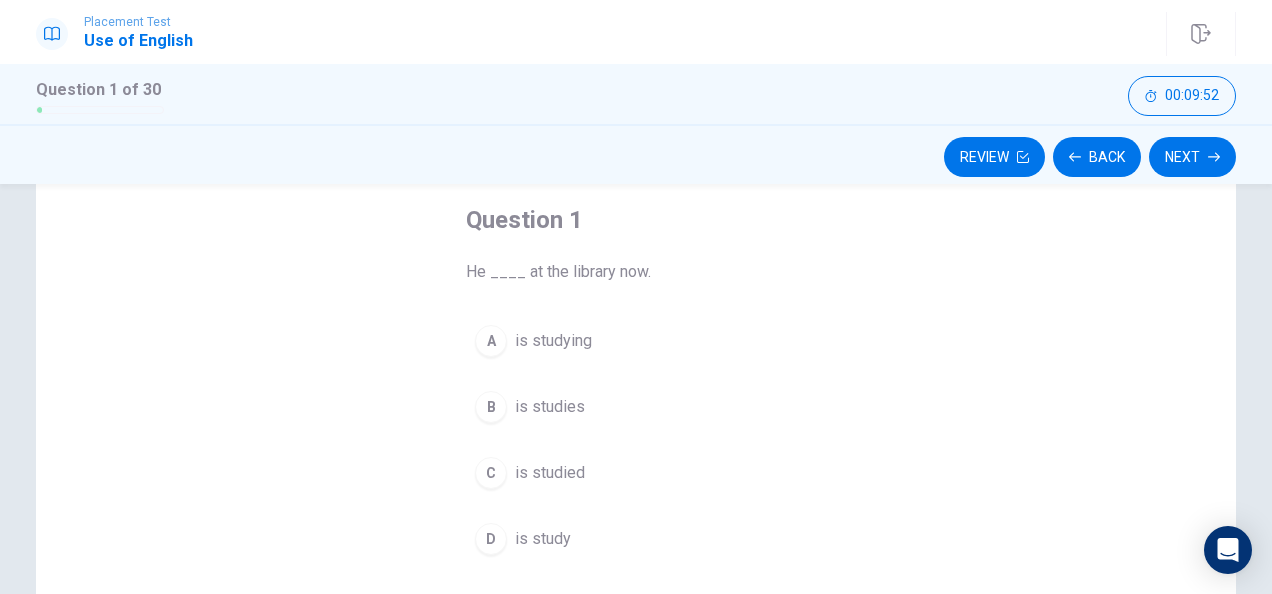 click on "A" at bounding box center [491, 341] 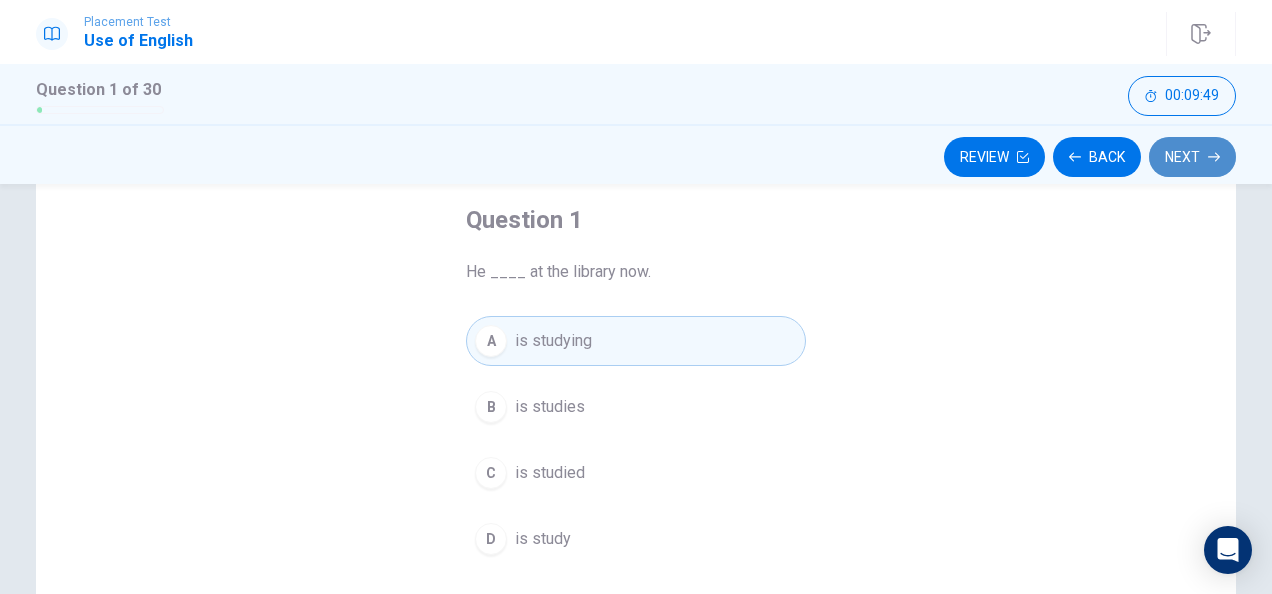 click on "Next" at bounding box center [1192, 157] 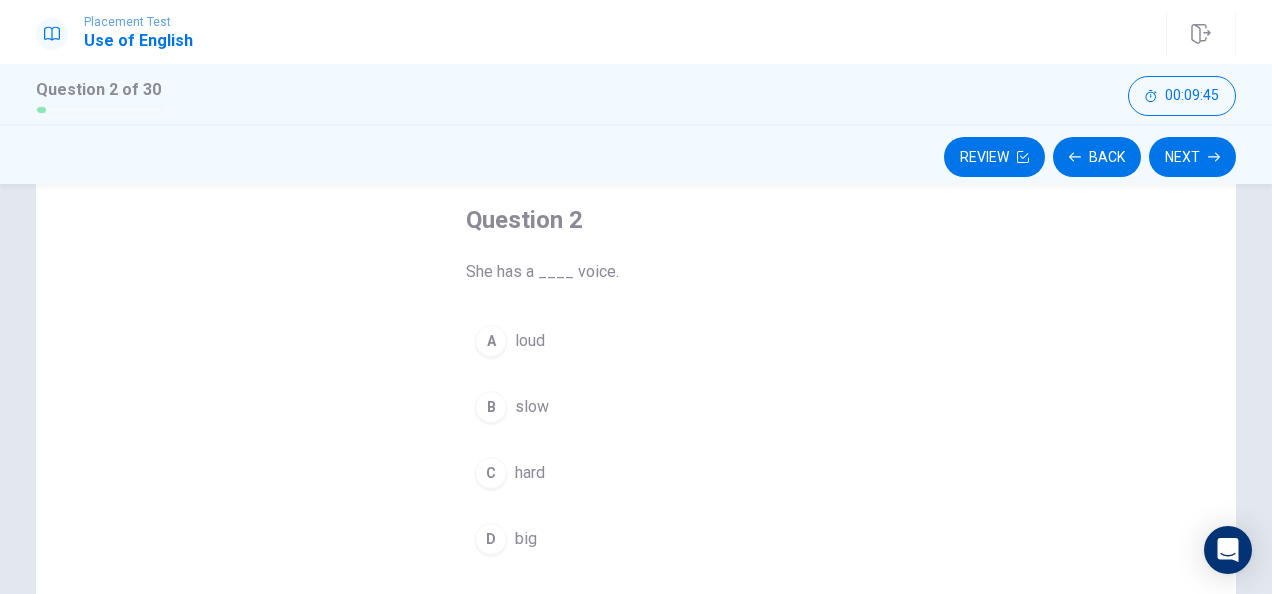 click on "A" at bounding box center (491, 341) 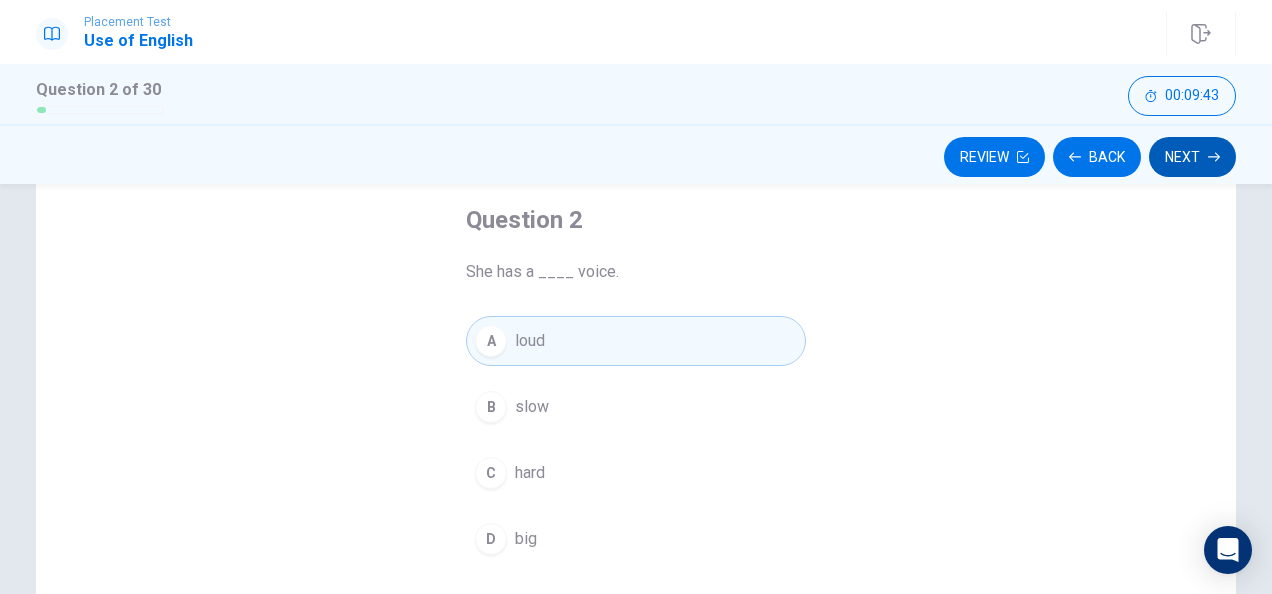 click on "Next" at bounding box center [1192, 157] 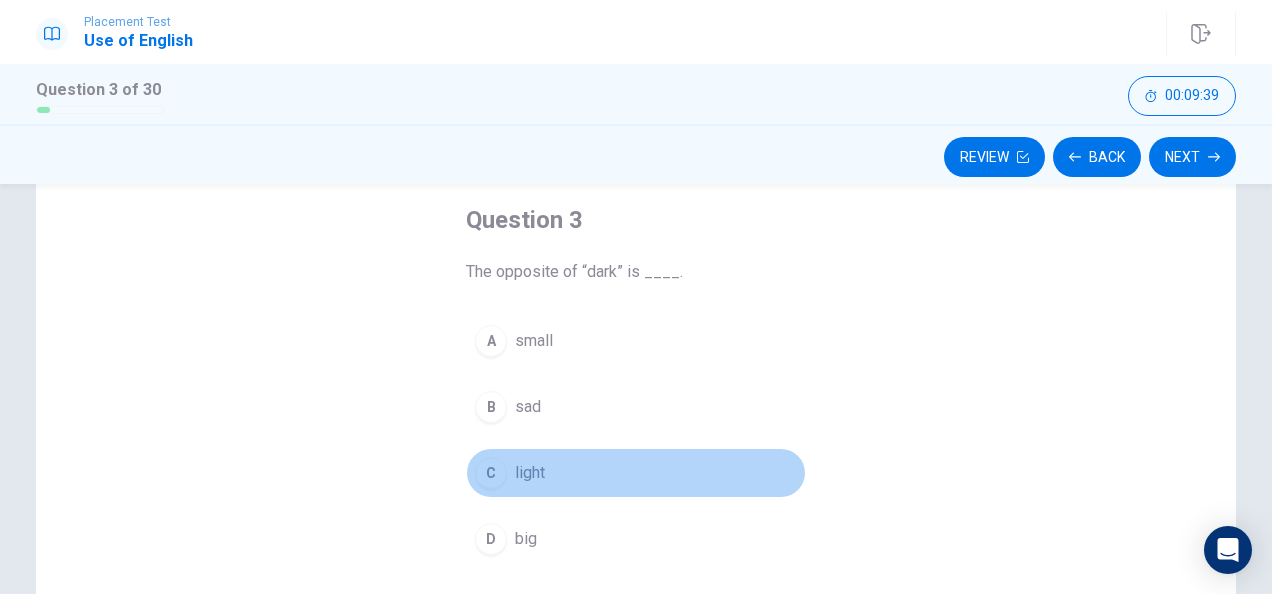 click on "C" at bounding box center (491, 473) 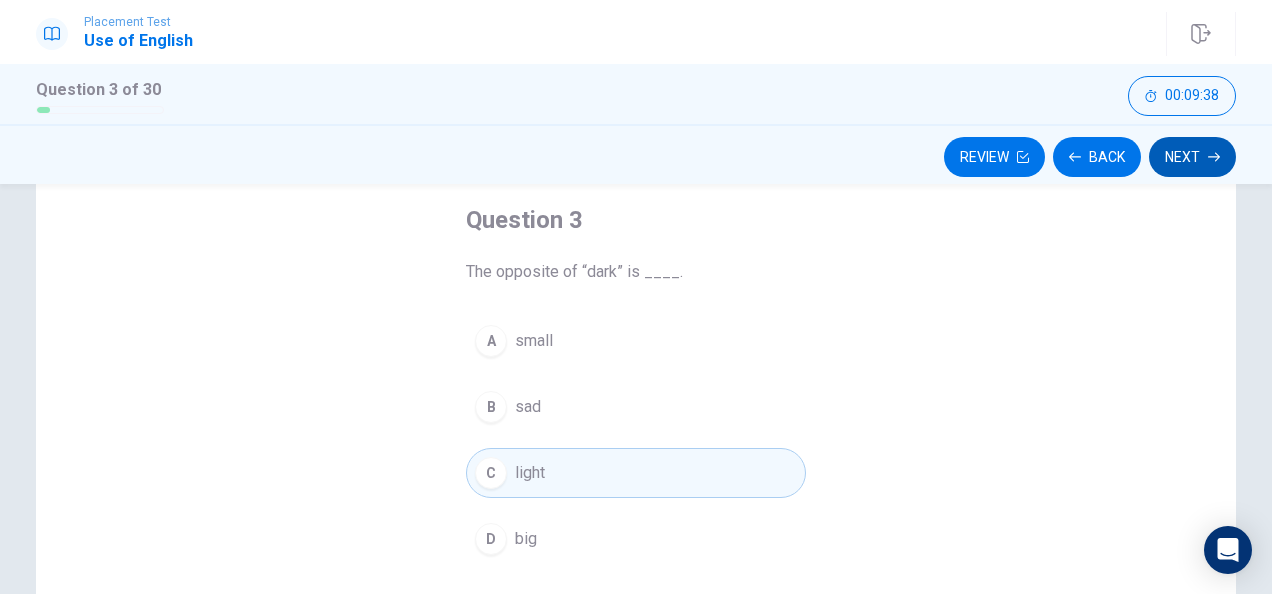 click on "Next" at bounding box center (1192, 157) 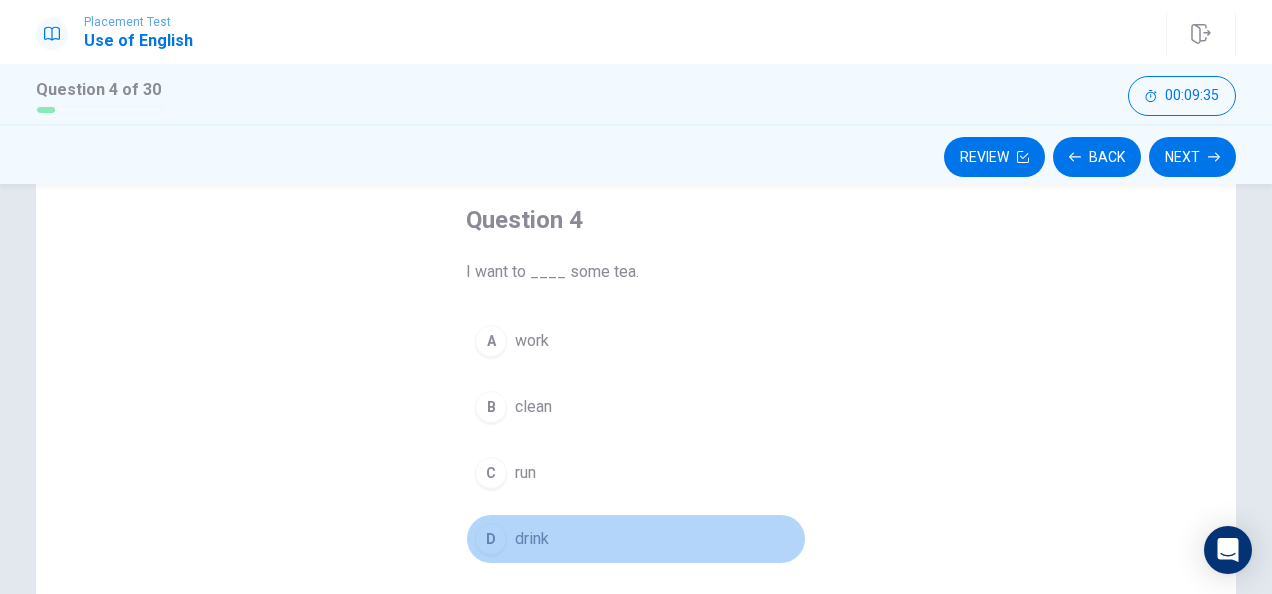 click on "D" at bounding box center (491, 539) 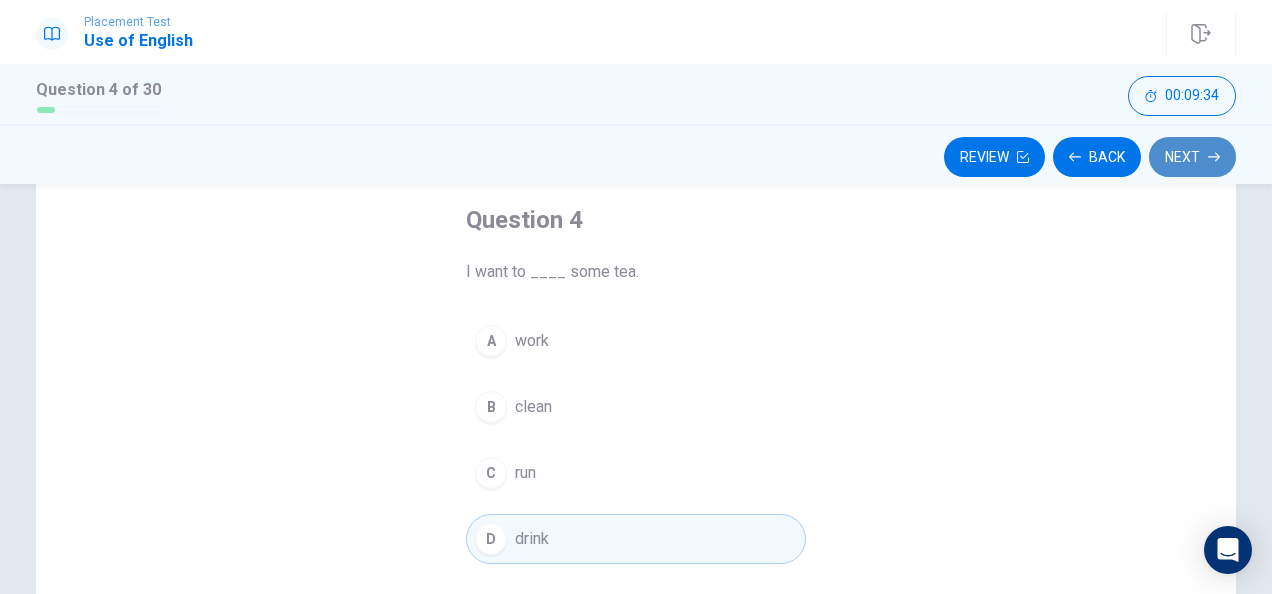 click on "Next" at bounding box center [1192, 157] 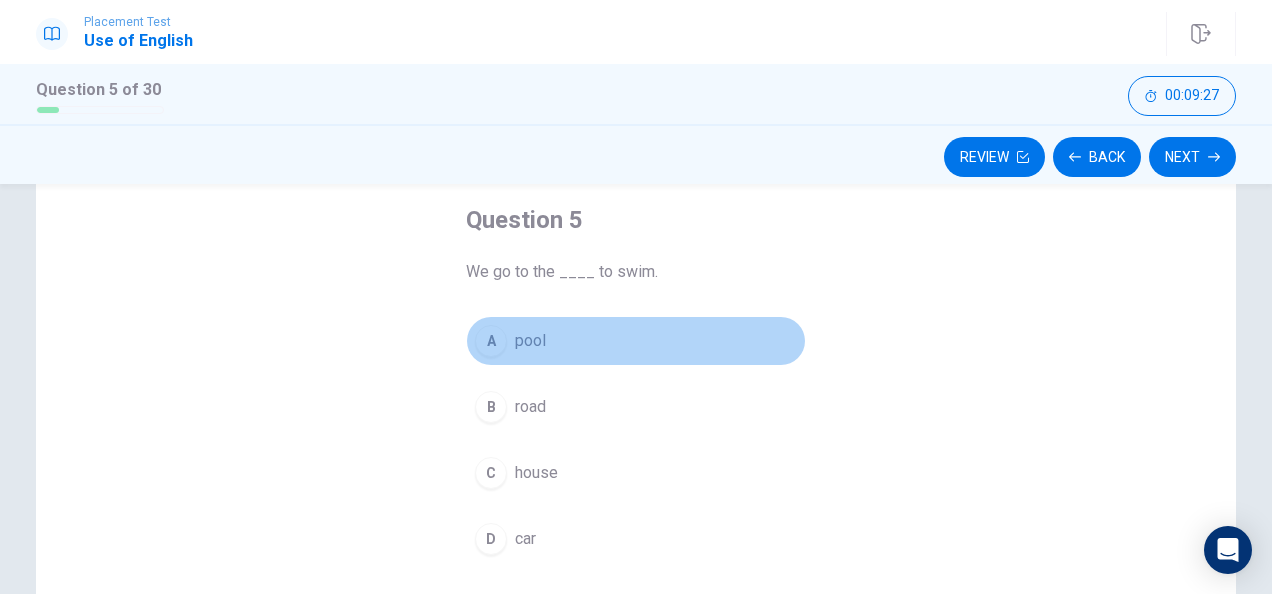 click on "A" at bounding box center [491, 341] 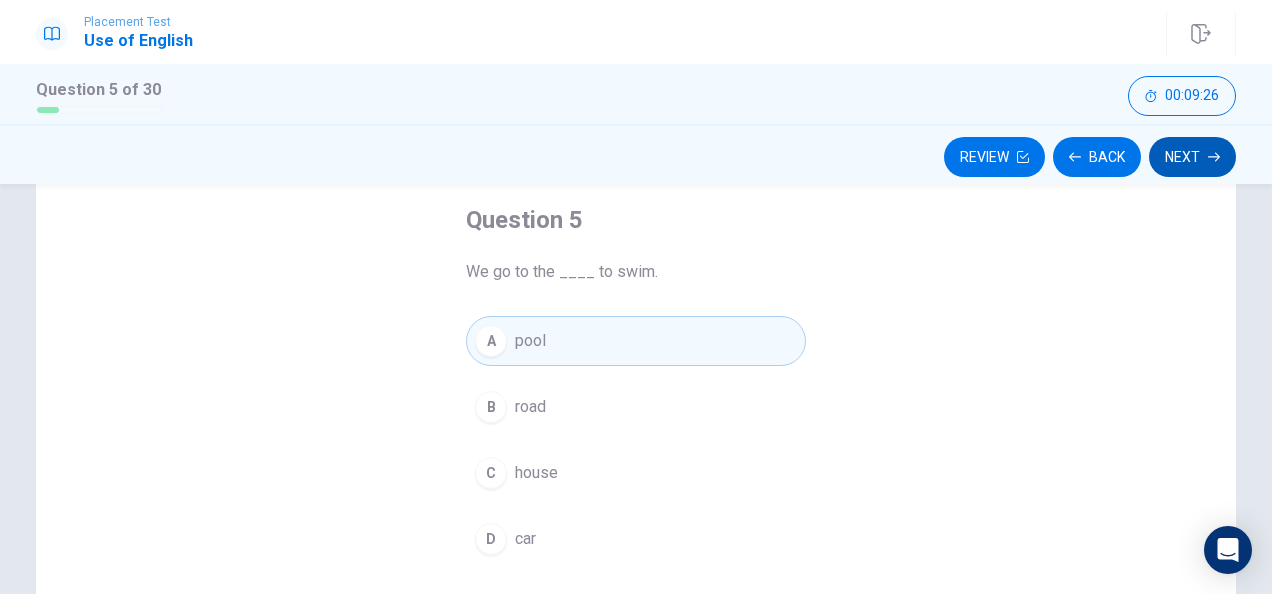click on "Next" at bounding box center [1192, 157] 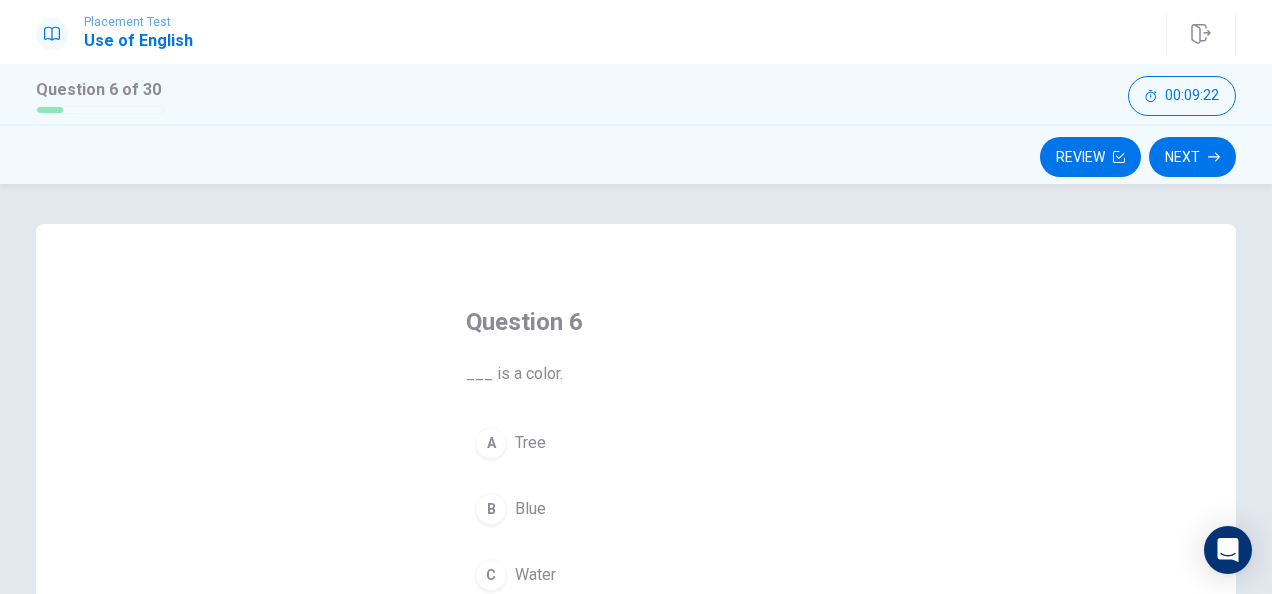 scroll, scrollTop: 100, scrollLeft: 0, axis: vertical 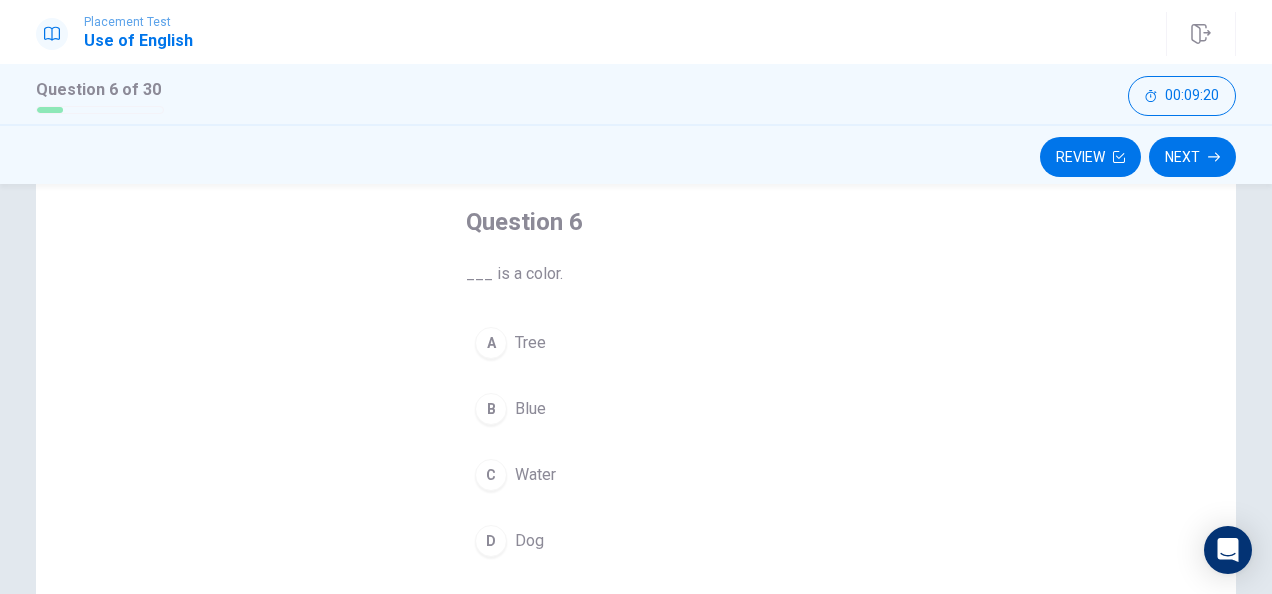 click on "B" at bounding box center (491, 409) 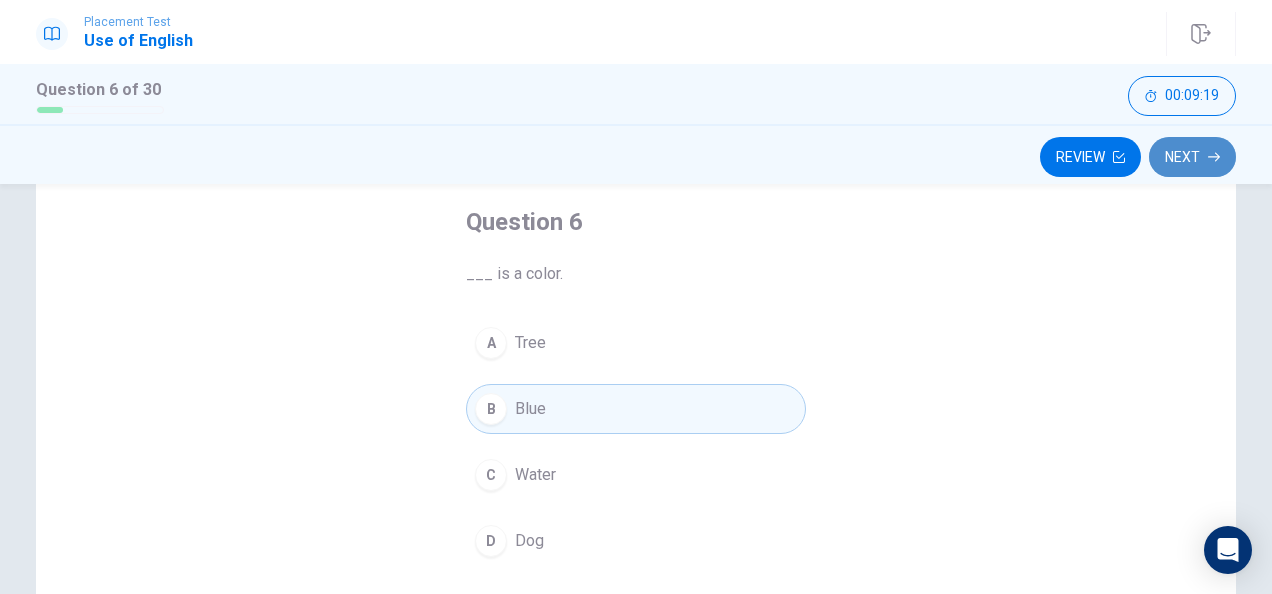 click on "Next" at bounding box center [1192, 157] 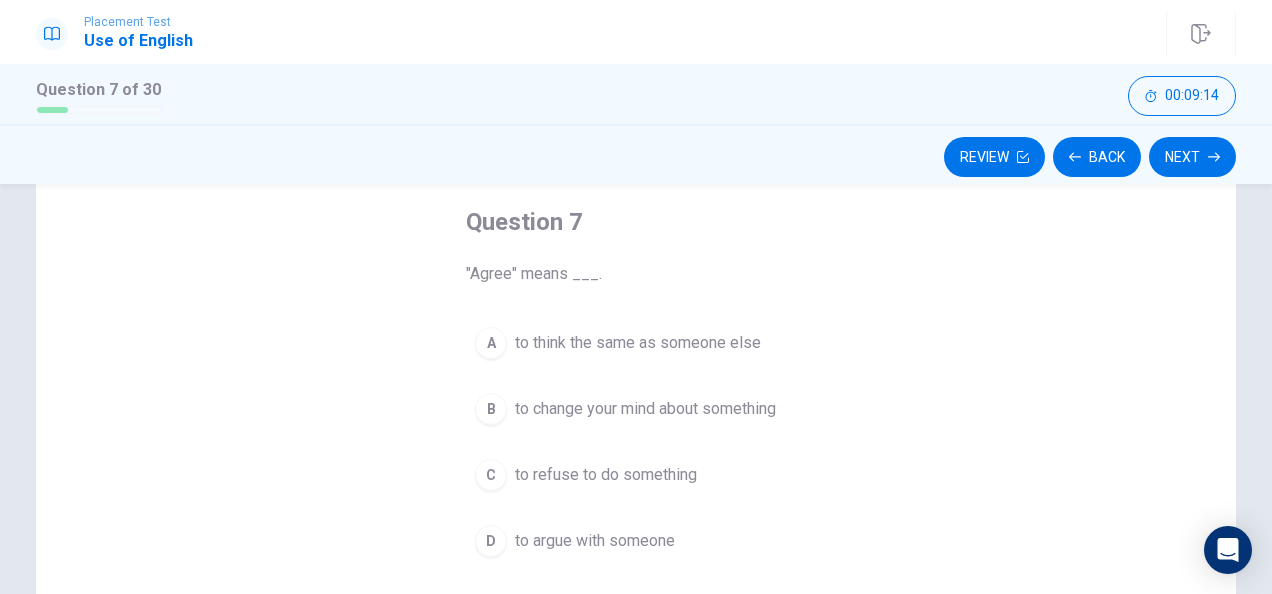 click on "A" at bounding box center [491, 343] 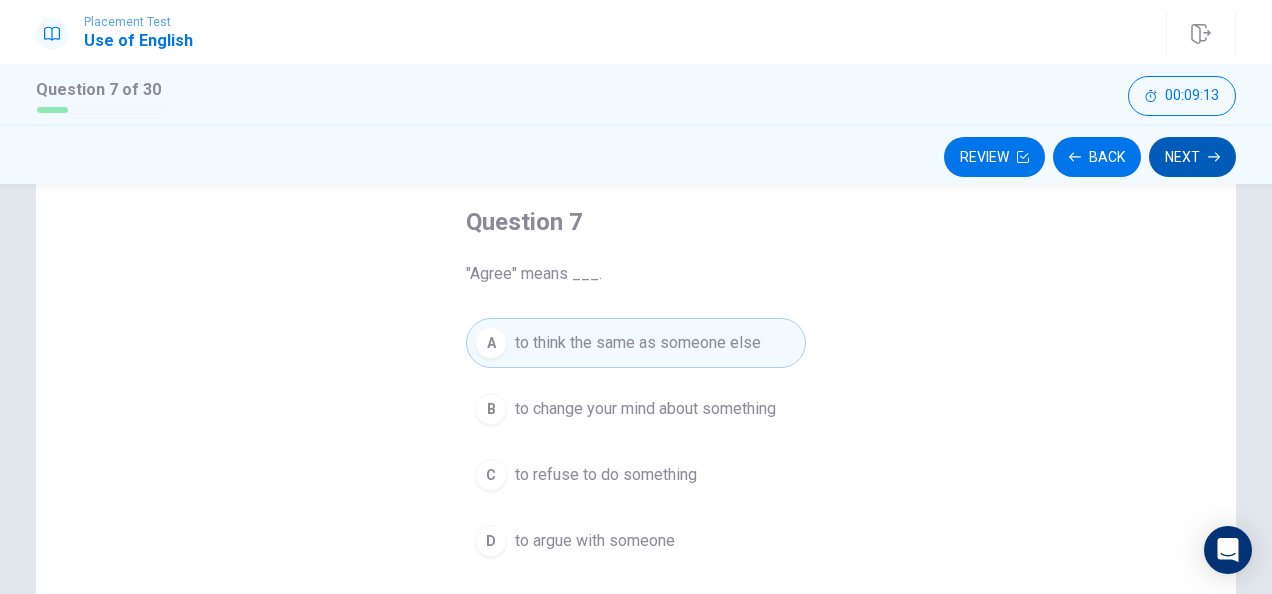 click on "Next" at bounding box center [1192, 157] 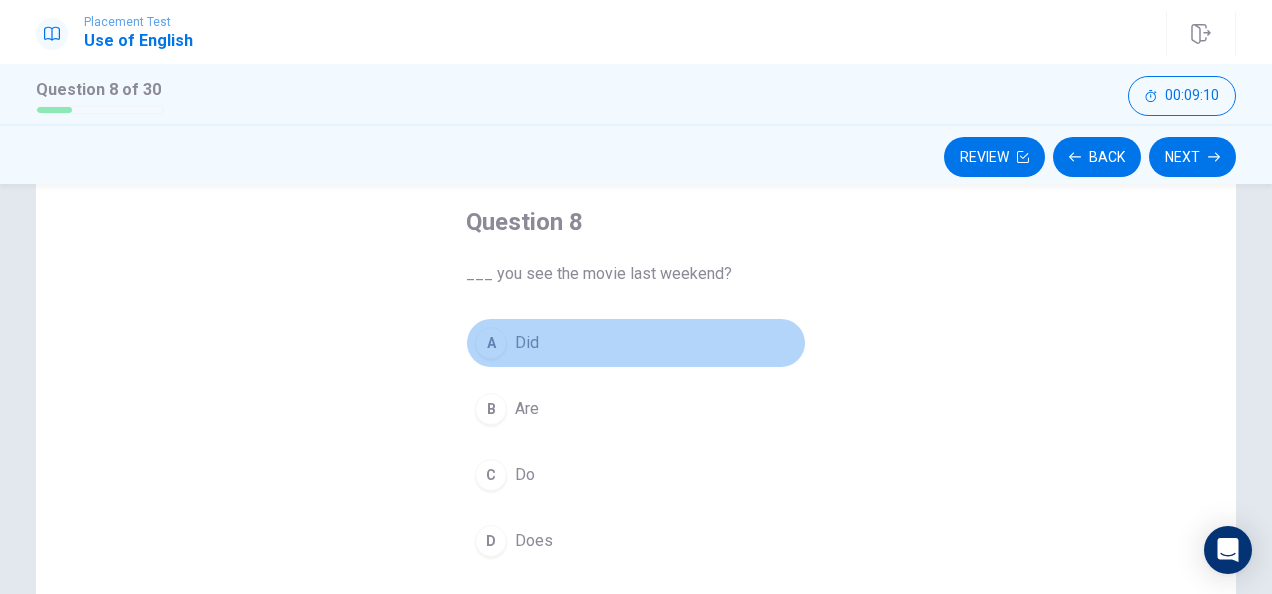 click on "A" at bounding box center (491, 343) 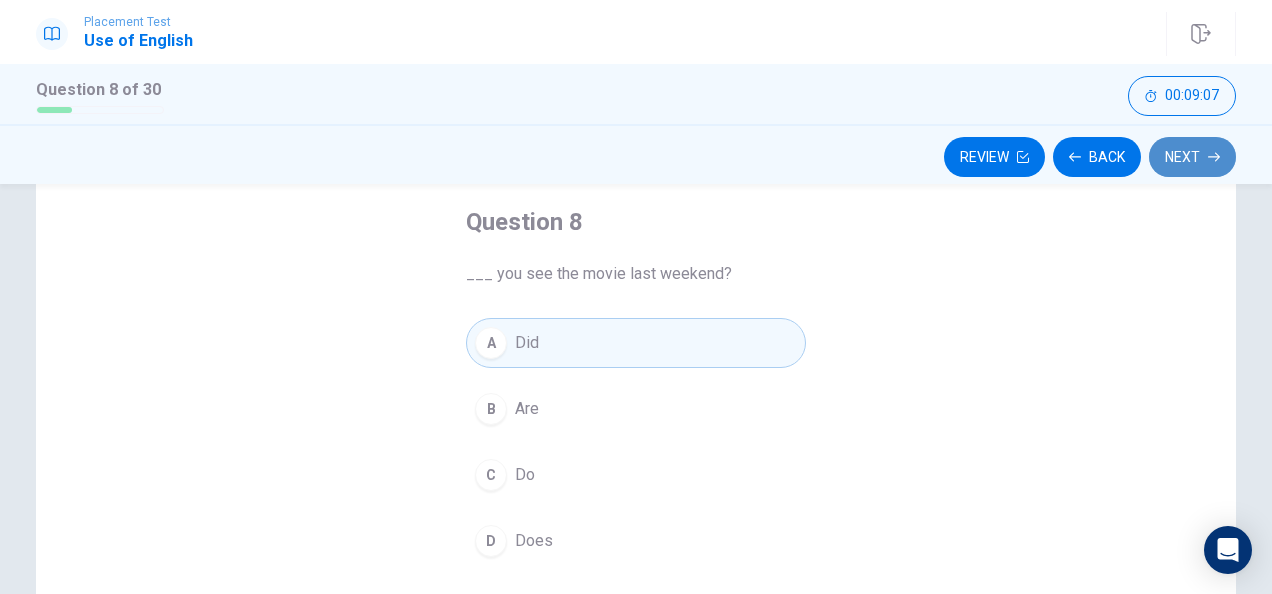 click on "Next" at bounding box center [1192, 157] 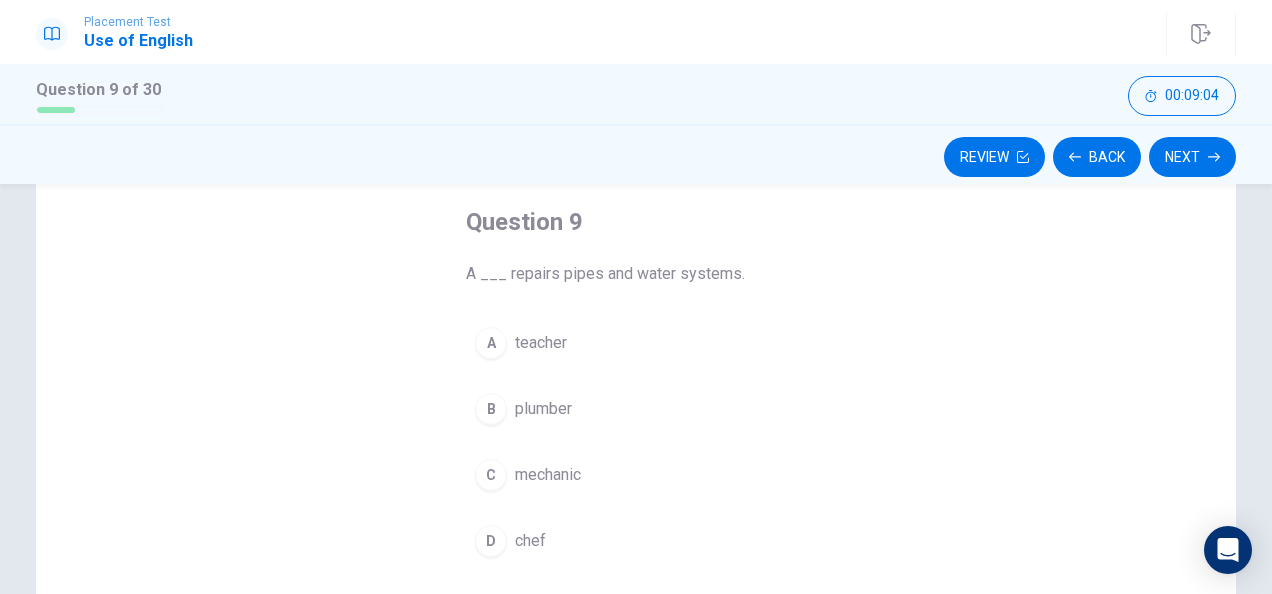click on "B" at bounding box center (491, 409) 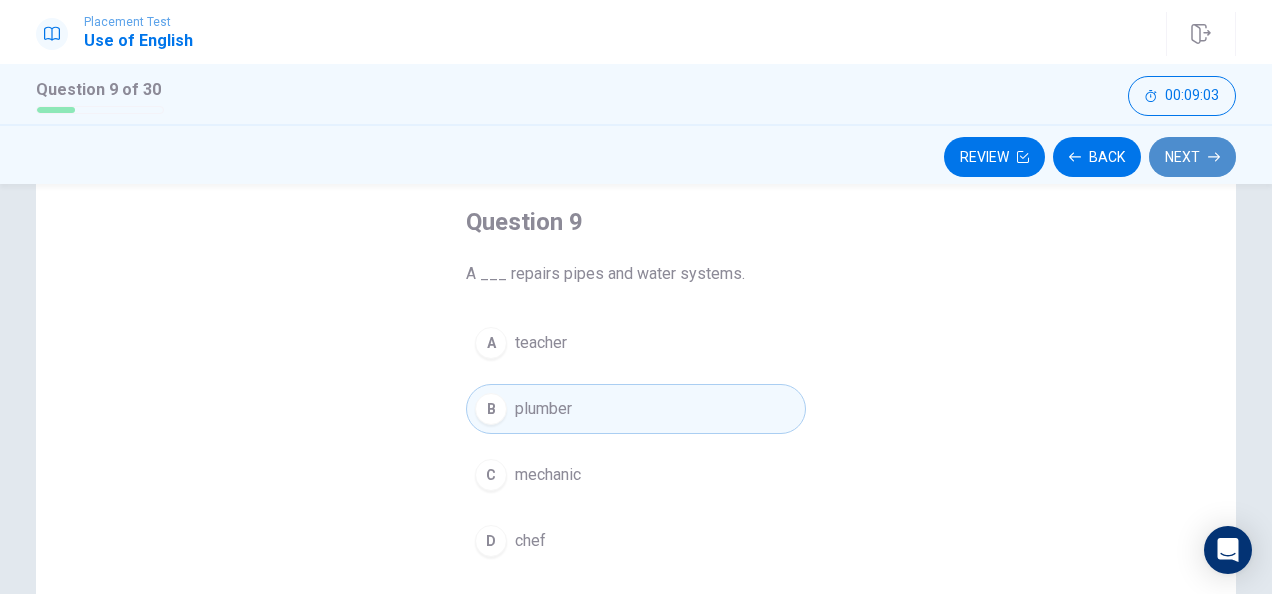 click on "Next" at bounding box center (1192, 157) 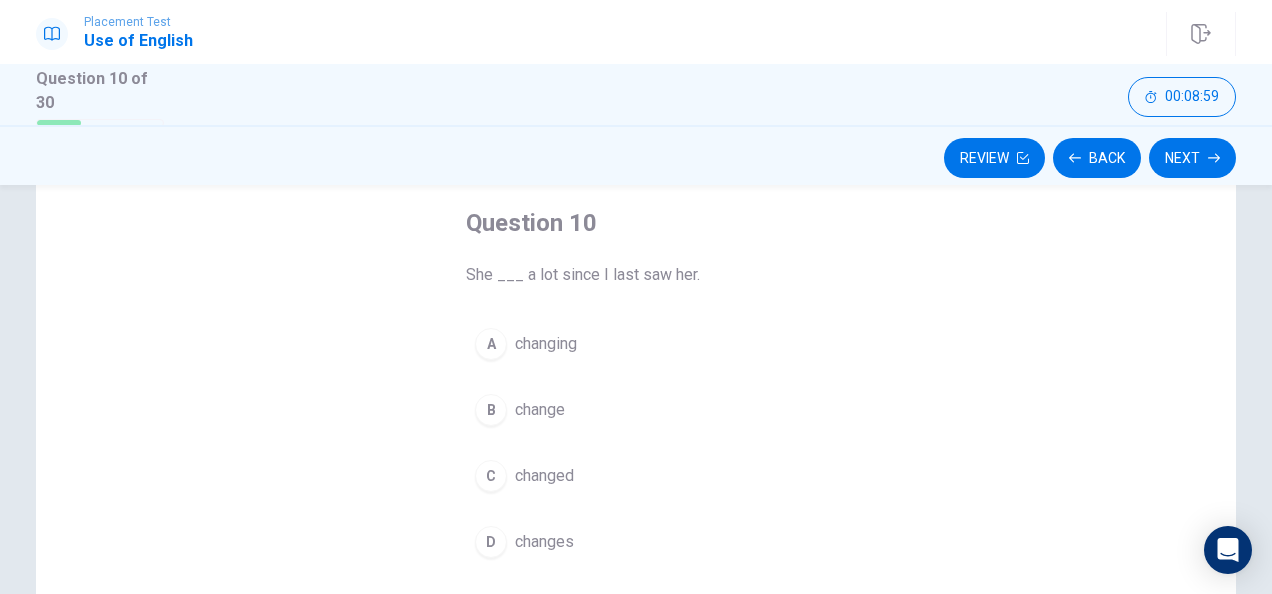 click on "C" at bounding box center [491, 476] 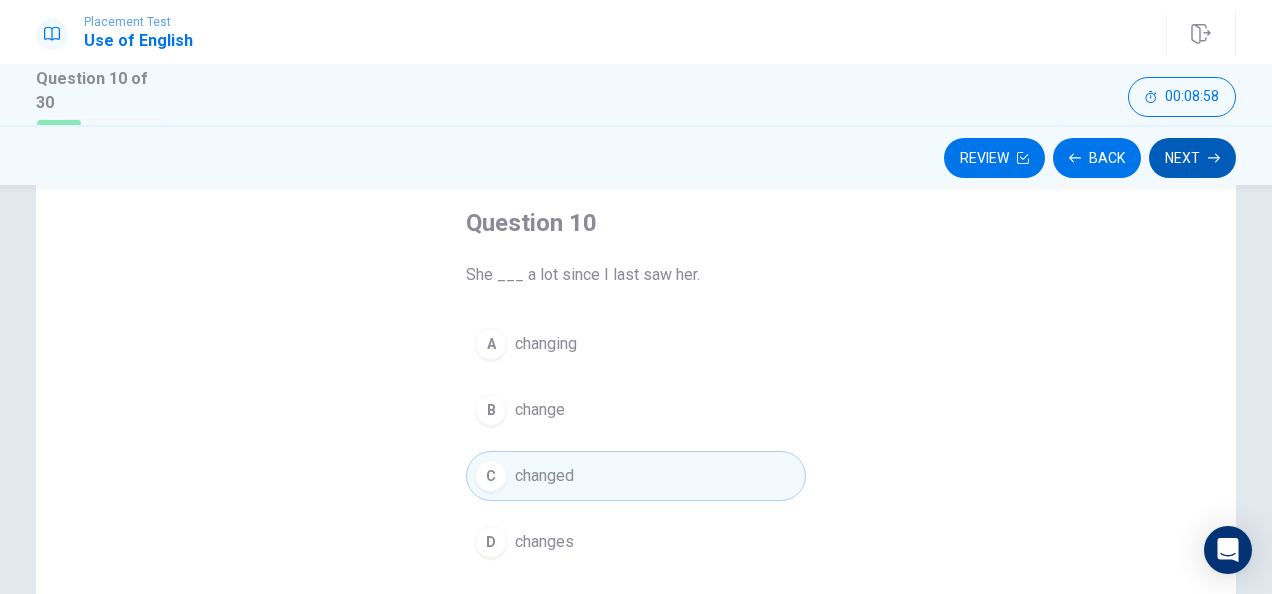 click on "Next" at bounding box center (1192, 158) 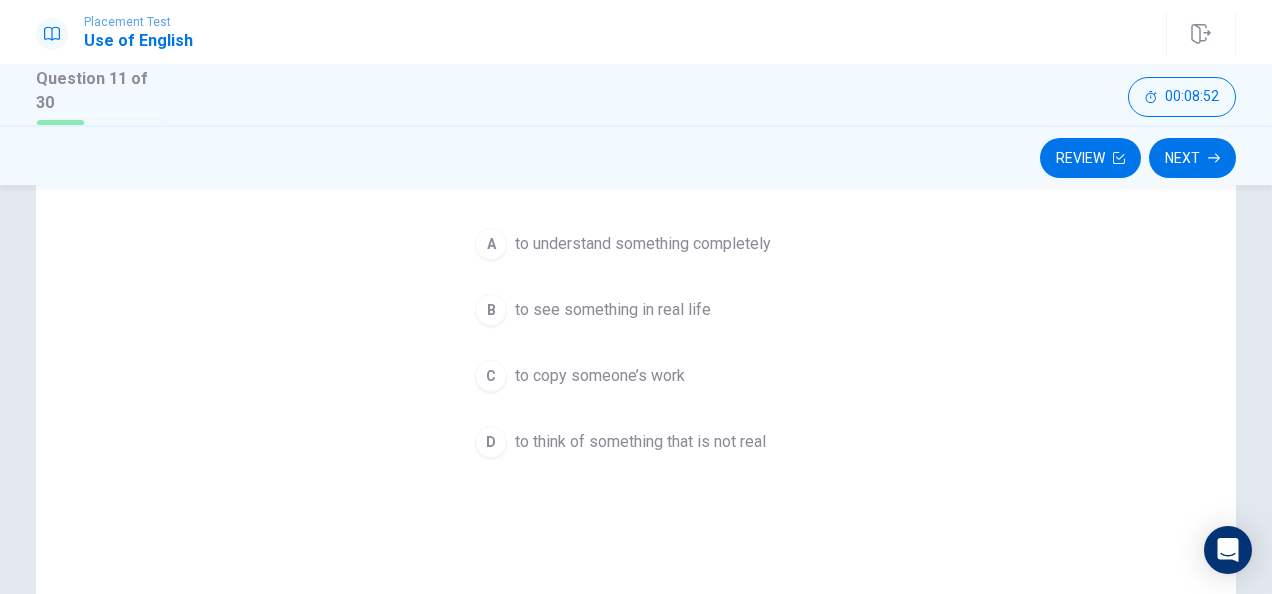 scroll, scrollTop: 100, scrollLeft: 0, axis: vertical 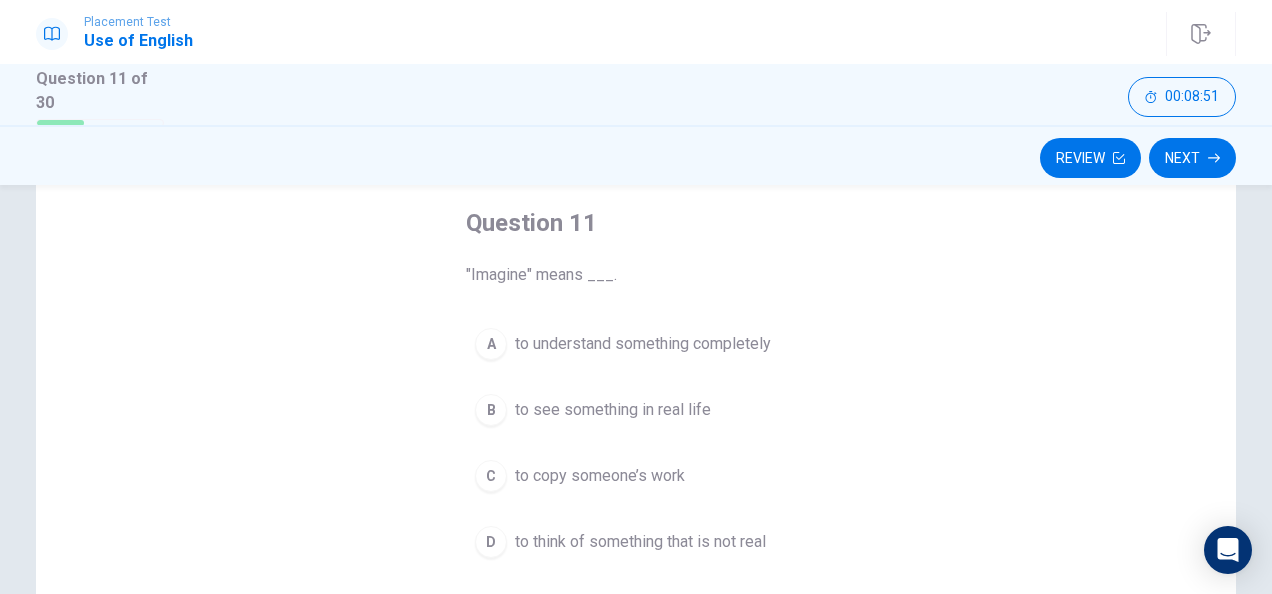 click on "D" at bounding box center (491, 542) 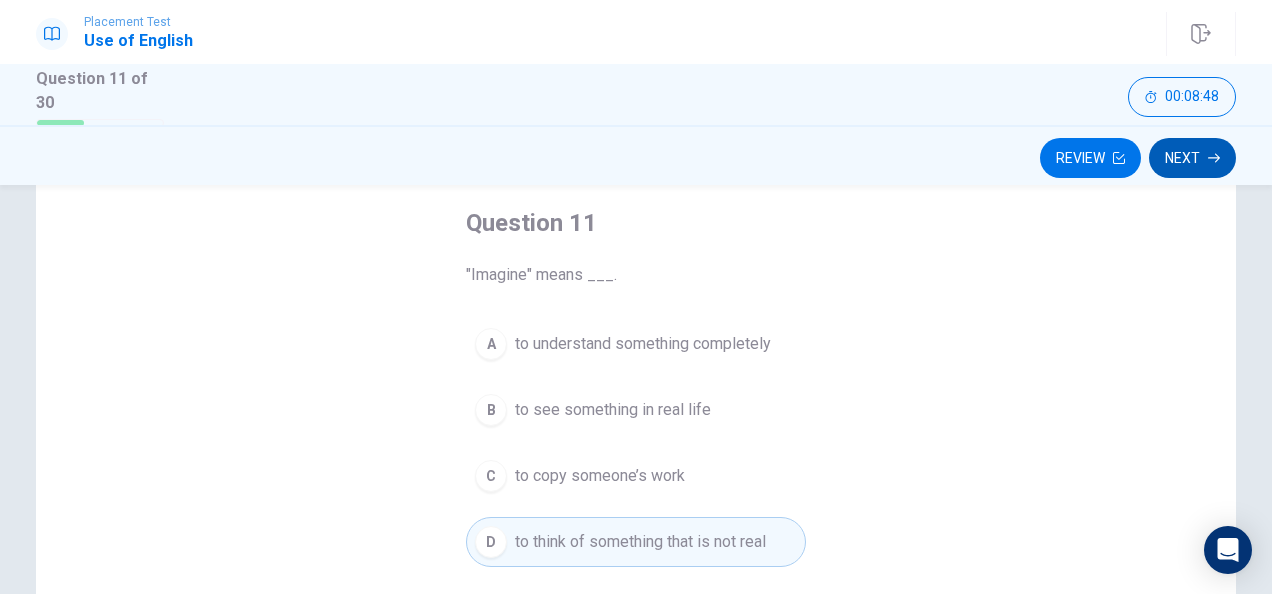 click on "Next" at bounding box center (1192, 158) 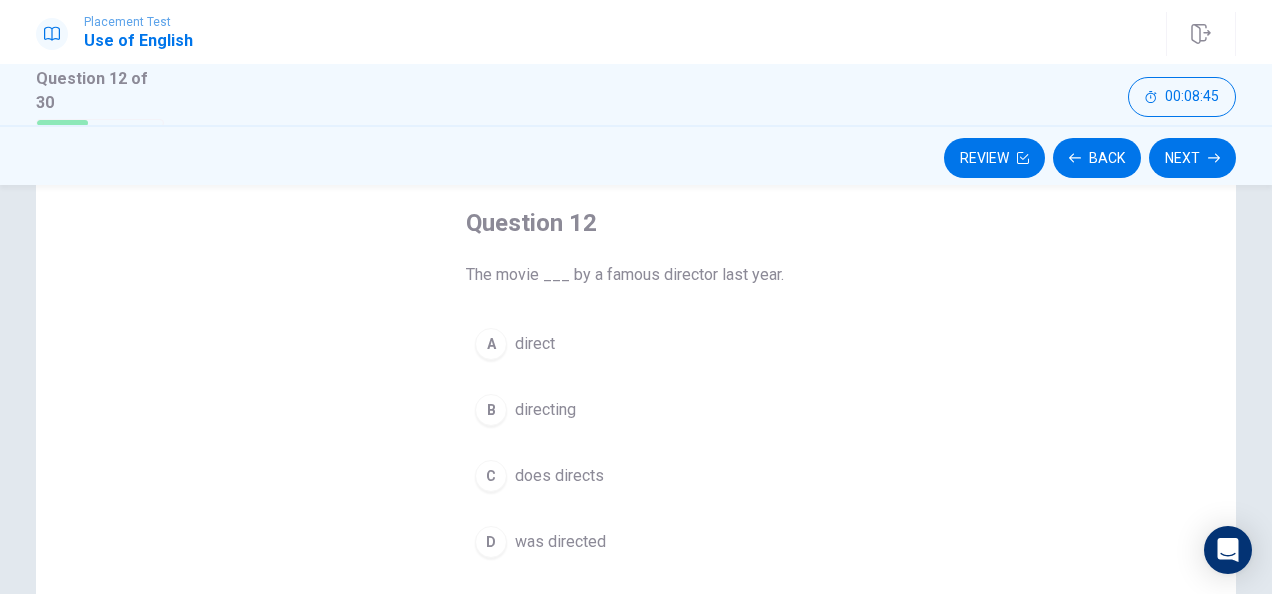 click on "D" at bounding box center [491, 542] 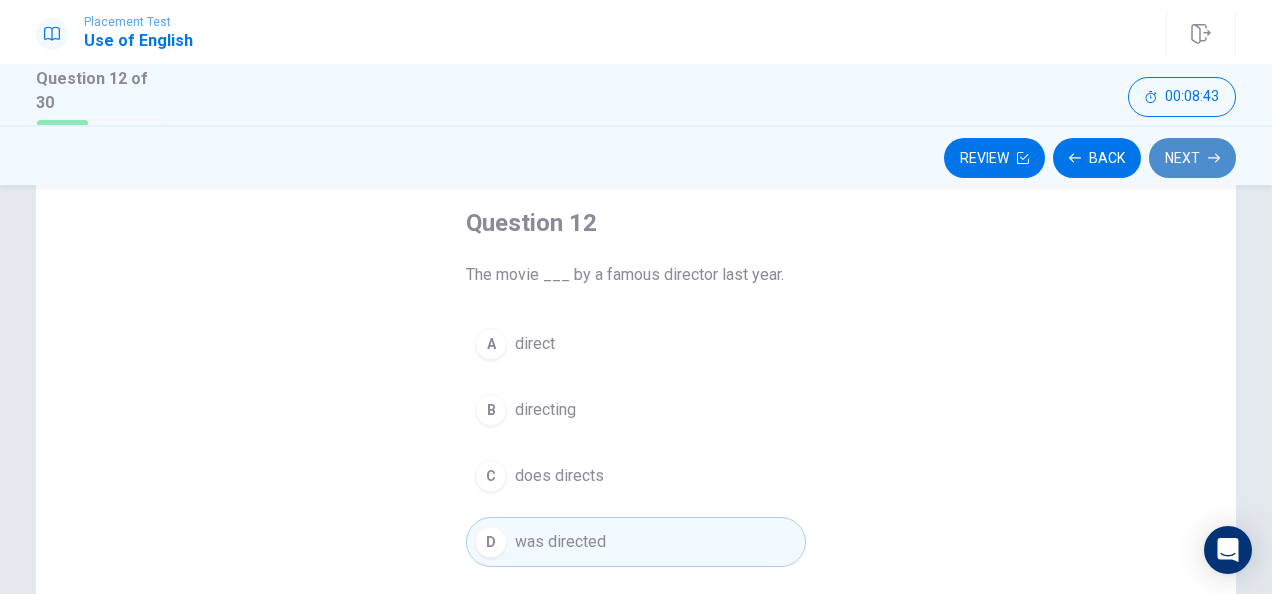 click on "Next" at bounding box center [1192, 158] 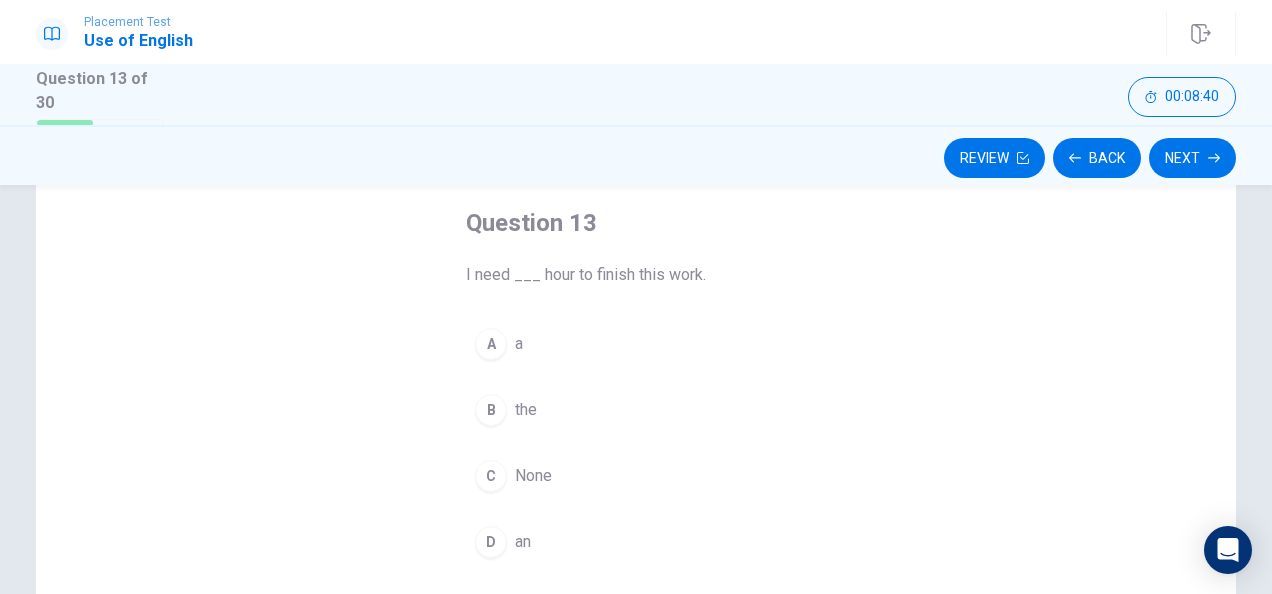 click on "D" at bounding box center (491, 542) 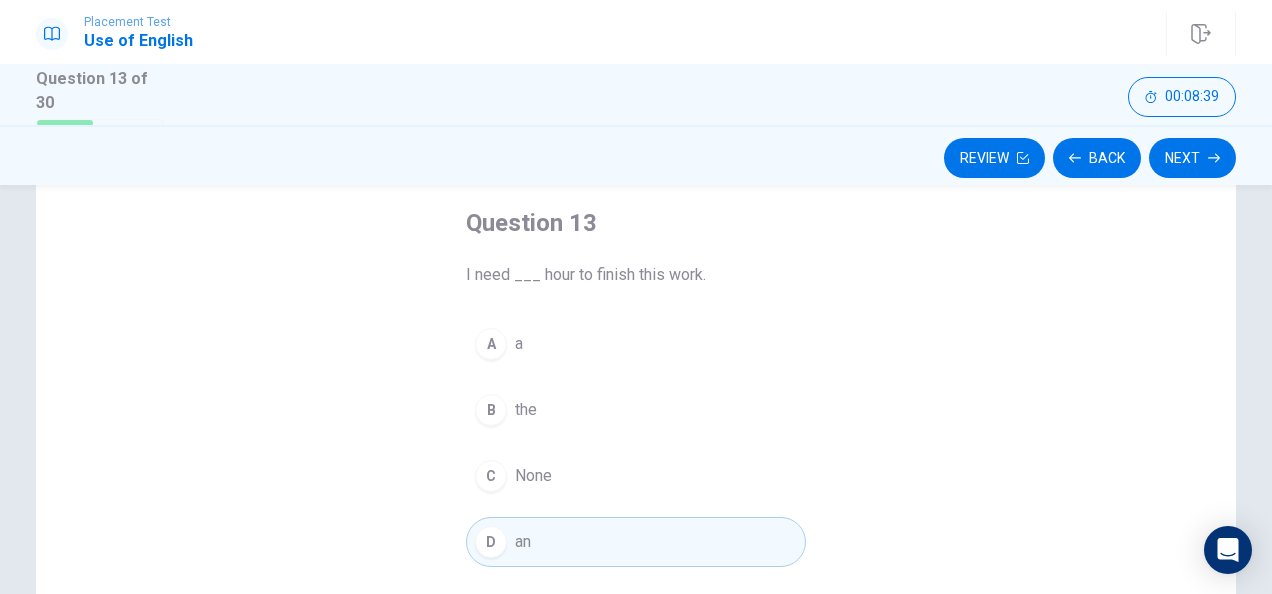 click on "Review Back Next" at bounding box center (636, 155) 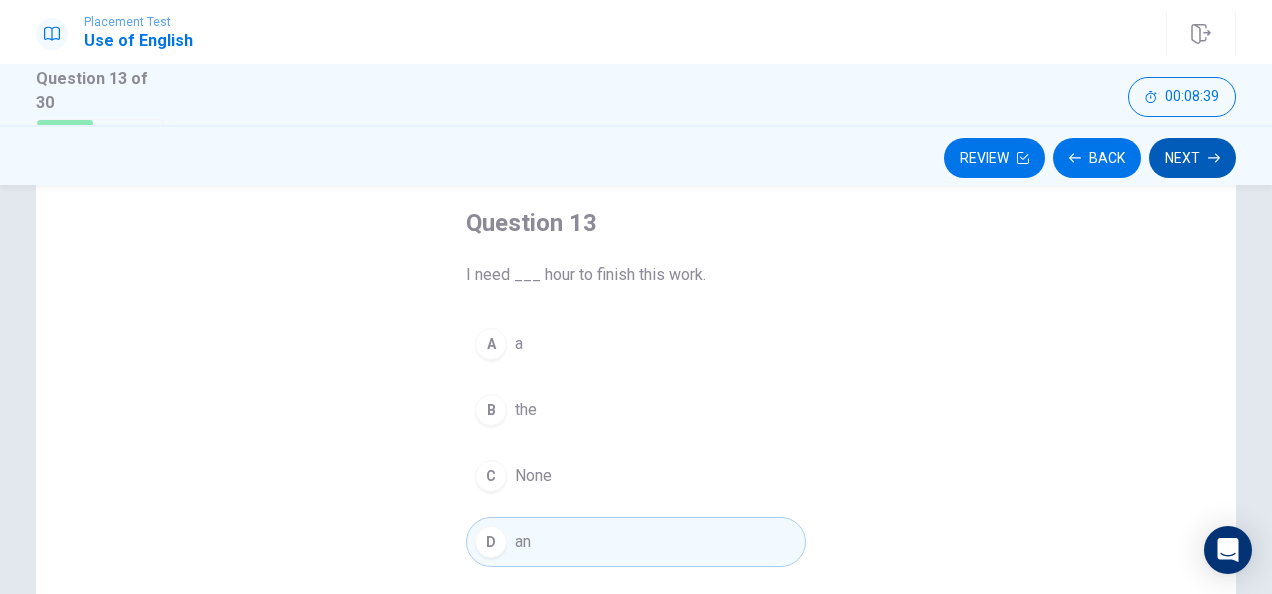 click on "Next" at bounding box center [1192, 158] 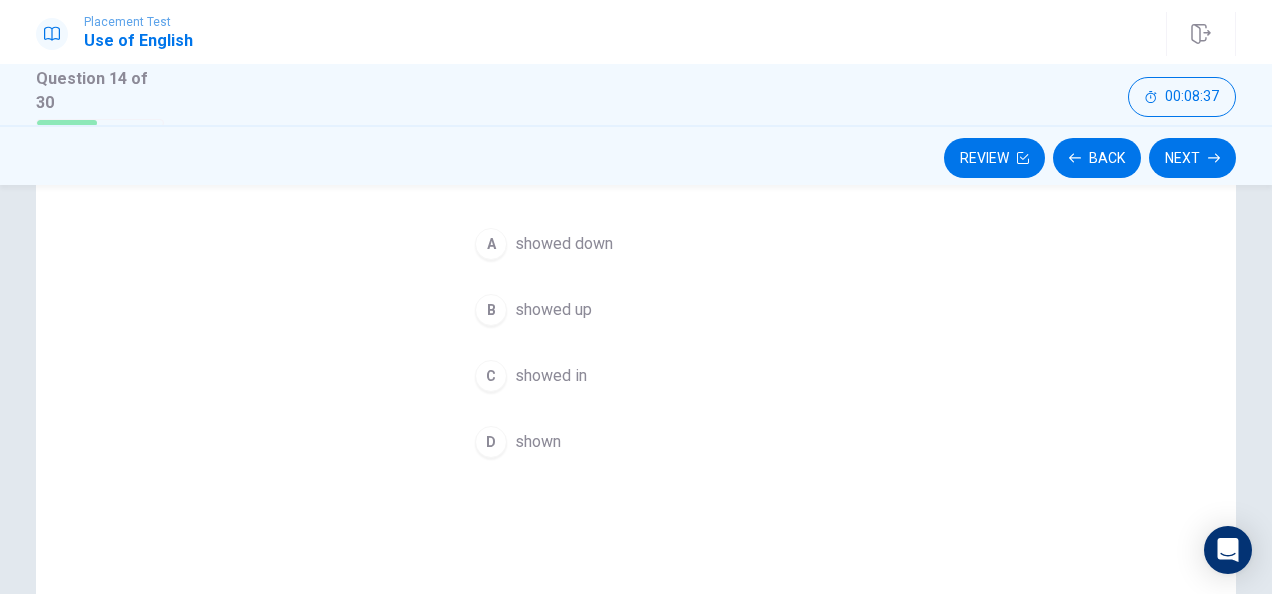 scroll, scrollTop: 100, scrollLeft: 0, axis: vertical 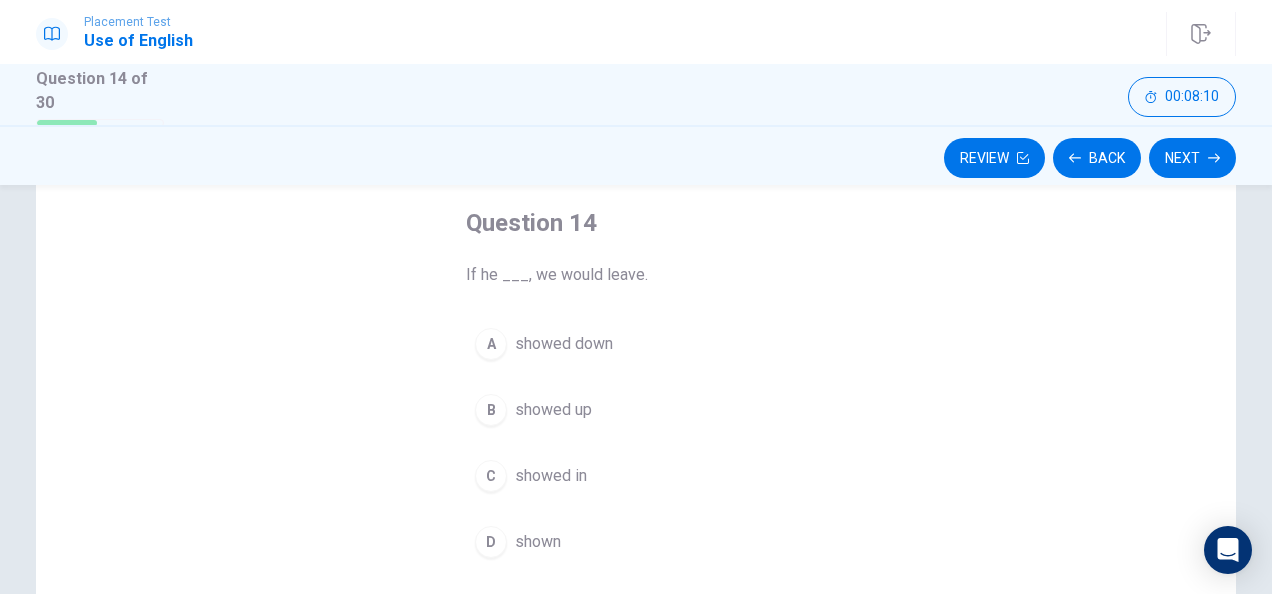 click on "B" at bounding box center (491, 410) 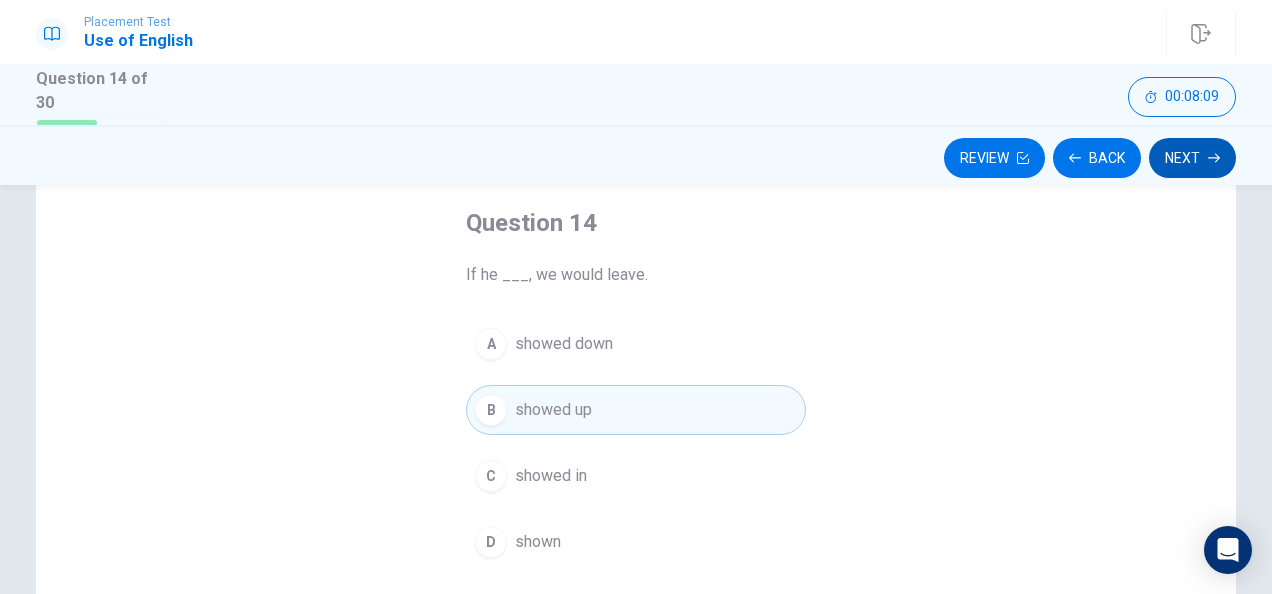 click on "Next" at bounding box center (1192, 158) 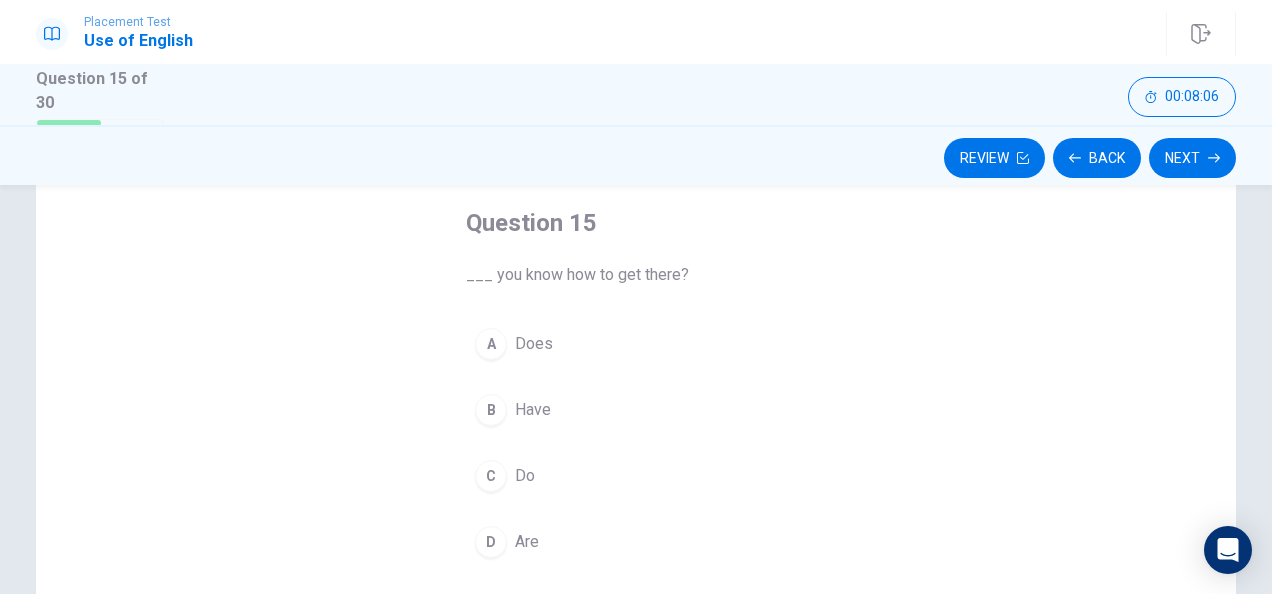 click on "C" at bounding box center (491, 476) 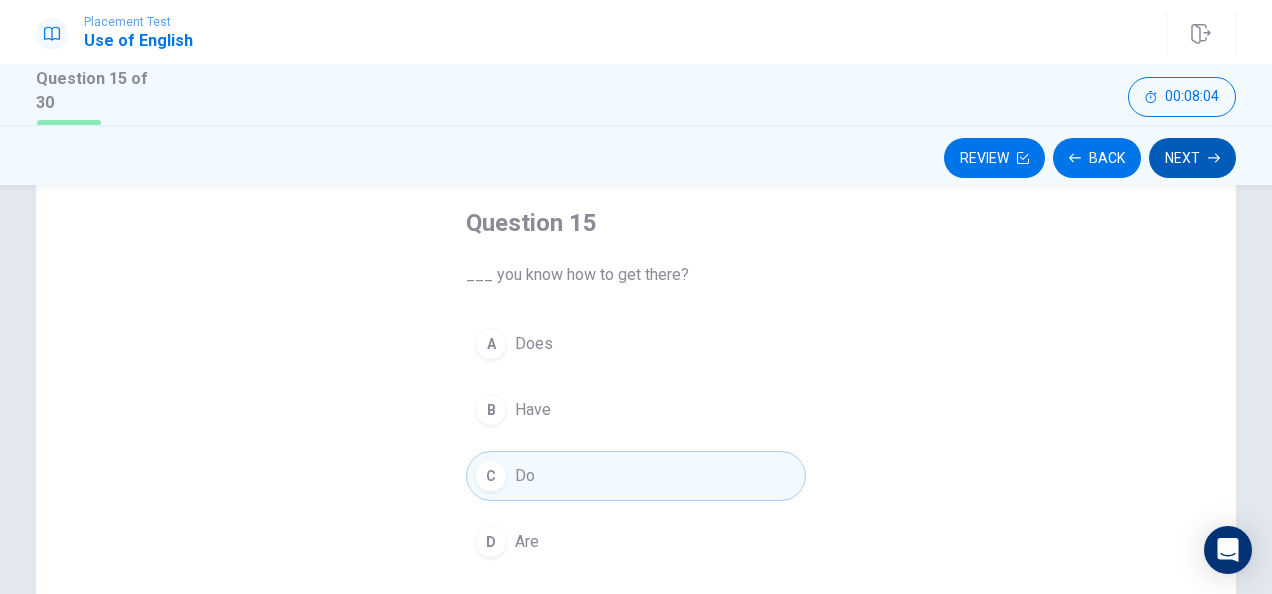 click 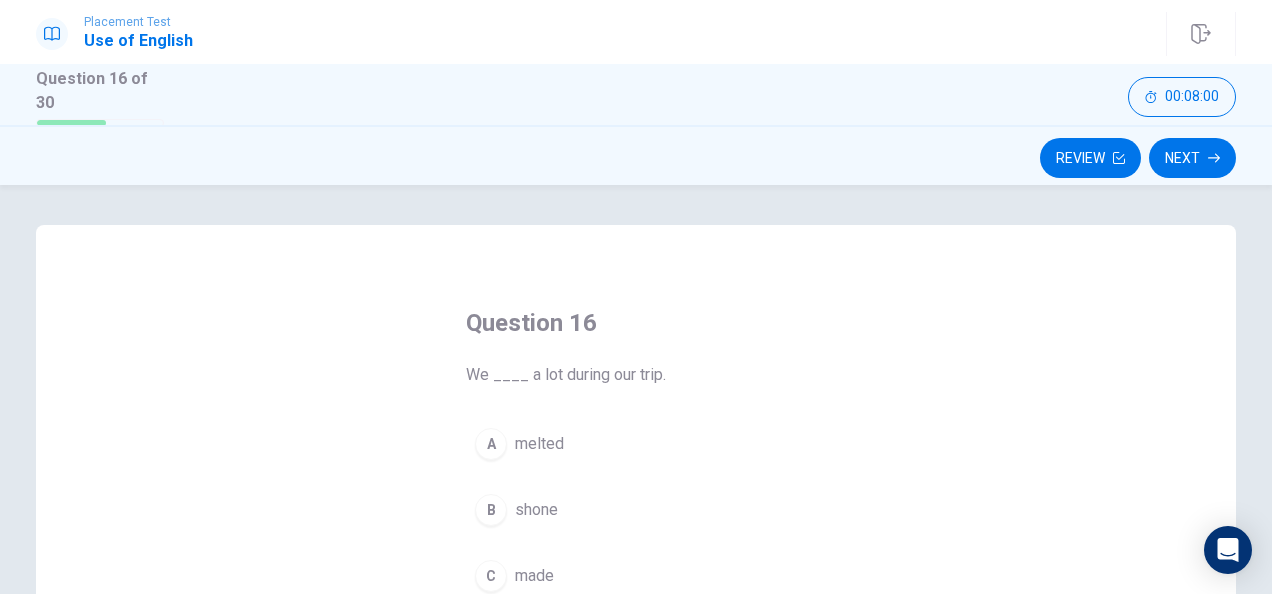 scroll, scrollTop: 100, scrollLeft: 0, axis: vertical 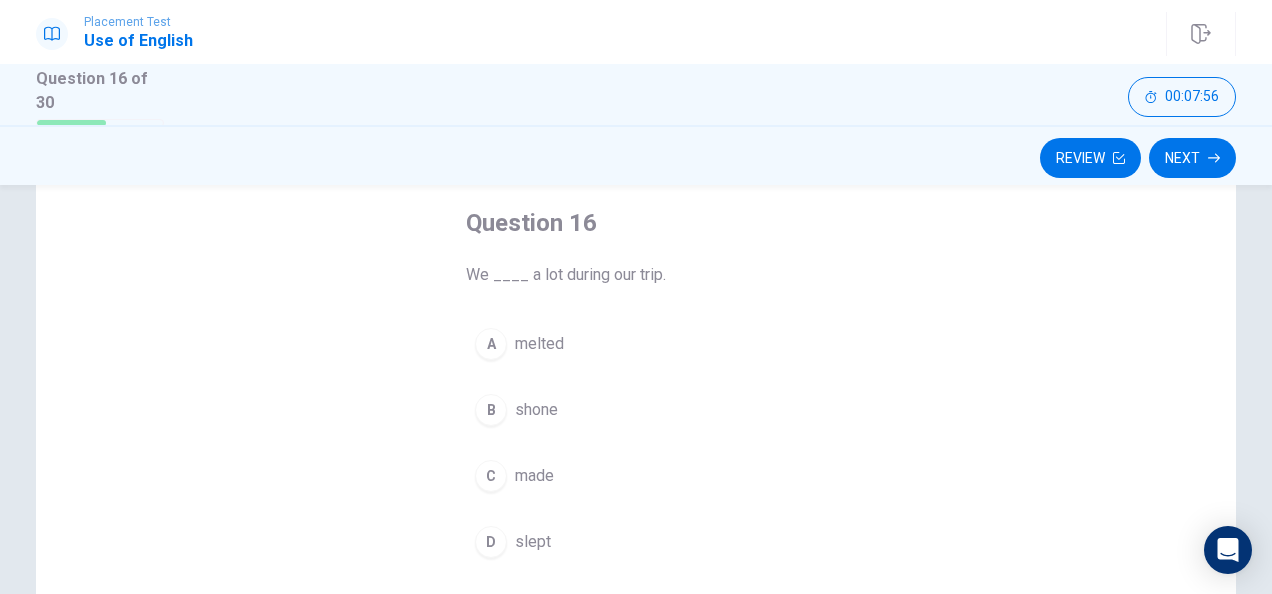 click on "D" at bounding box center [491, 542] 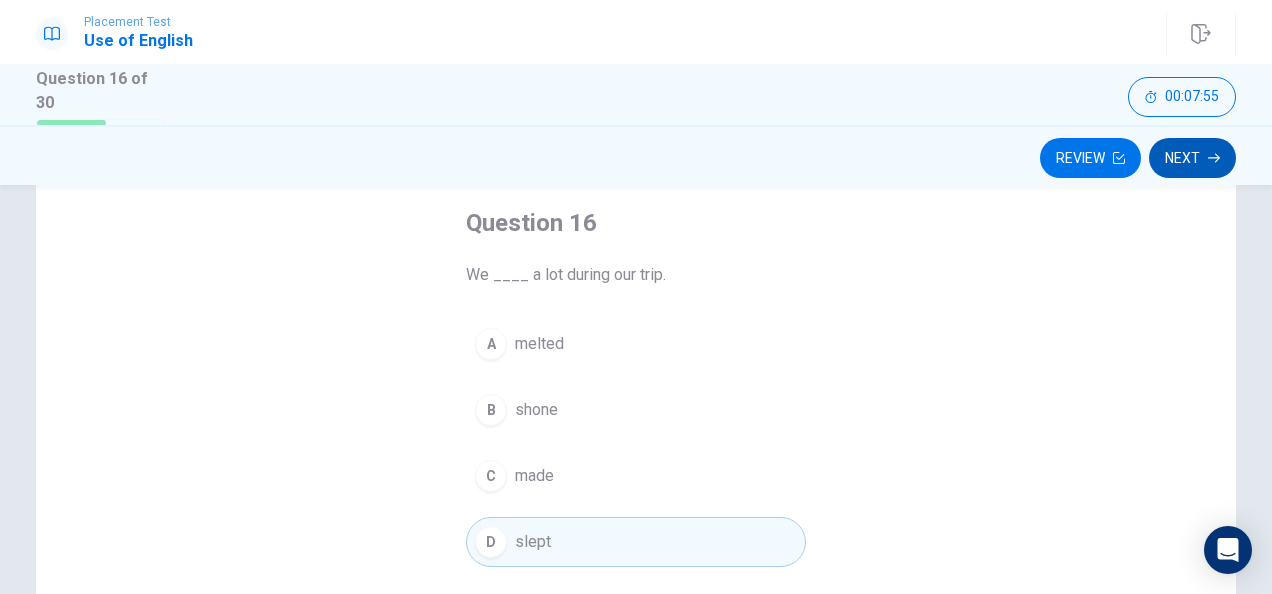 click on "Next" at bounding box center [1192, 158] 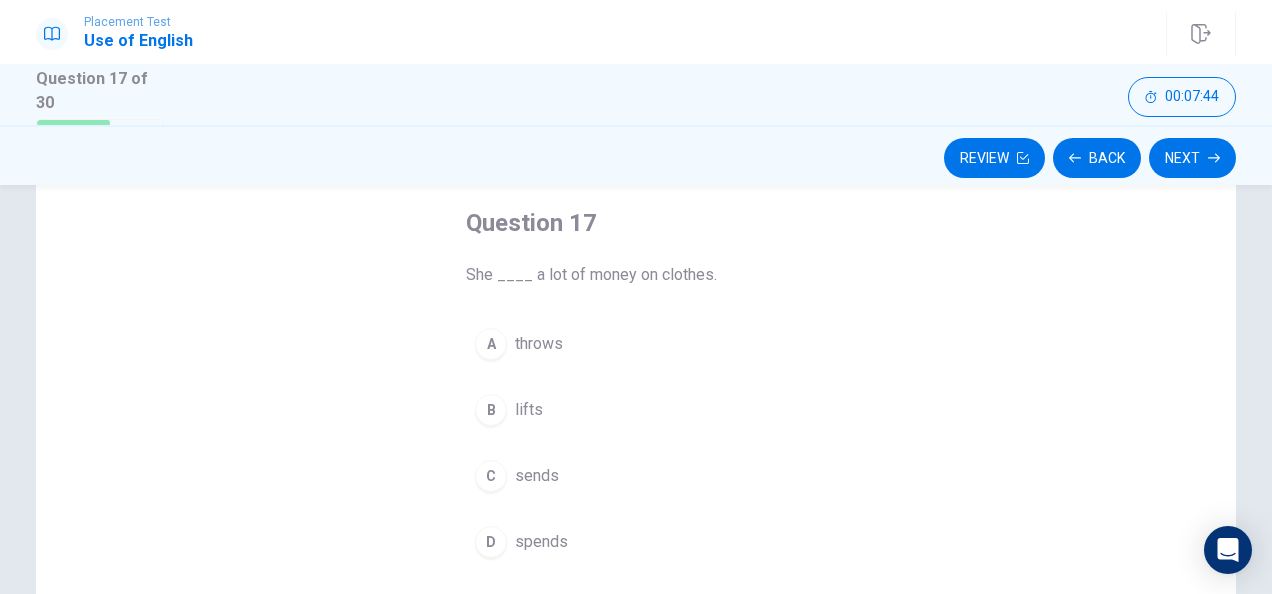 click on "D" at bounding box center (491, 542) 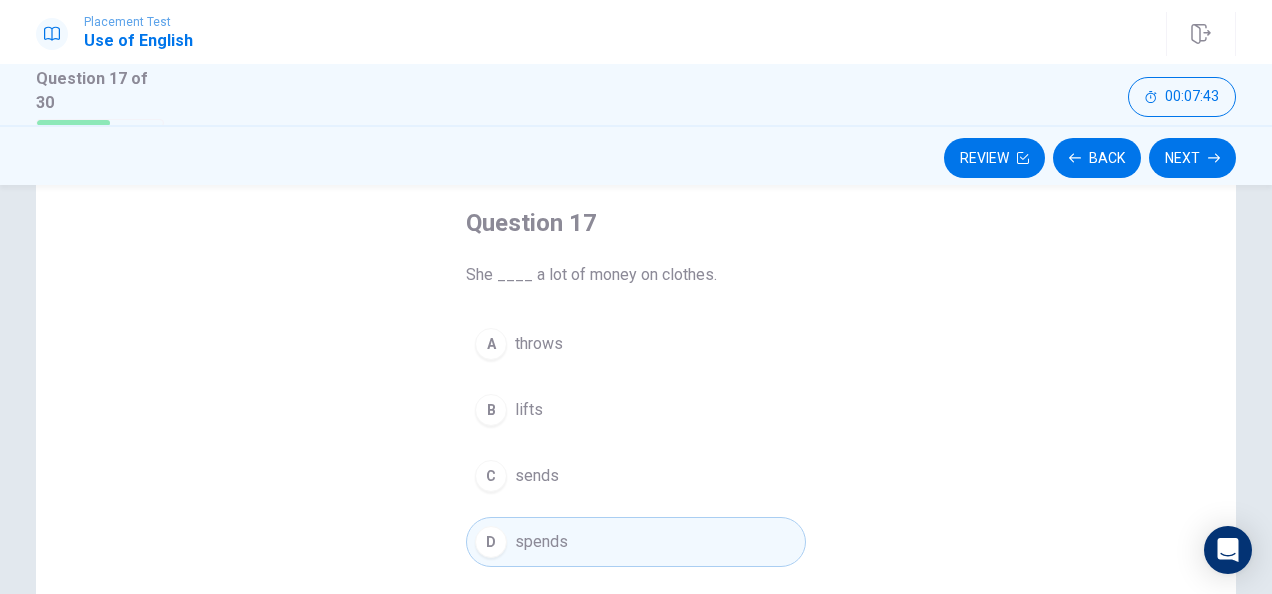 click on "Next" at bounding box center [1192, 158] 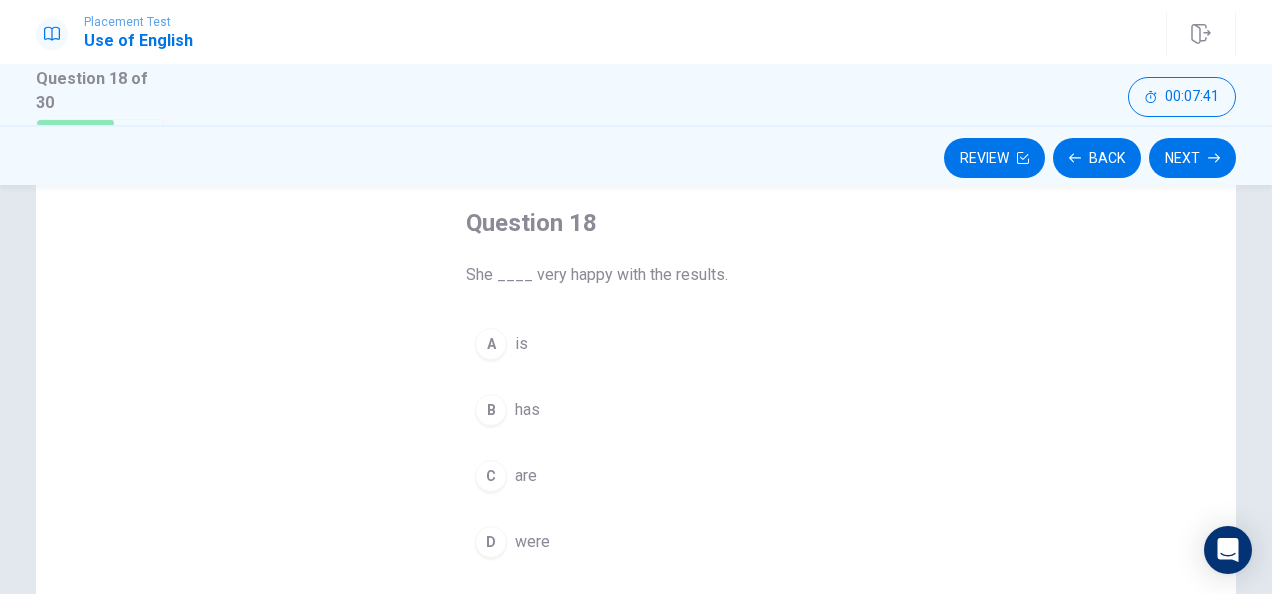 click on "A" at bounding box center (491, 344) 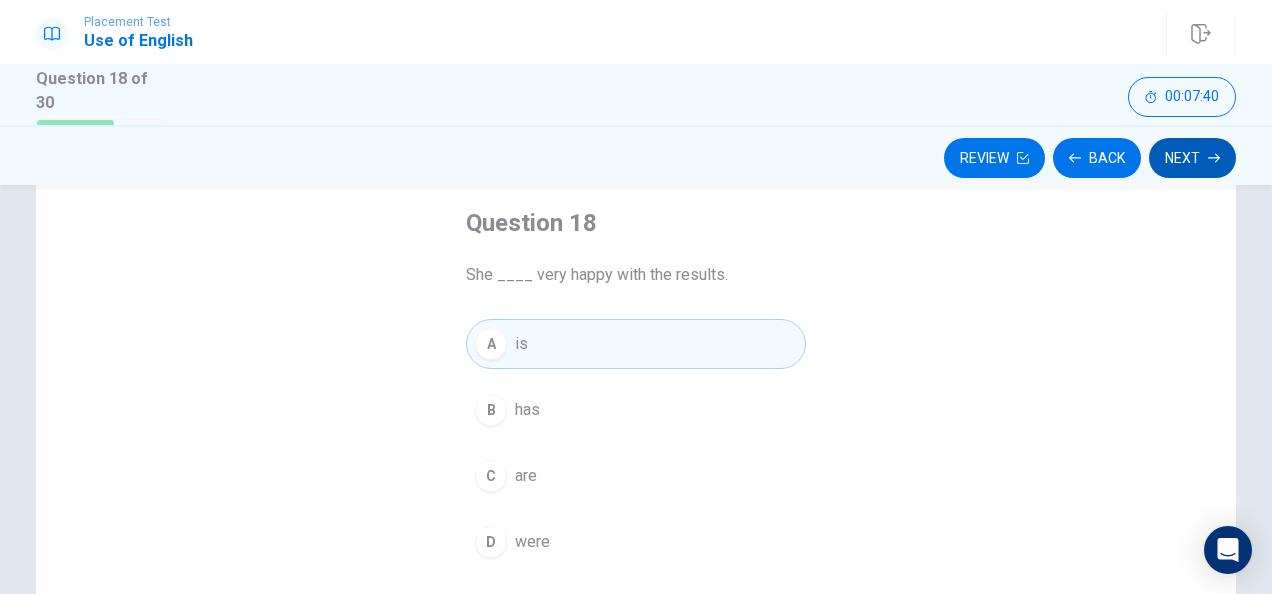 click on "Next" at bounding box center [1192, 158] 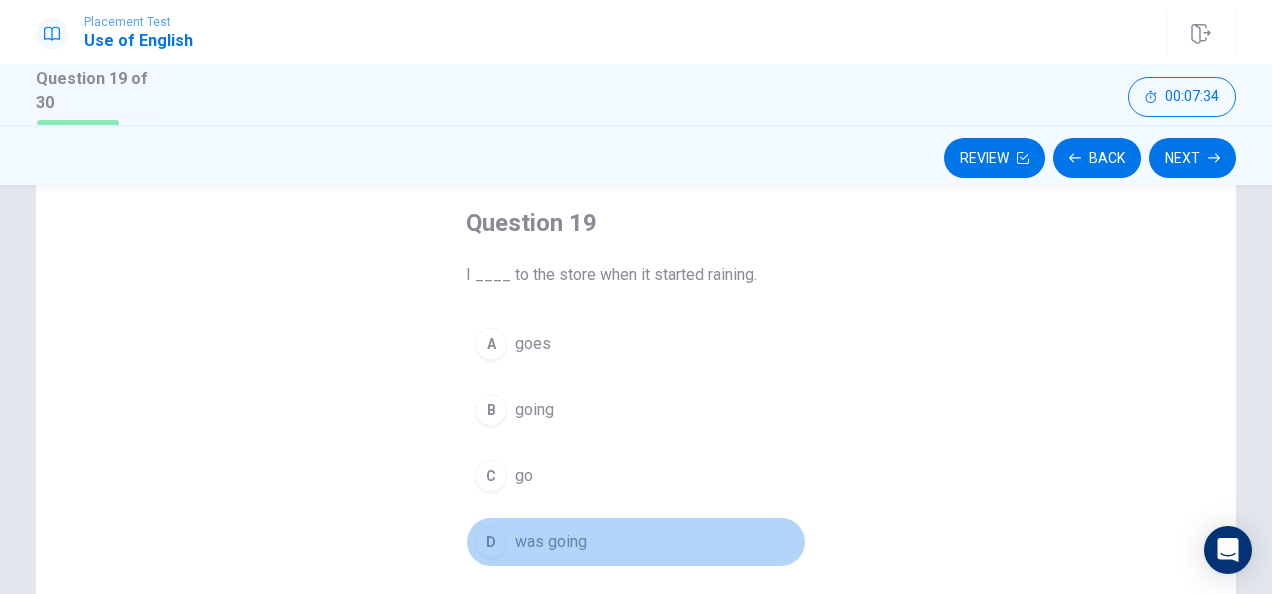 click on "D" at bounding box center (491, 542) 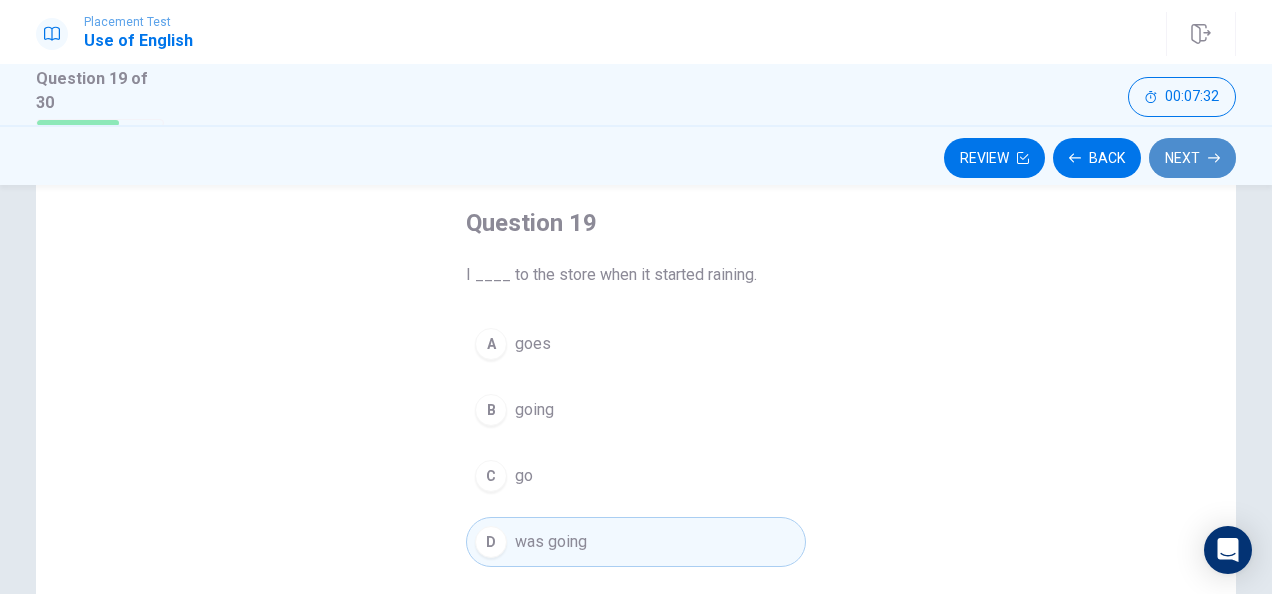 click on "Next" at bounding box center (1192, 158) 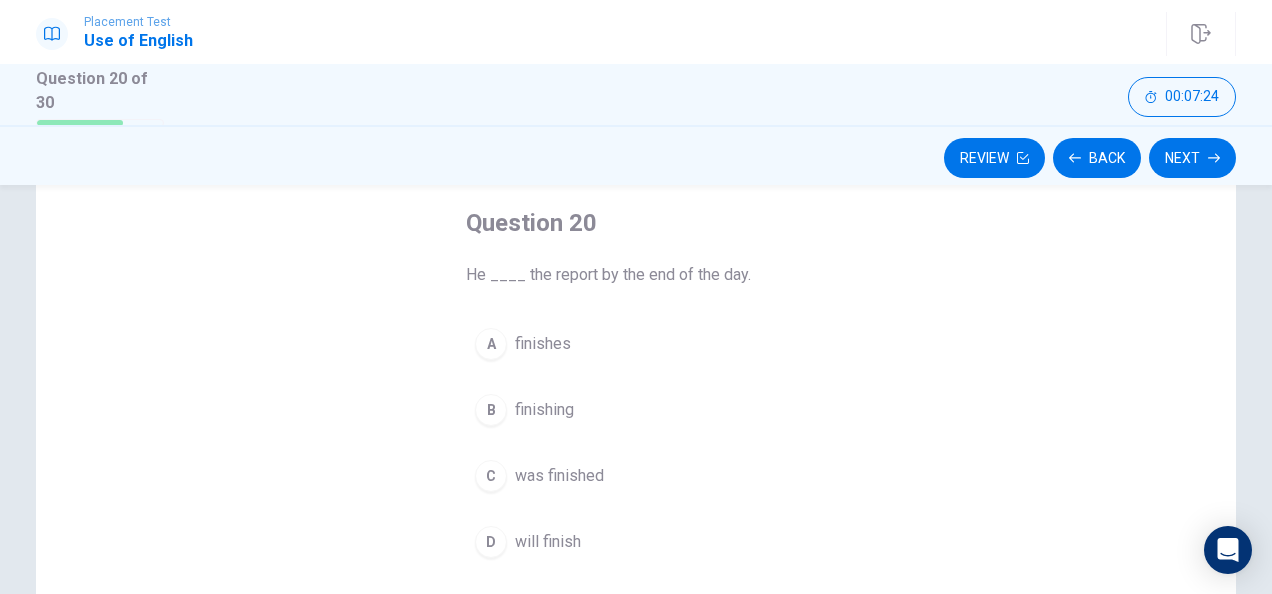 click on "D" at bounding box center [491, 542] 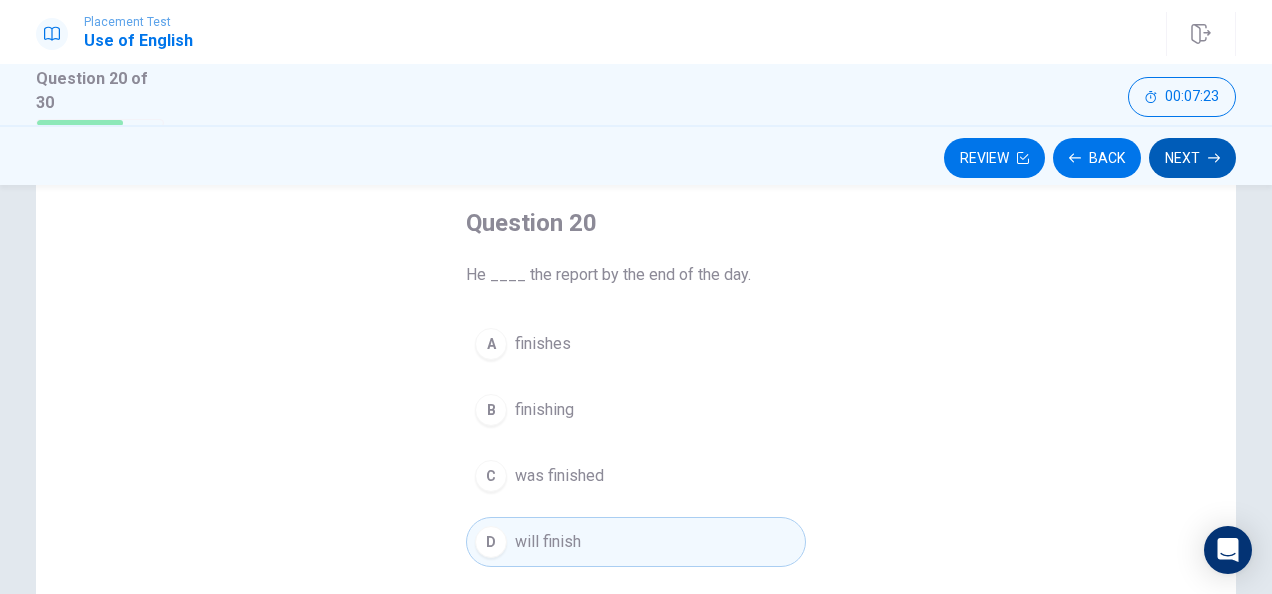 click on "Next" at bounding box center (1192, 158) 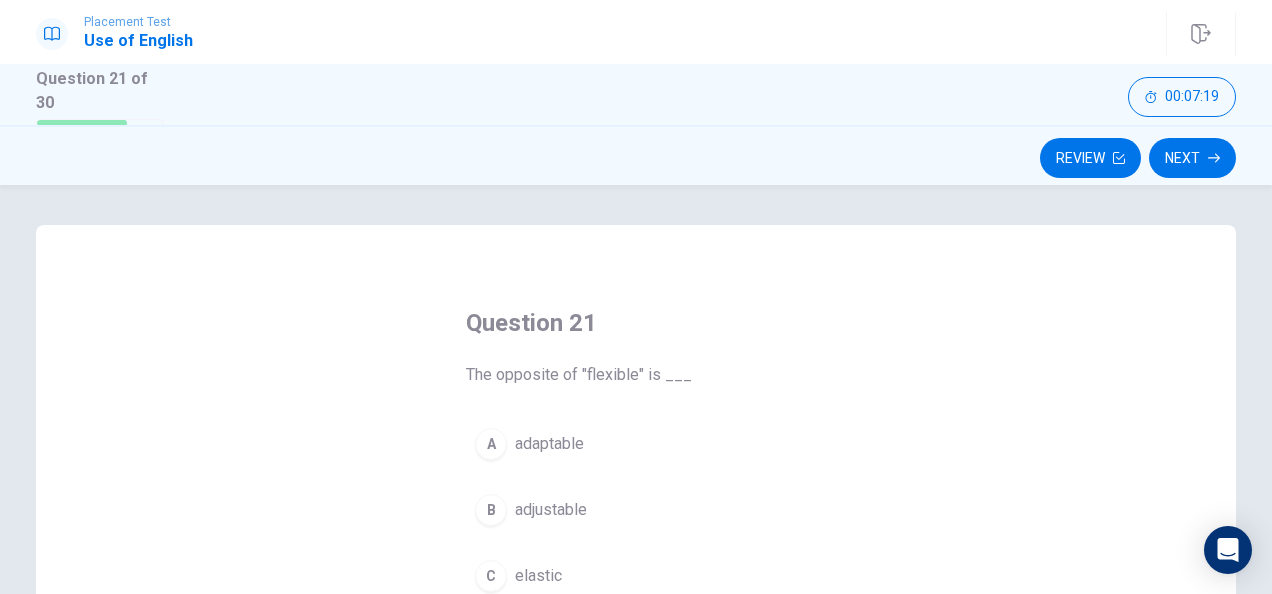 scroll, scrollTop: 100, scrollLeft: 0, axis: vertical 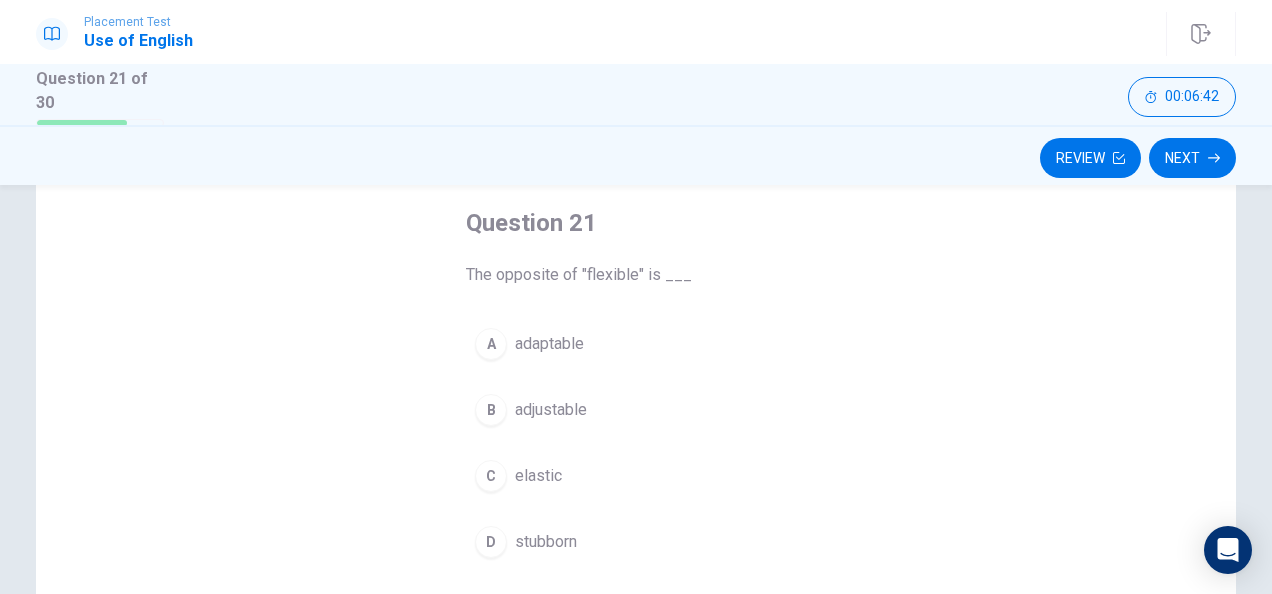 click on "stubborn" at bounding box center (546, 542) 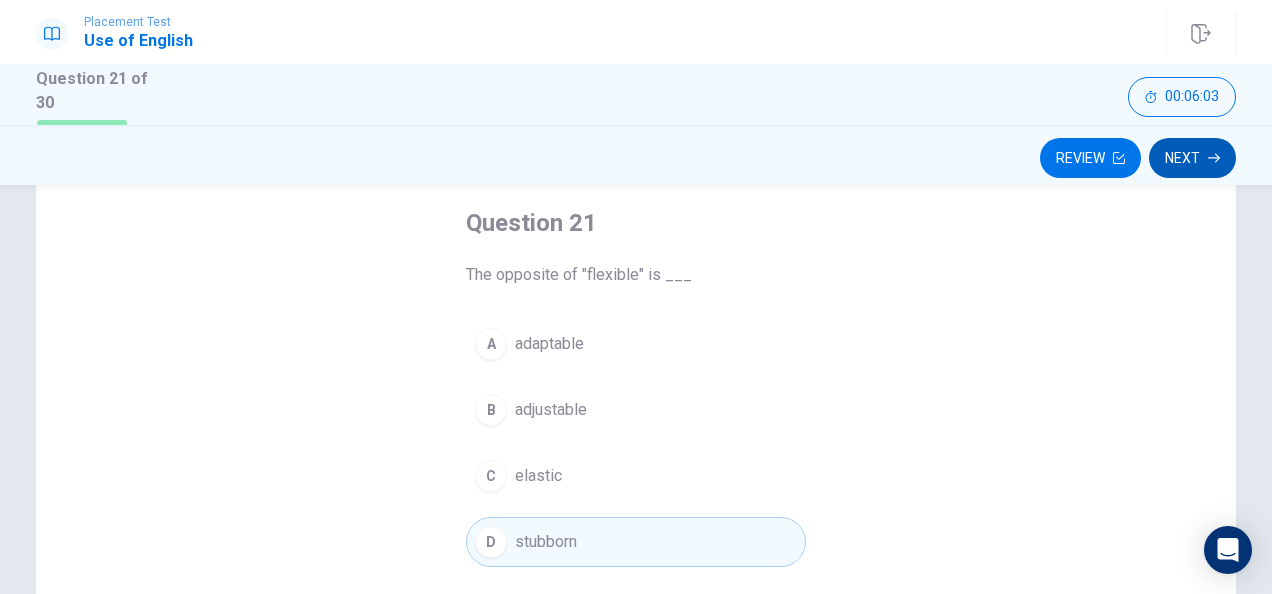 click on "Next" at bounding box center [1192, 158] 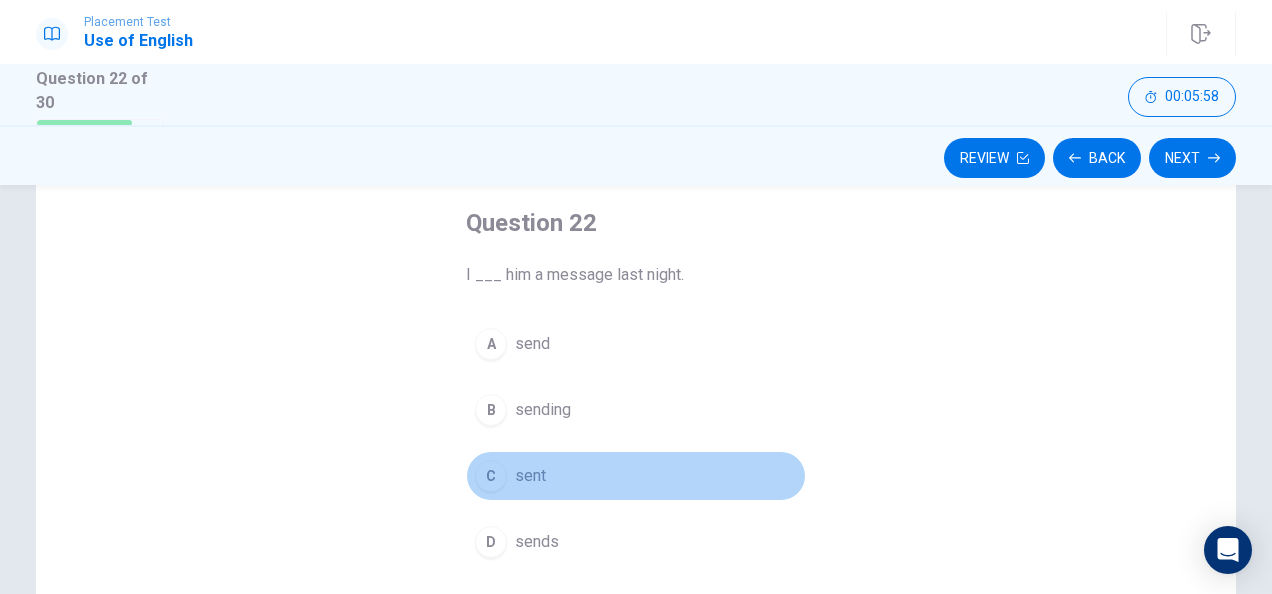 click on "C sent" at bounding box center [636, 476] 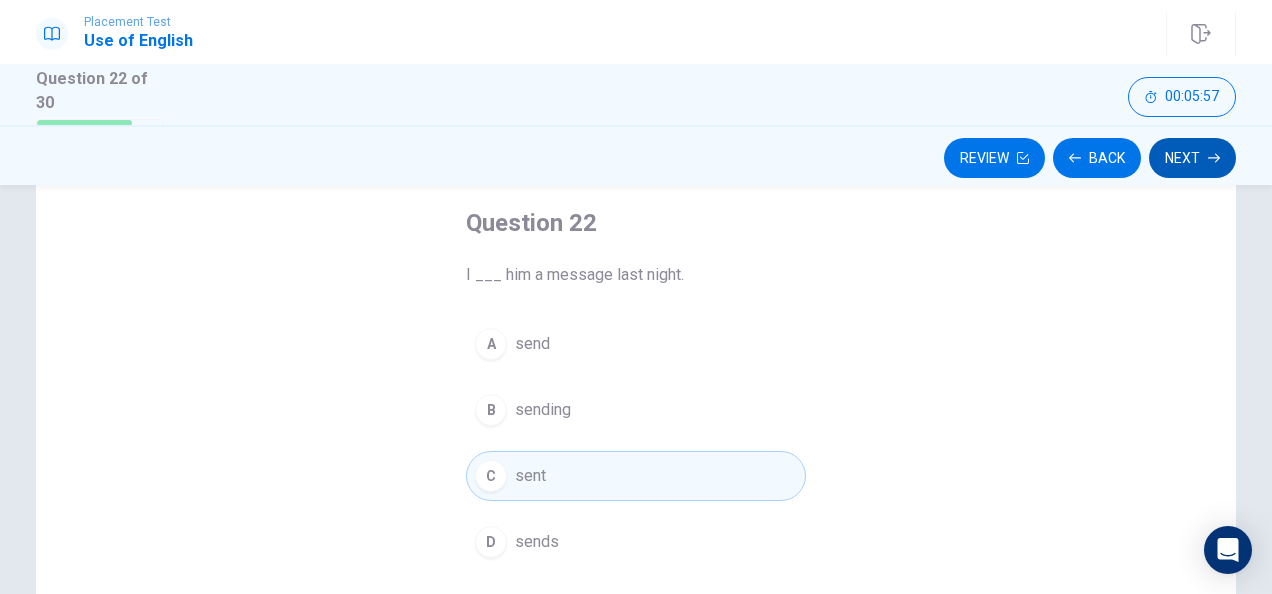 click 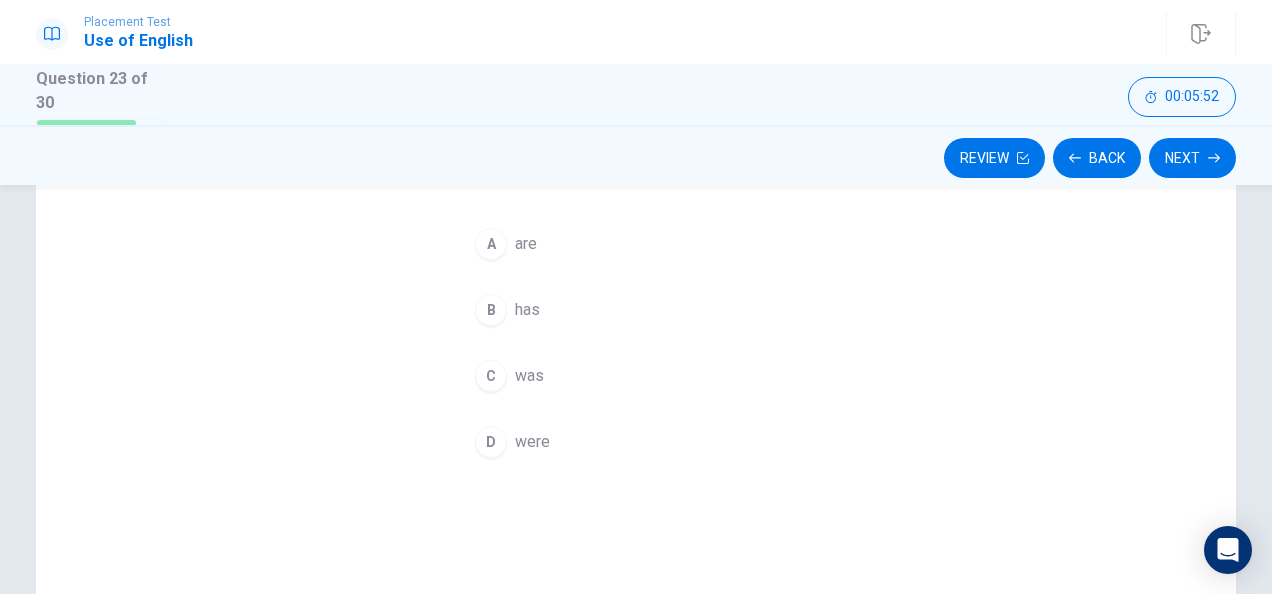 scroll, scrollTop: 100, scrollLeft: 0, axis: vertical 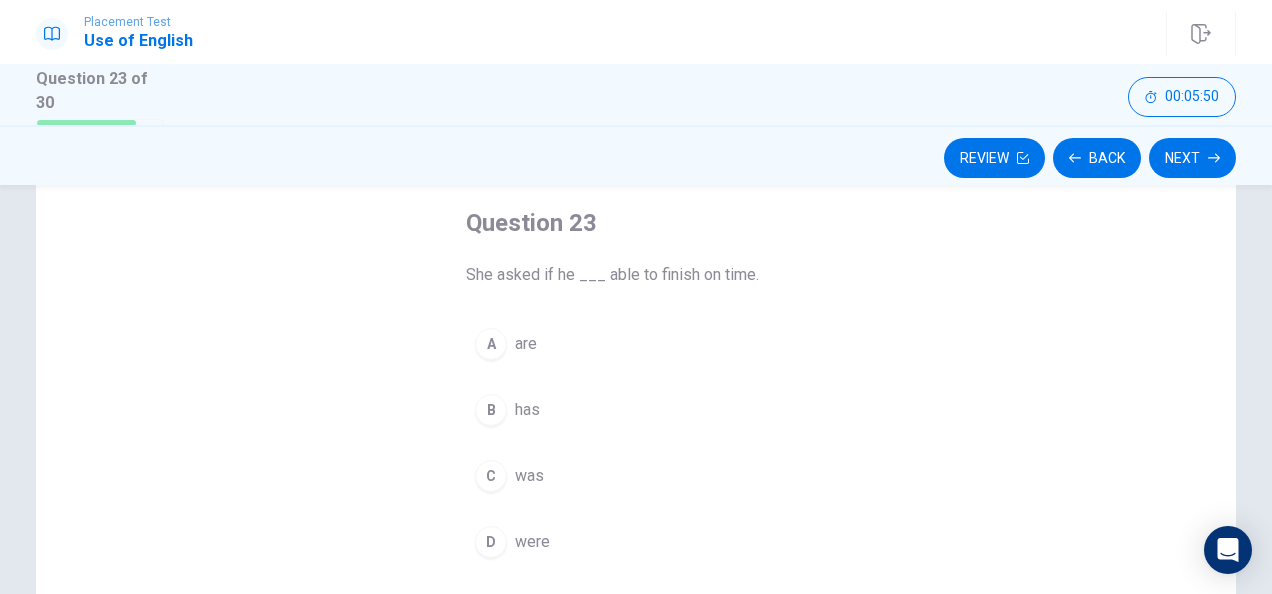 click on "C" at bounding box center [491, 476] 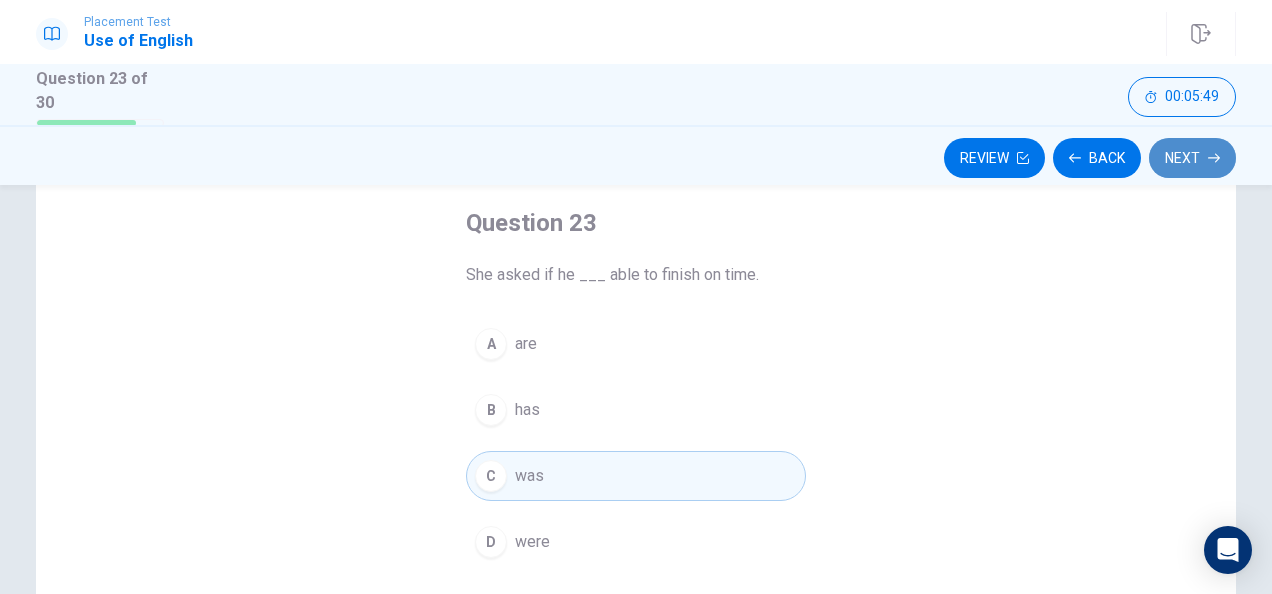 click on "Next" at bounding box center [1192, 158] 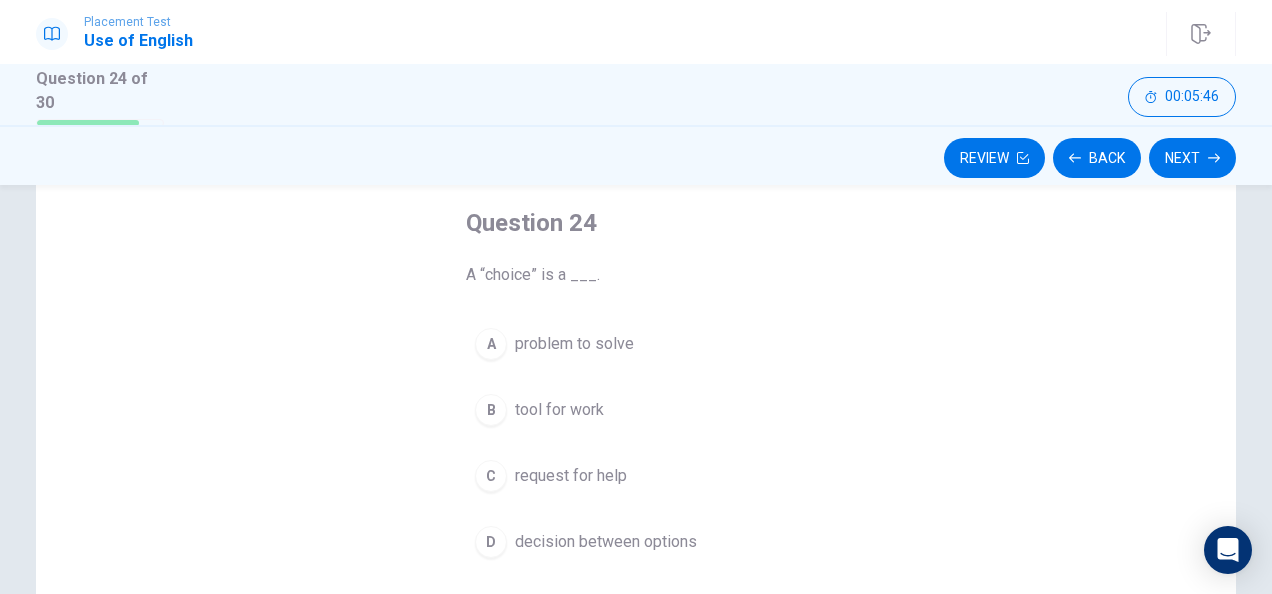 click on "decision between options" at bounding box center [606, 542] 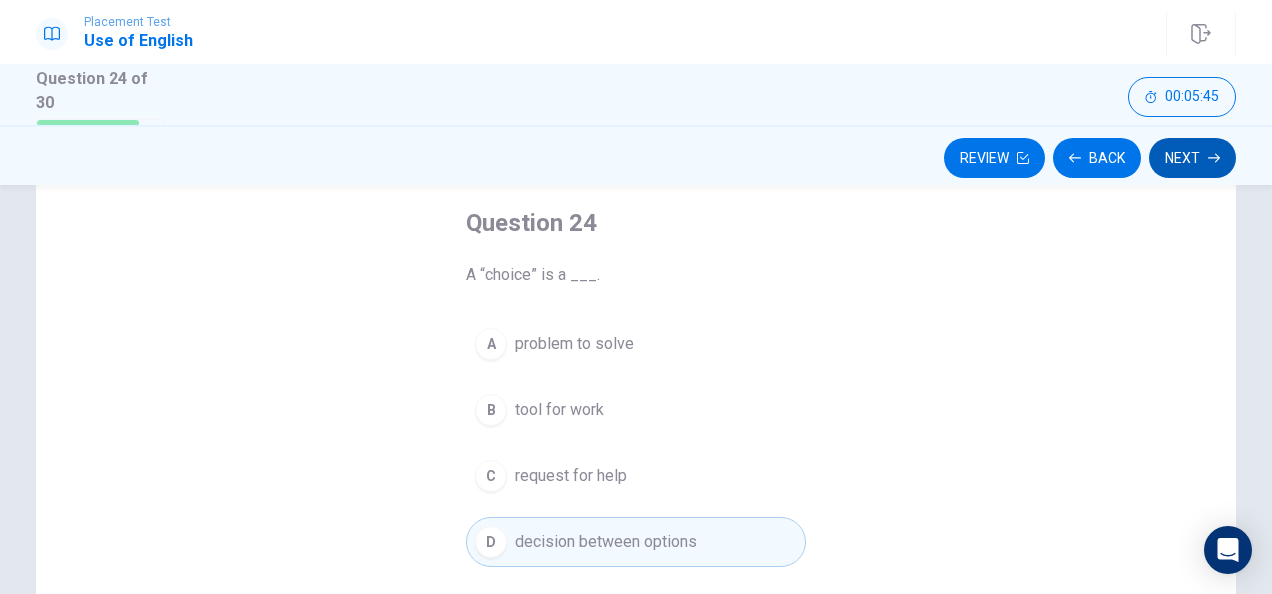 click on "Next" at bounding box center (1192, 158) 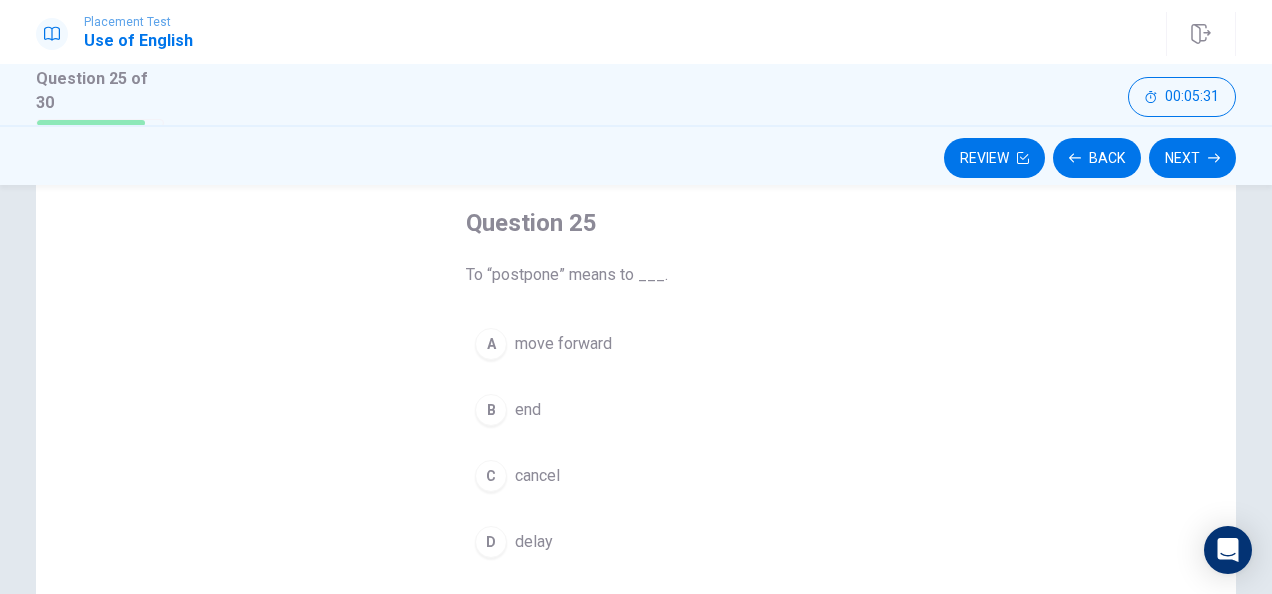 click on "D delay" at bounding box center (636, 542) 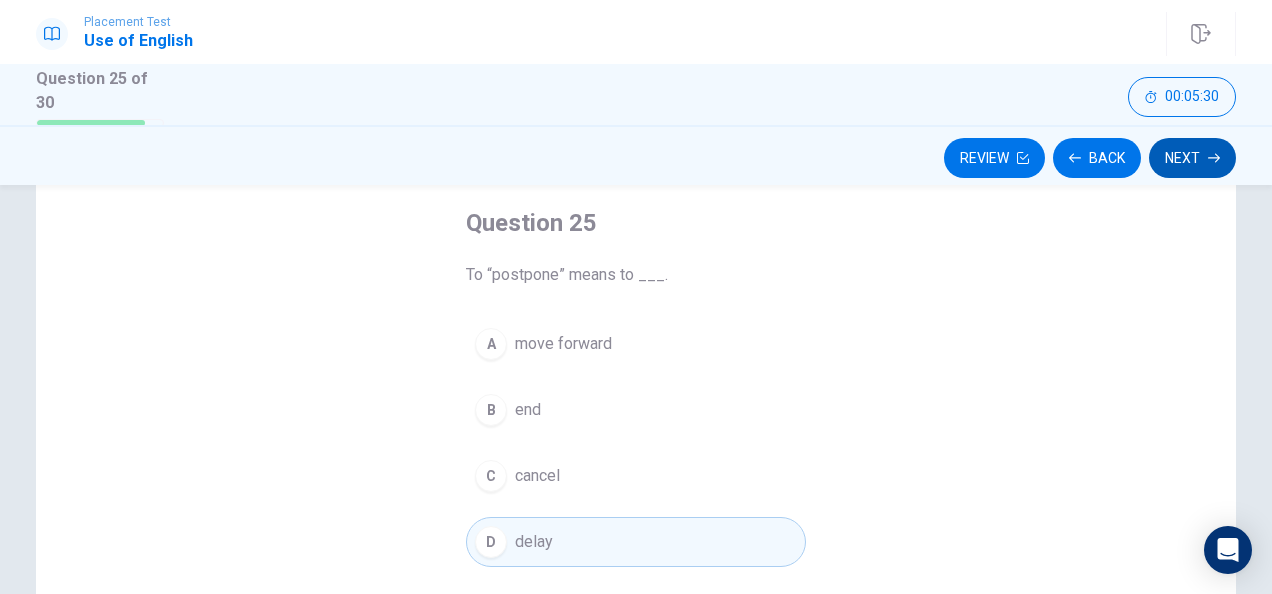 click on "Next" at bounding box center (1192, 158) 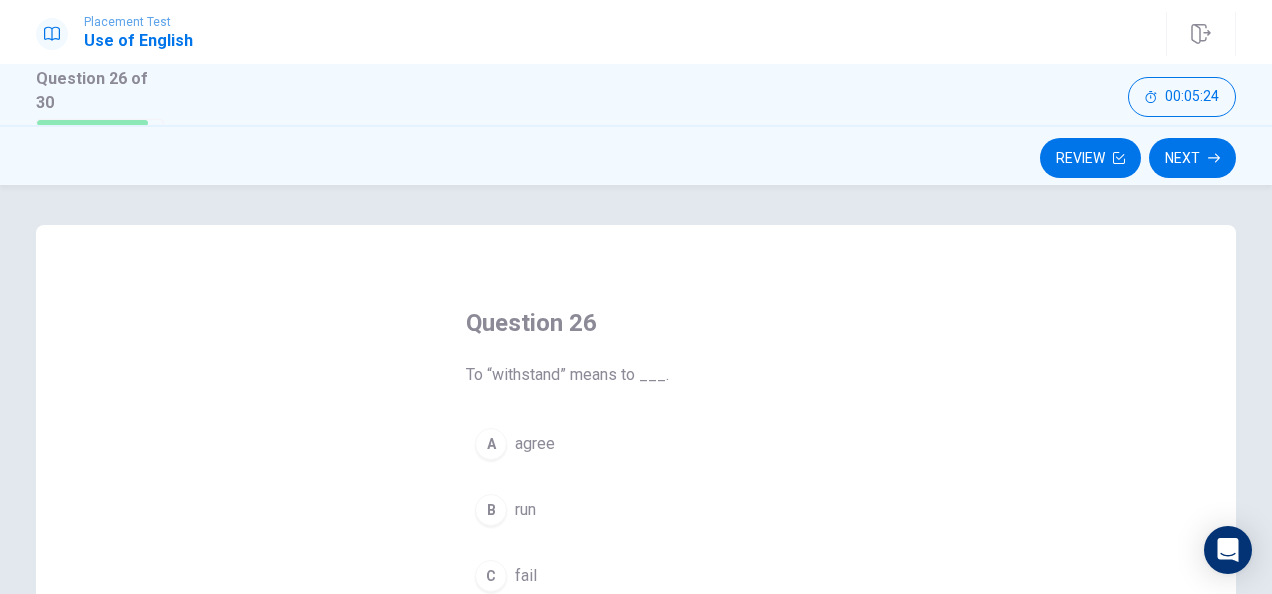 scroll, scrollTop: 100, scrollLeft: 0, axis: vertical 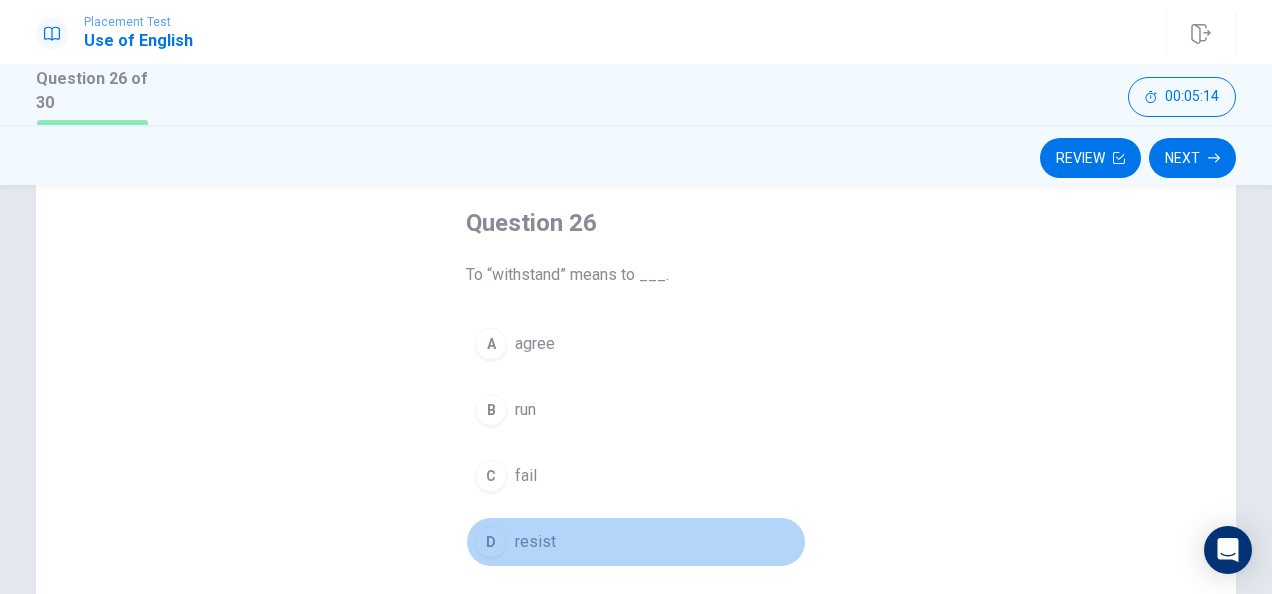 click on "D resist" at bounding box center (636, 542) 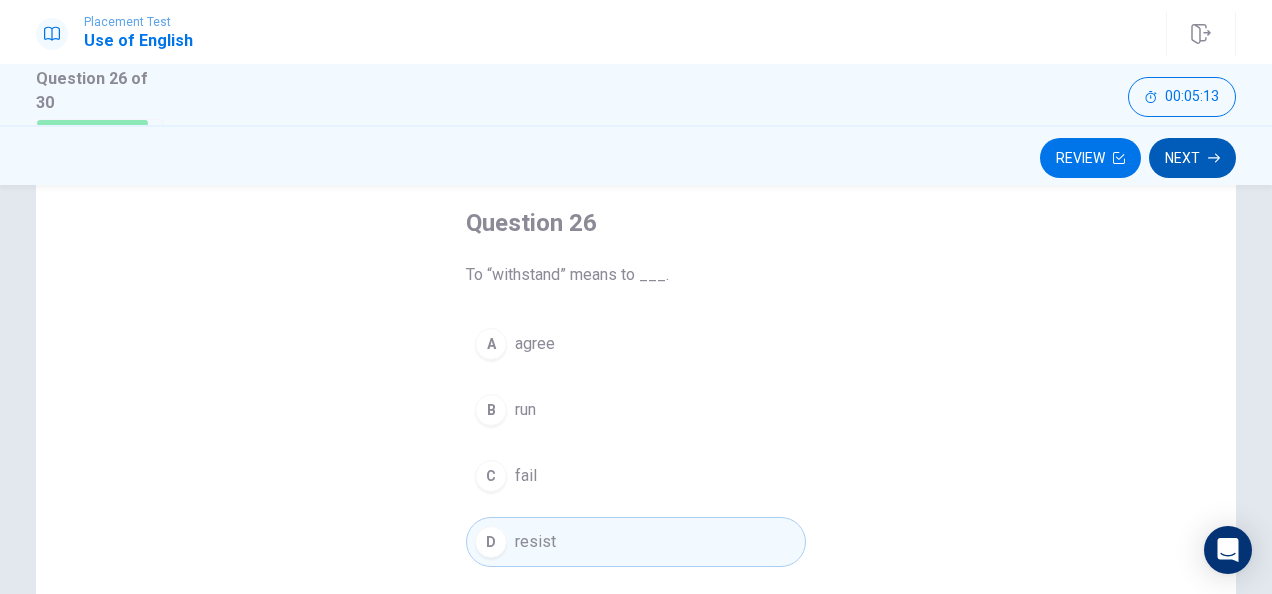 click on "Next" at bounding box center [1192, 158] 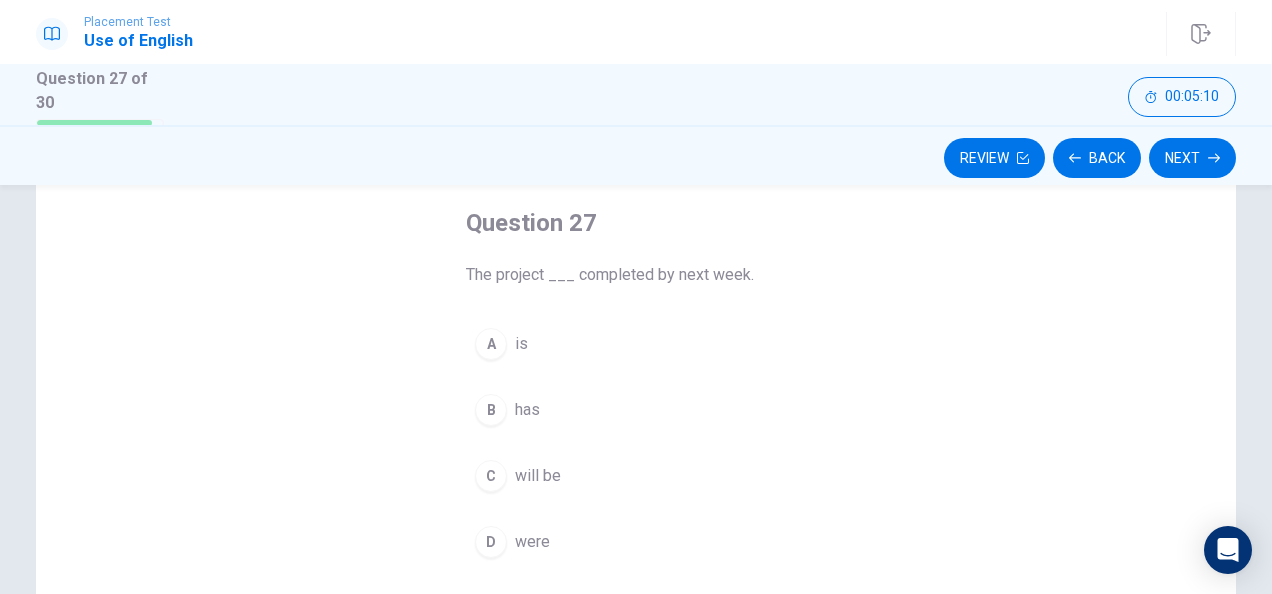 click on "will be" at bounding box center (538, 476) 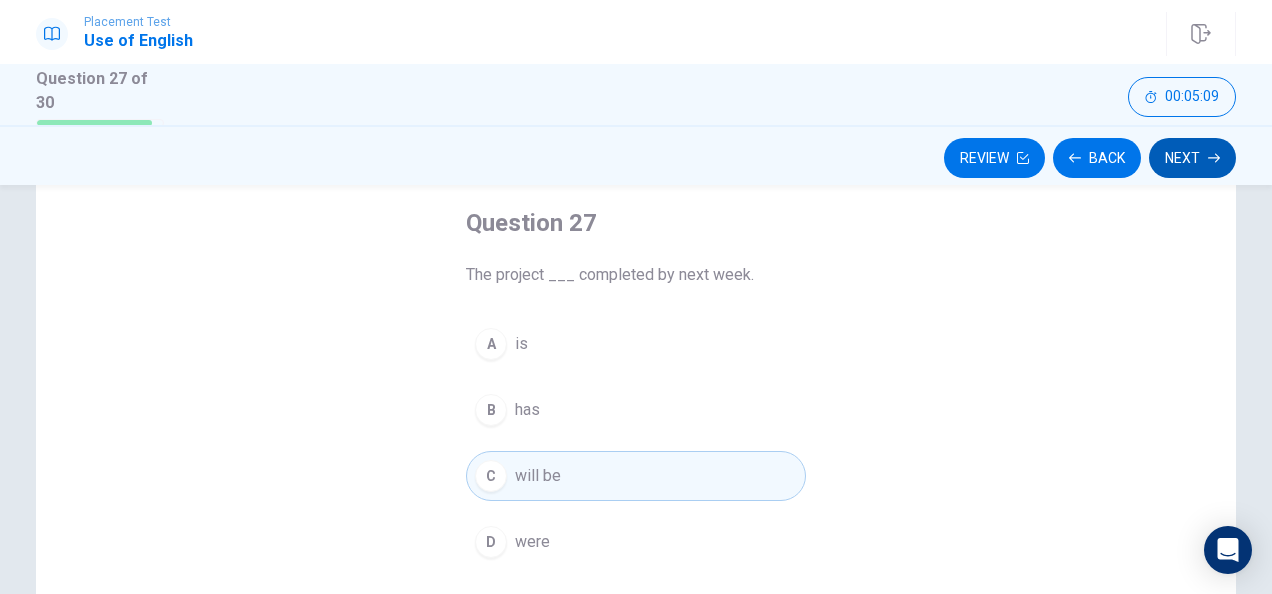 click on "Next" at bounding box center [1192, 158] 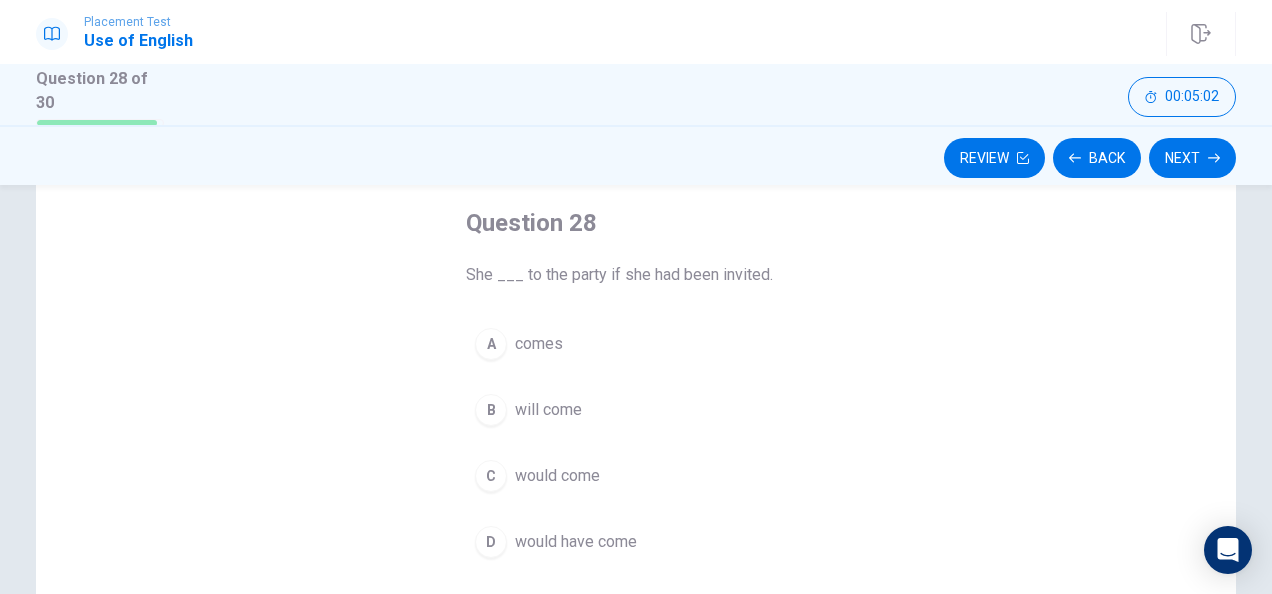 click on "would have come" at bounding box center [576, 542] 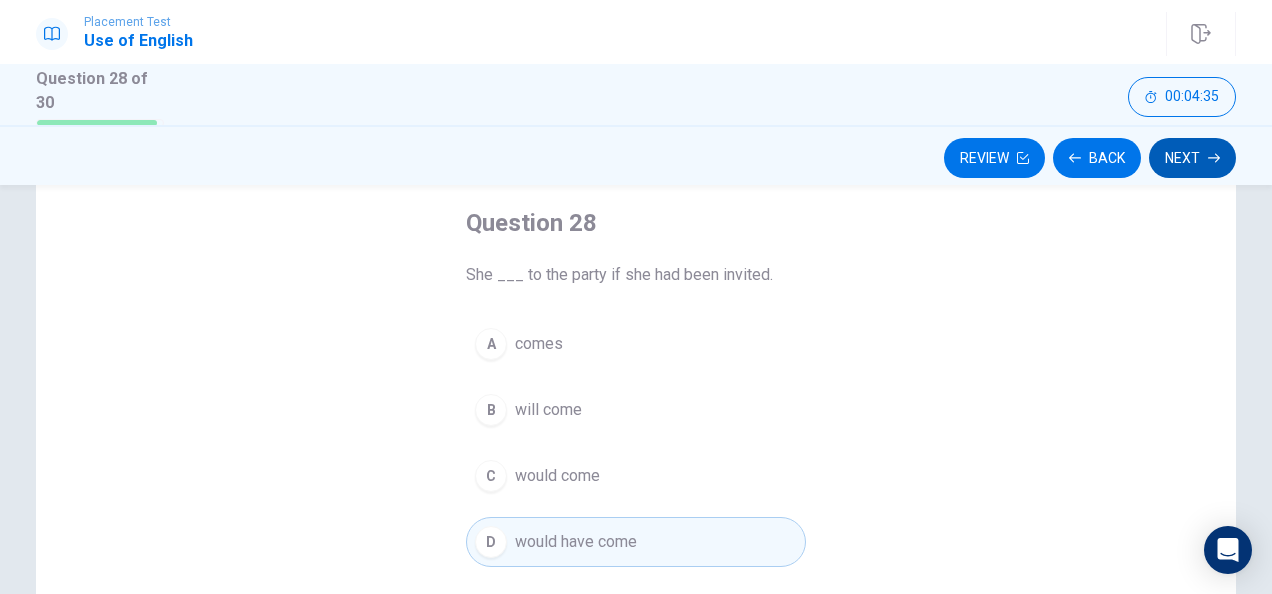 click on "Next" at bounding box center (1192, 158) 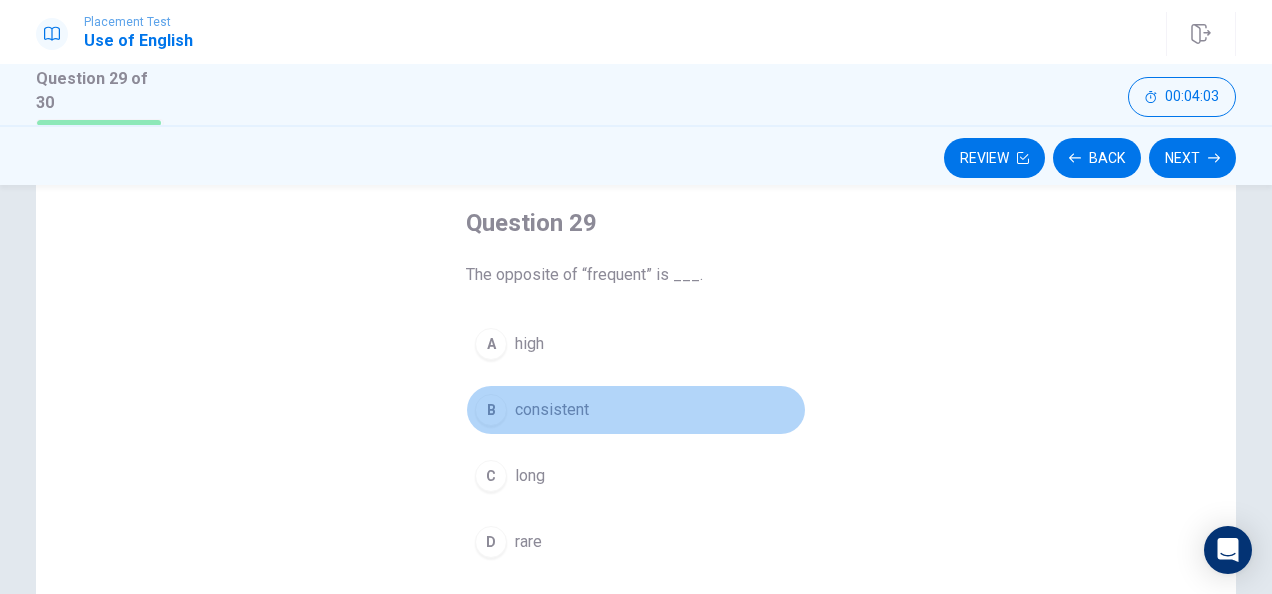 click on "B consistent" at bounding box center [636, 410] 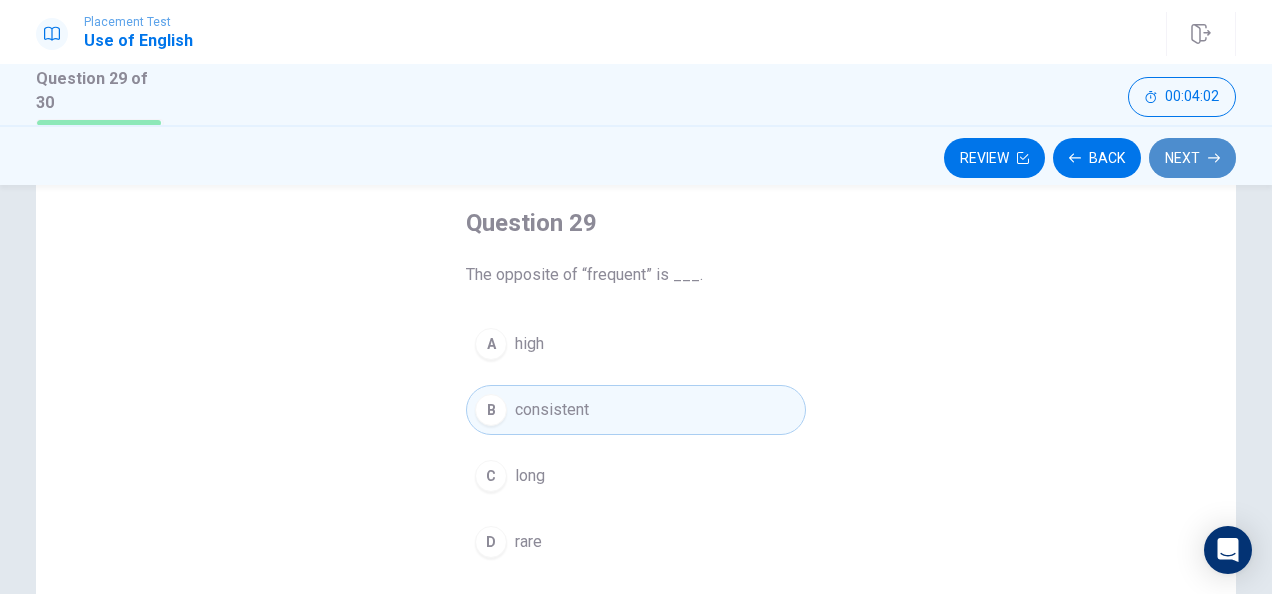 click on "Next" at bounding box center [1192, 158] 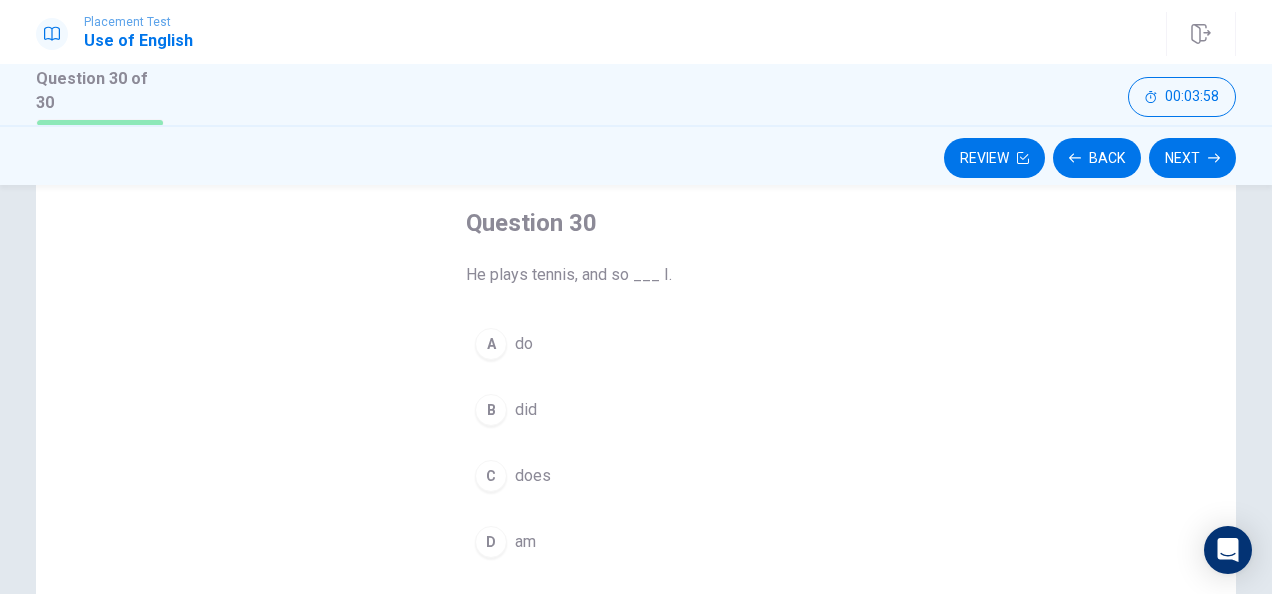 click on "D" at bounding box center [491, 542] 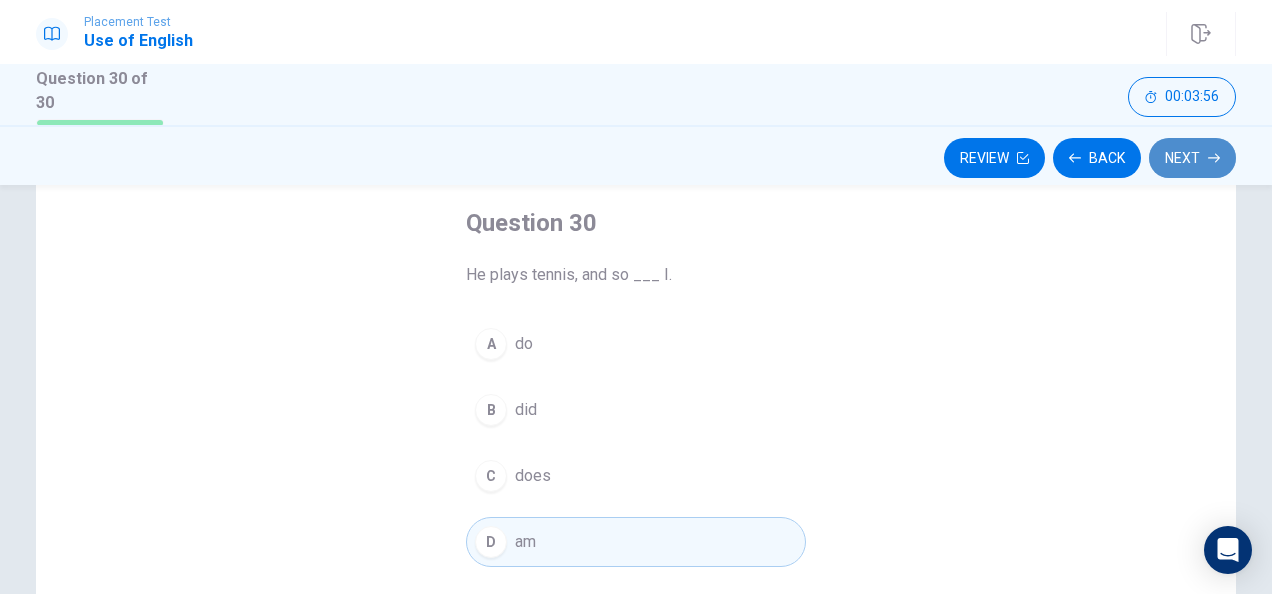 click on "Next" at bounding box center [1192, 158] 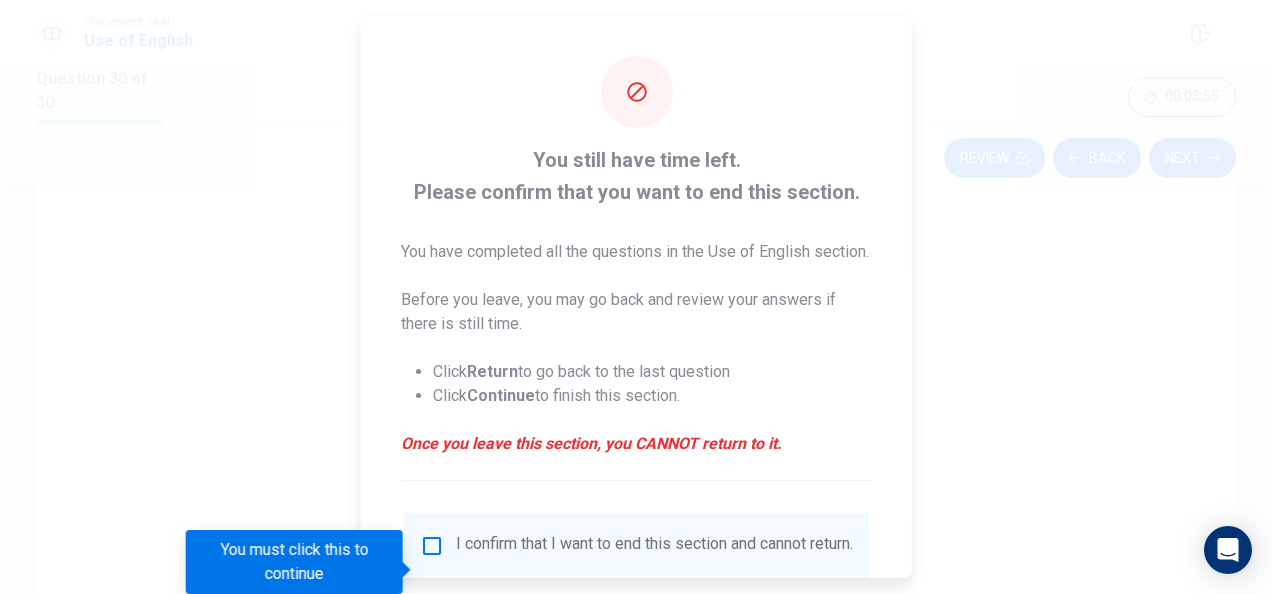 scroll, scrollTop: 100, scrollLeft: 0, axis: vertical 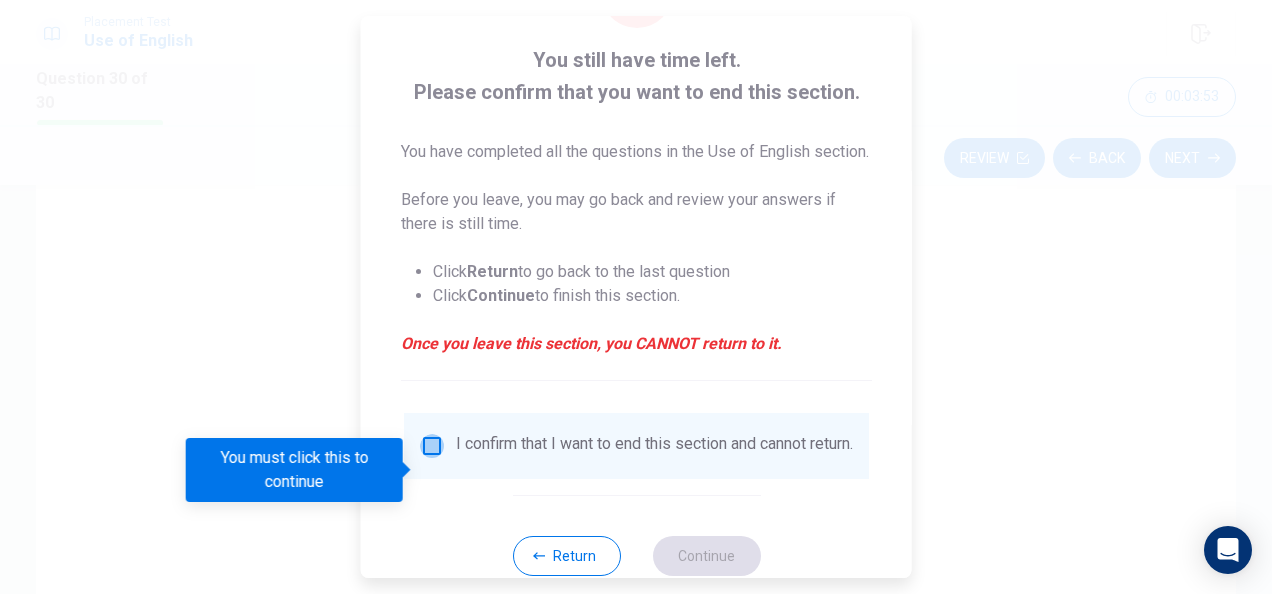 click at bounding box center [432, 446] 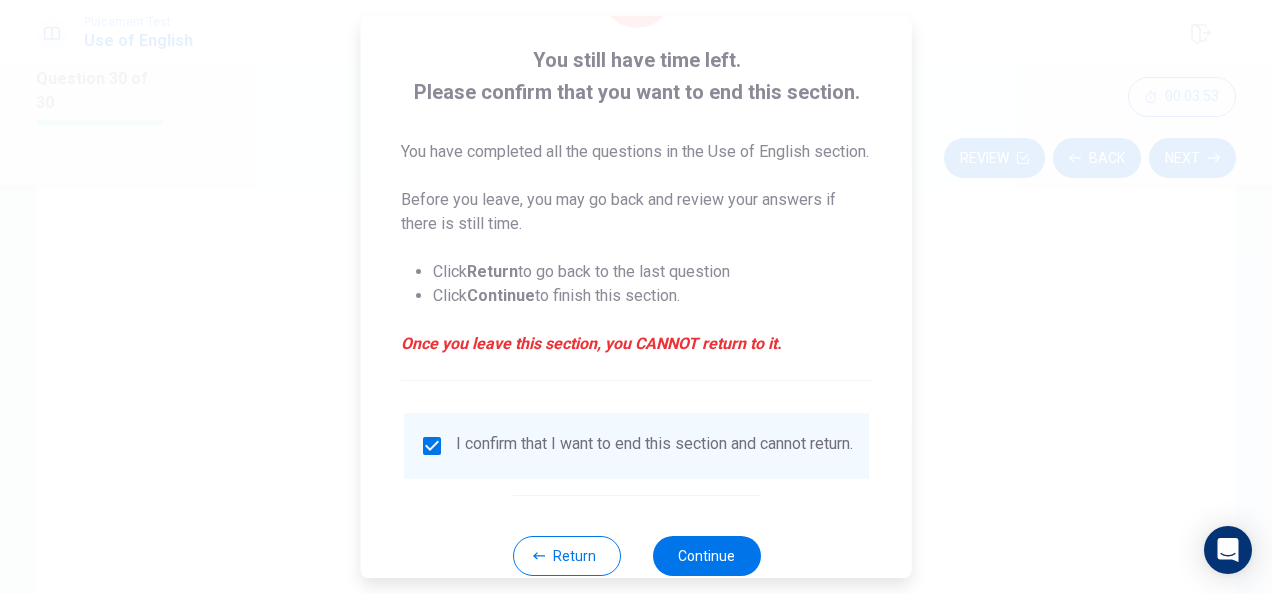 scroll, scrollTop: 176, scrollLeft: 0, axis: vertical 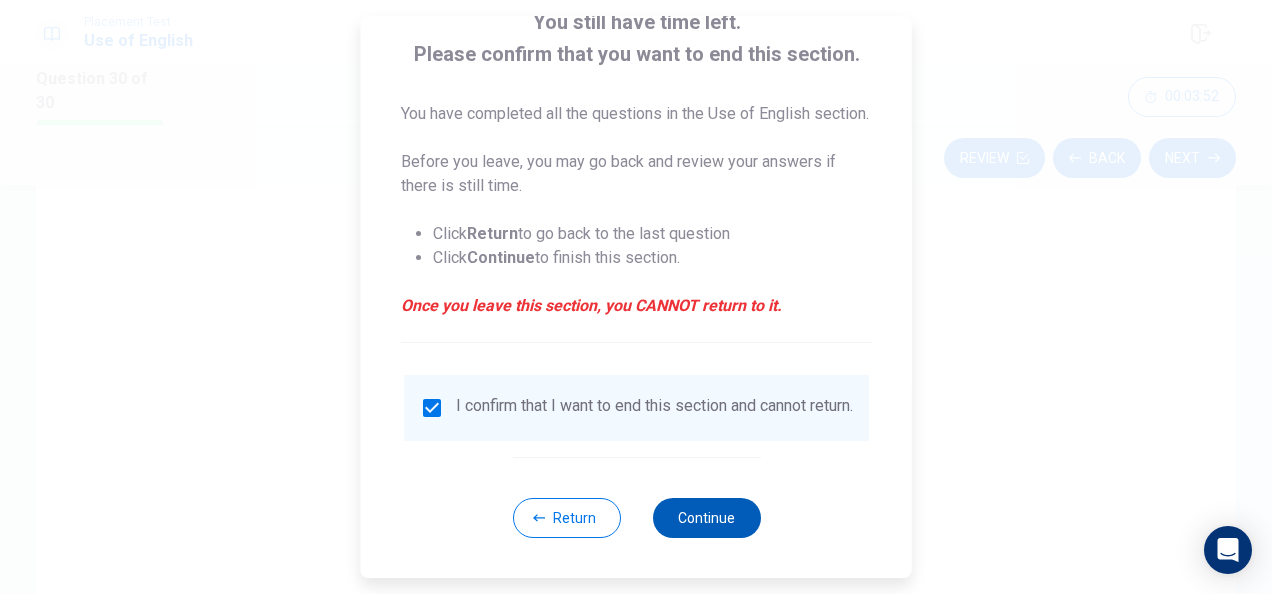 click on "Continue" at bounding box center (706, 518) 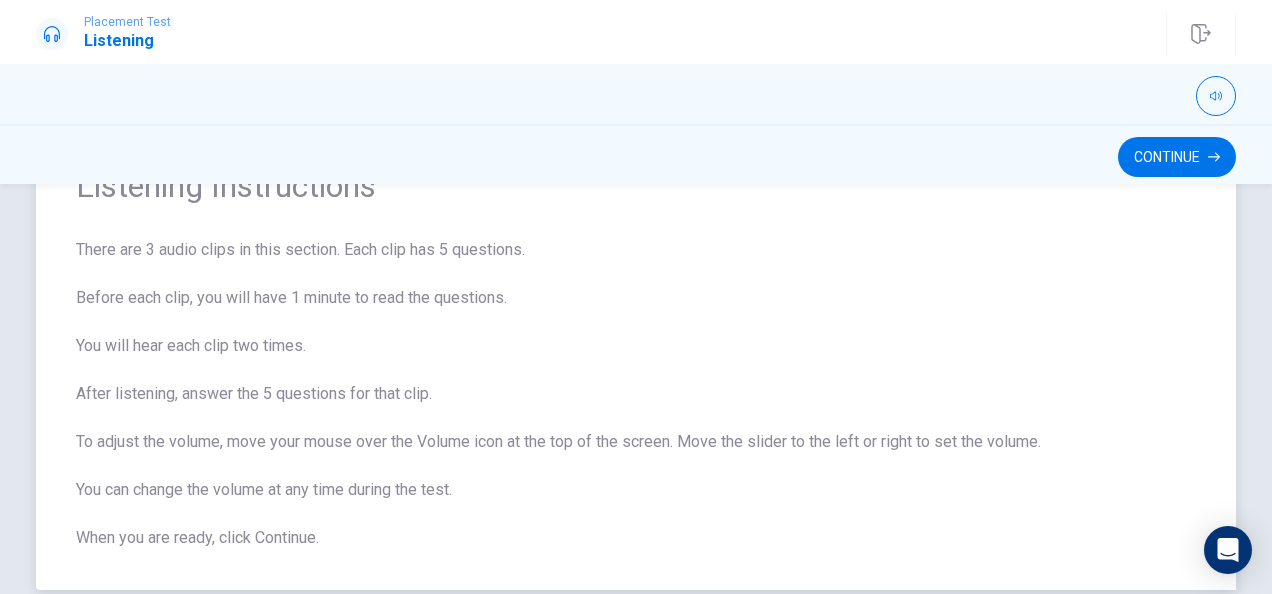 scroll, scrollTop: 0, scrollLeft: 0, axis: both 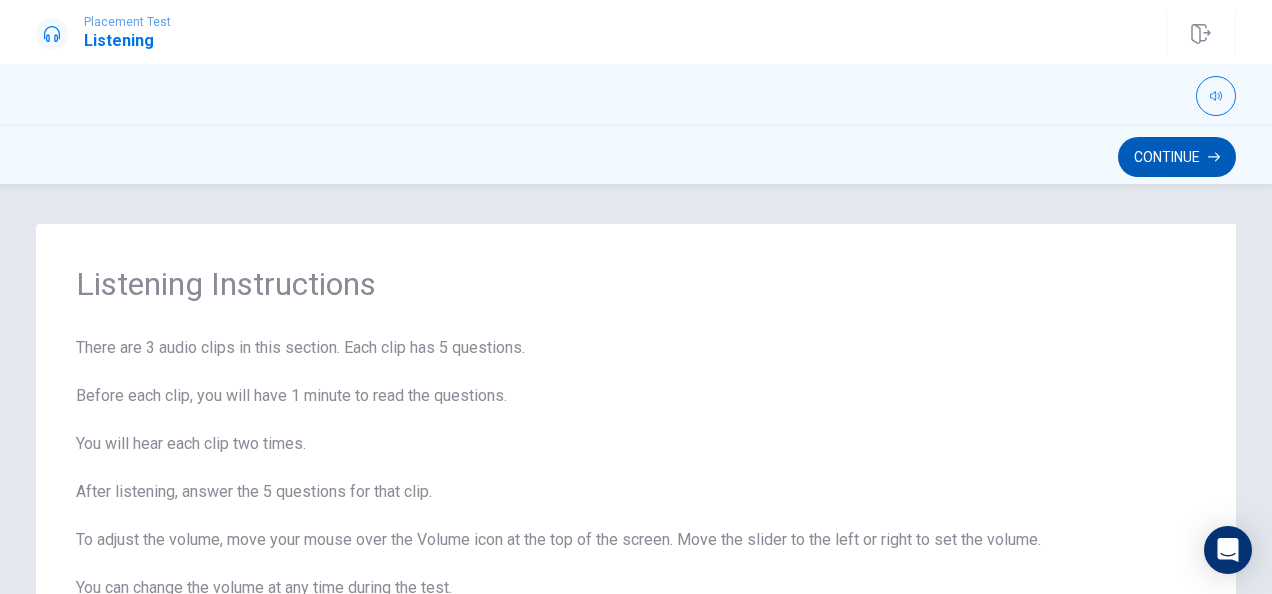click on "Continue" at bounding box center [1177, 157] 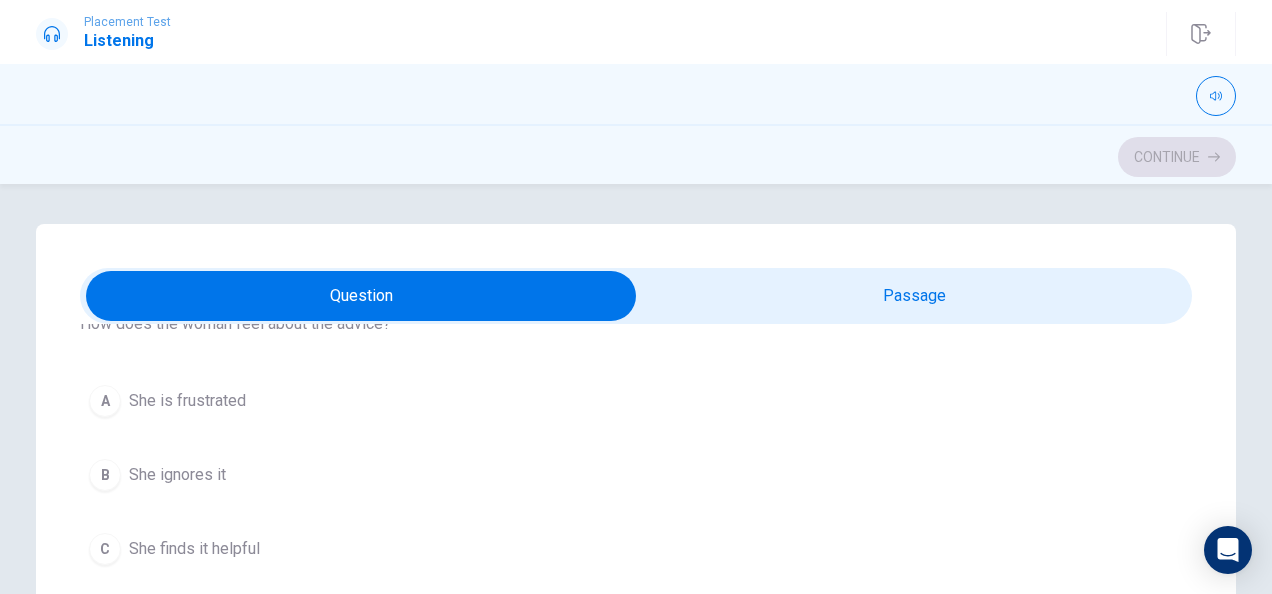 scroll, scrollTop: 0, scrollLeft: 0, axis: both 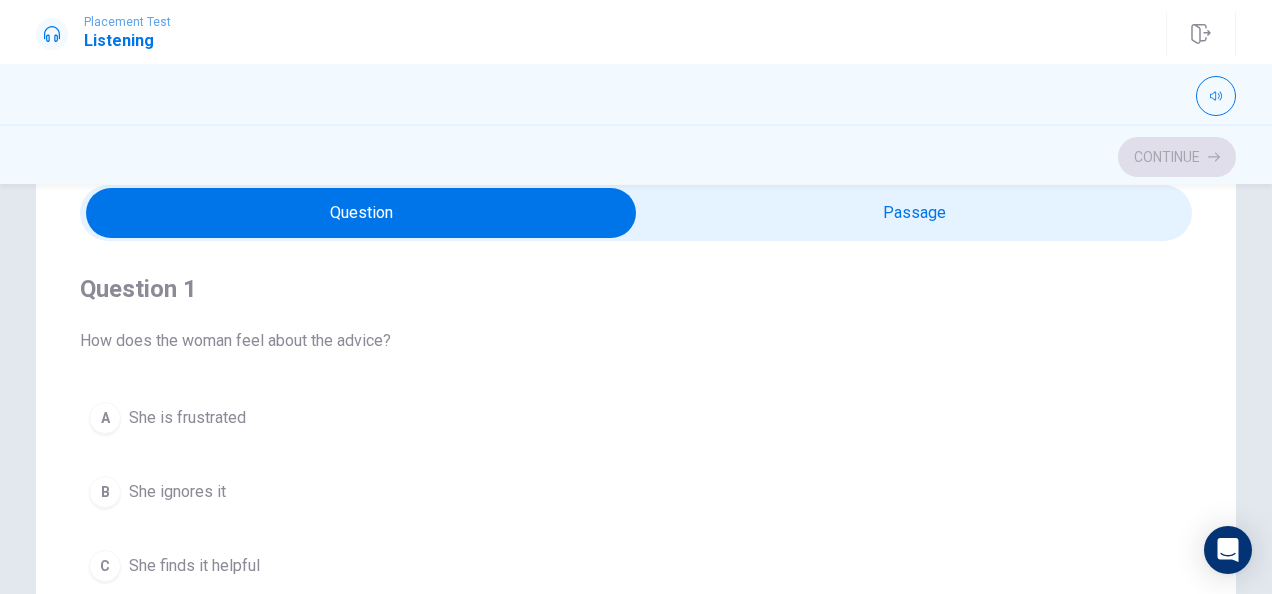 click at bounding box center (361, 213) 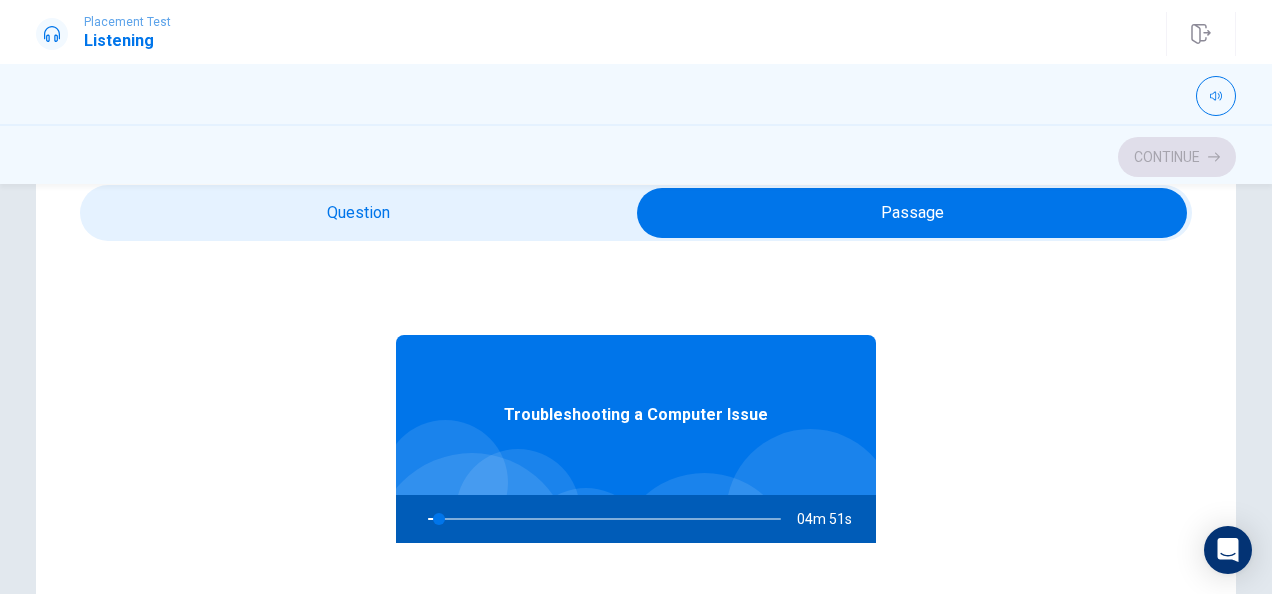 type on "3" 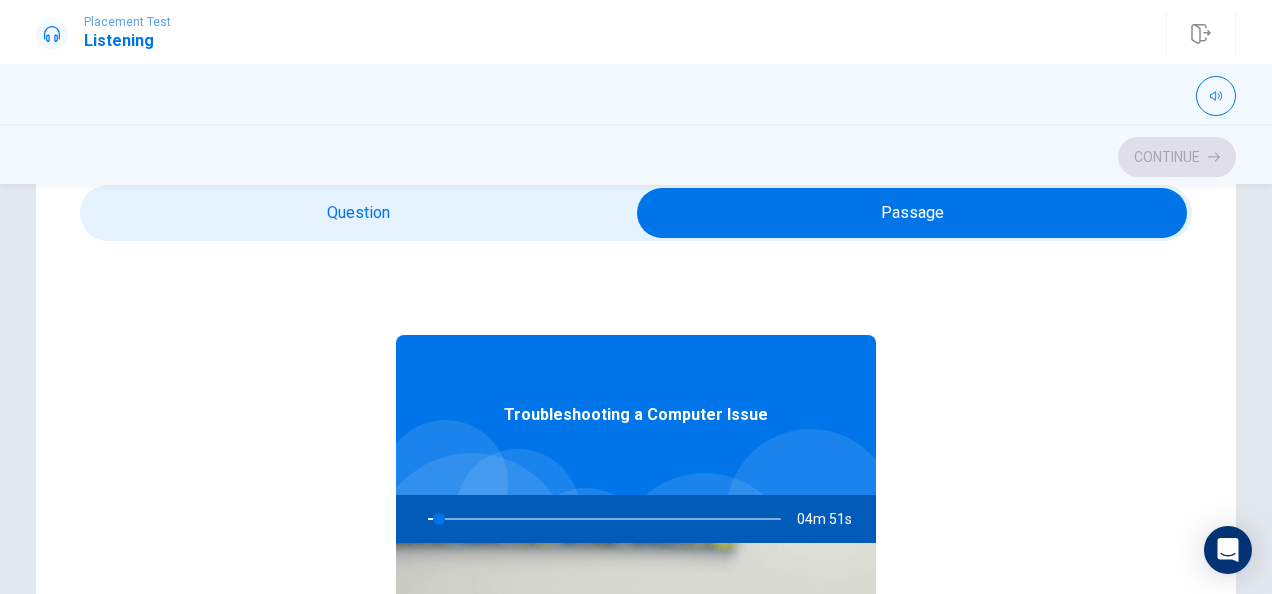 click at bounding box center (912, 213) 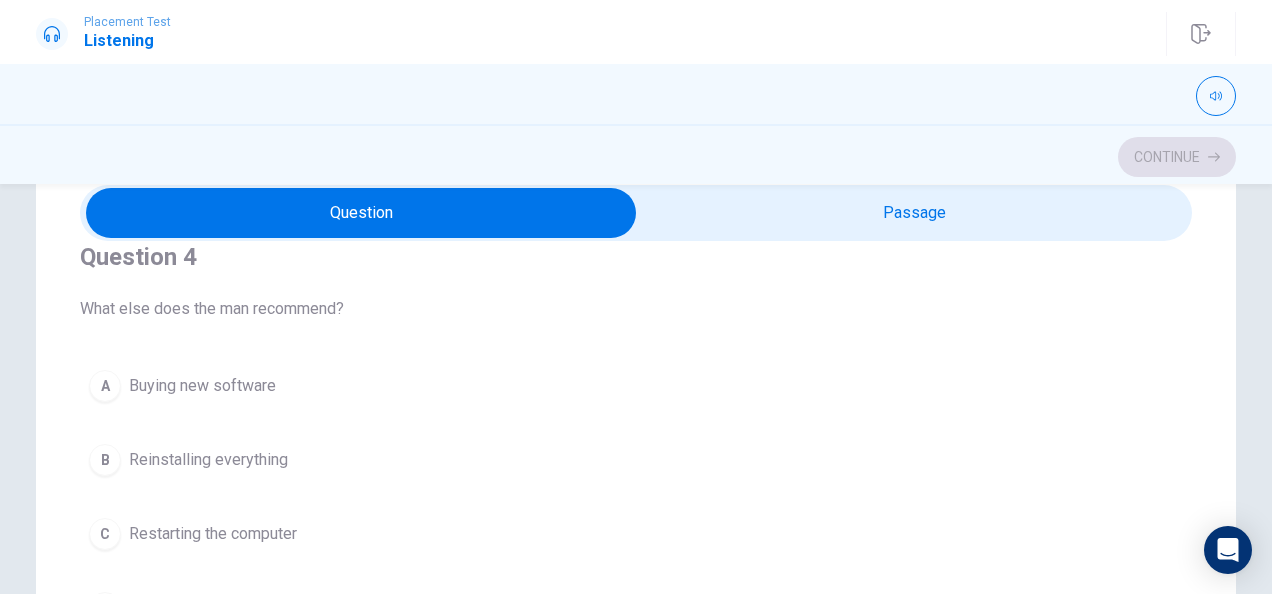 scroll, scrollTop: 1606, scrollLeft: 0, axis: vertical 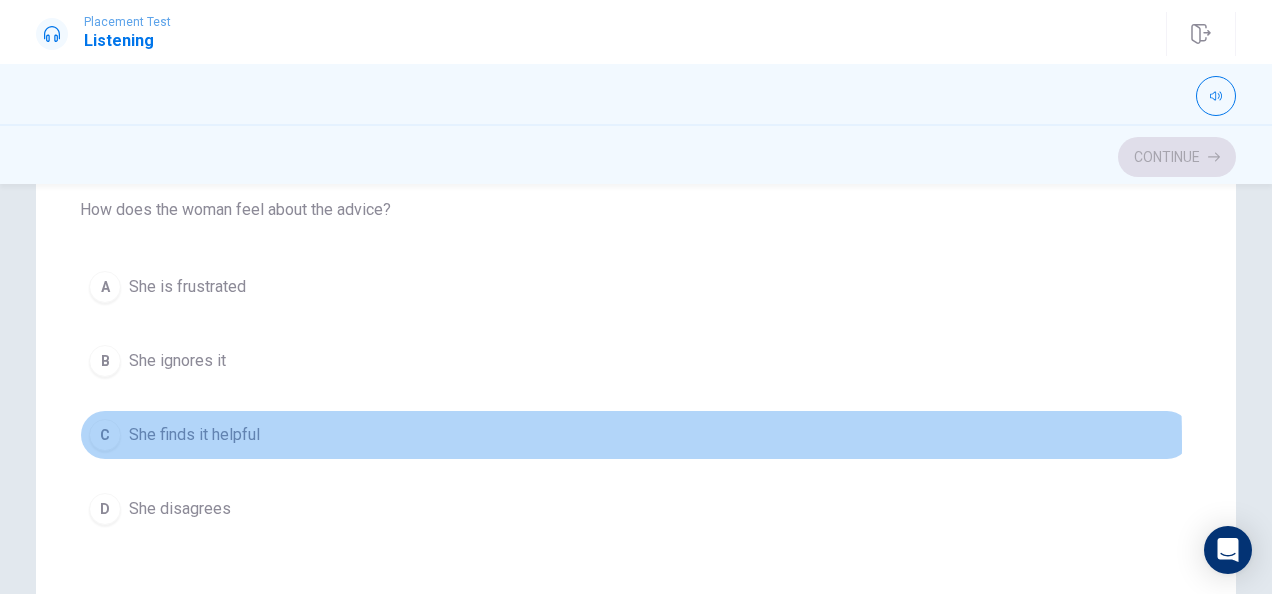 click on "She finds it helpful" at bounding box center (194, 435) 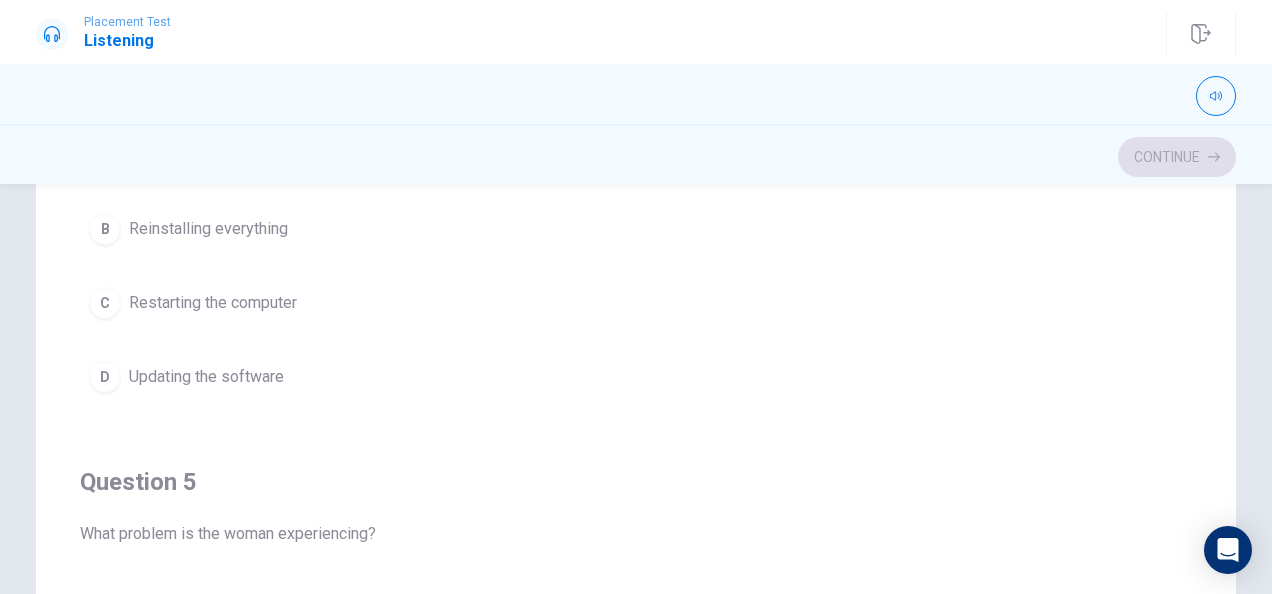 scroll, scrollTop: 1606, scrollLeft: 0, axis: vertical 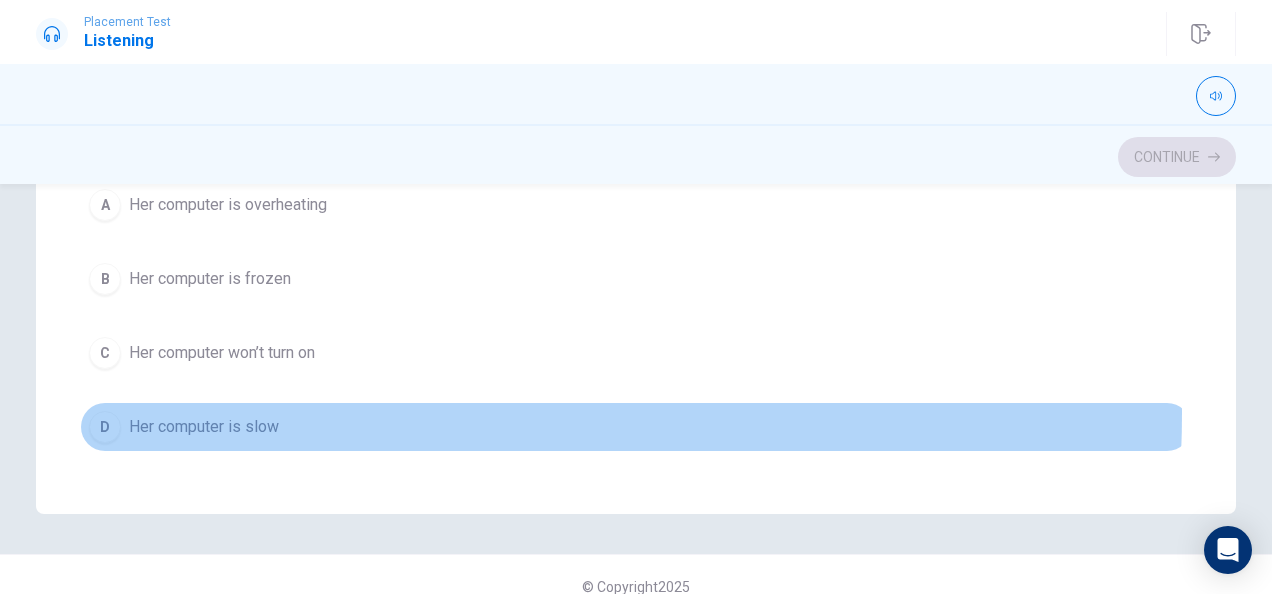 click on "D Her computer is slow" at bounding box center [636, 427] 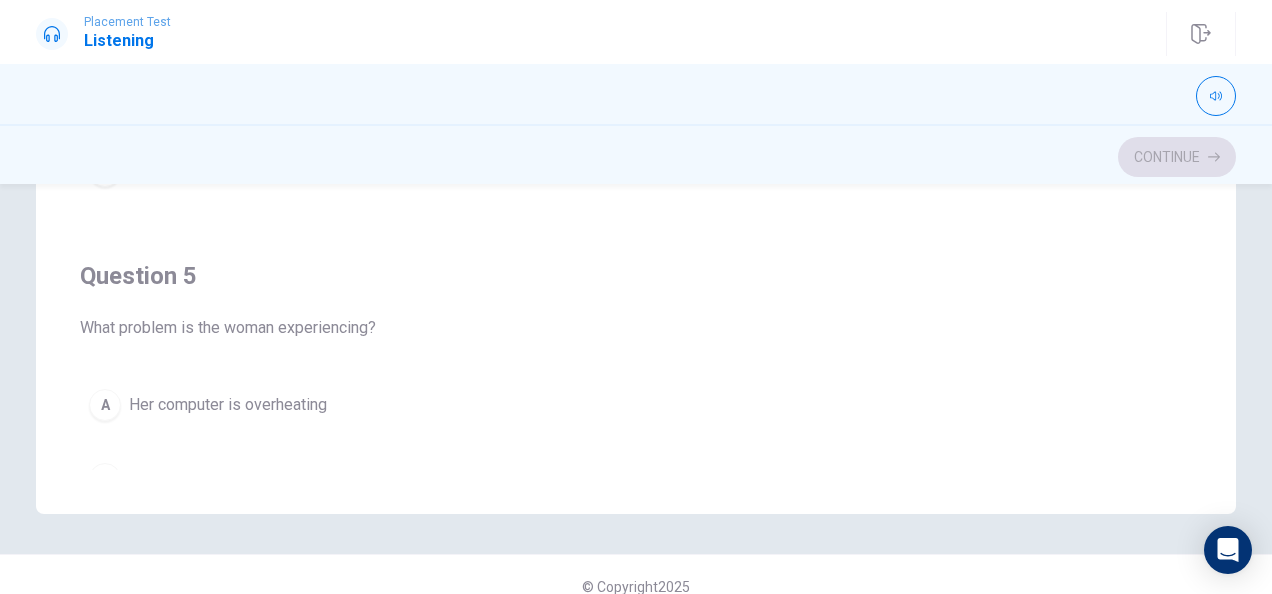 scroll, scrollTop: 1106, scrollLeft: 0, axis: vertical 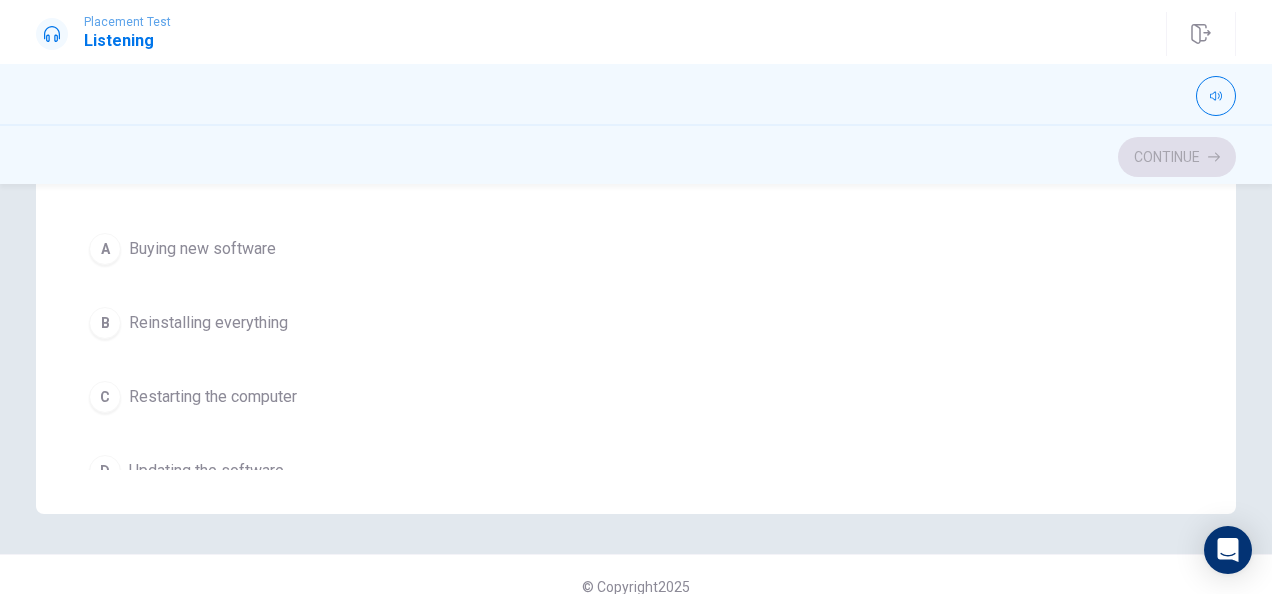 click on "C Restarting the computer" at bounding box center (636, 397) 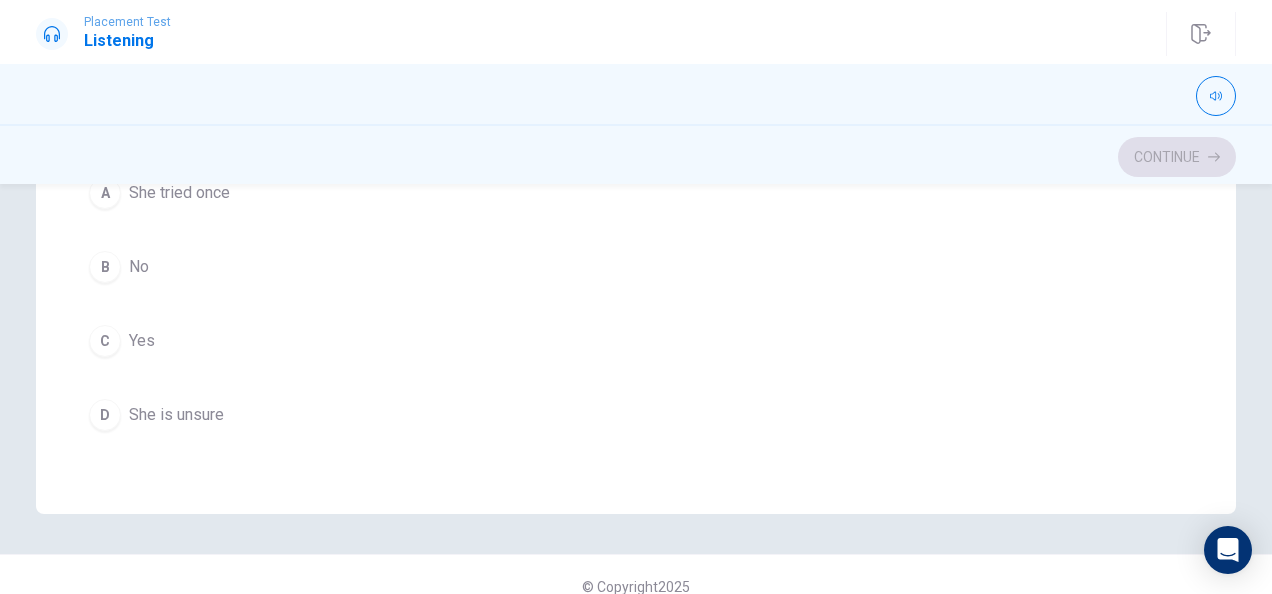 scroll, scrollTop: 606, scrollLeft: 0, axis: vertical 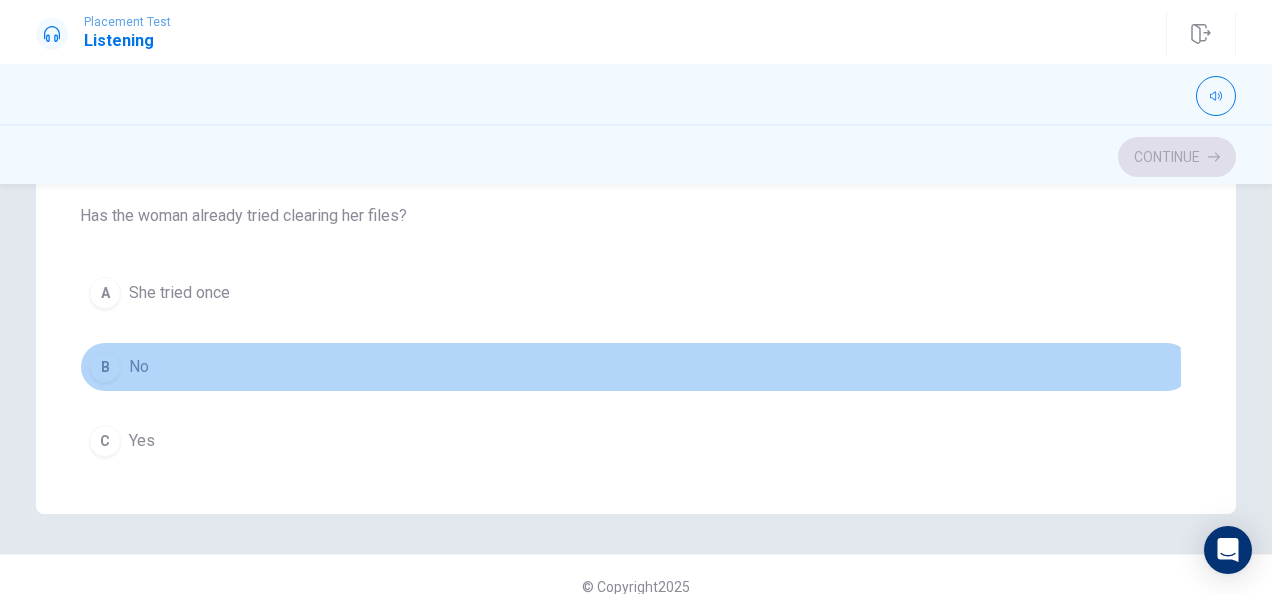 click on "B No" at bounding box center (636, 367) 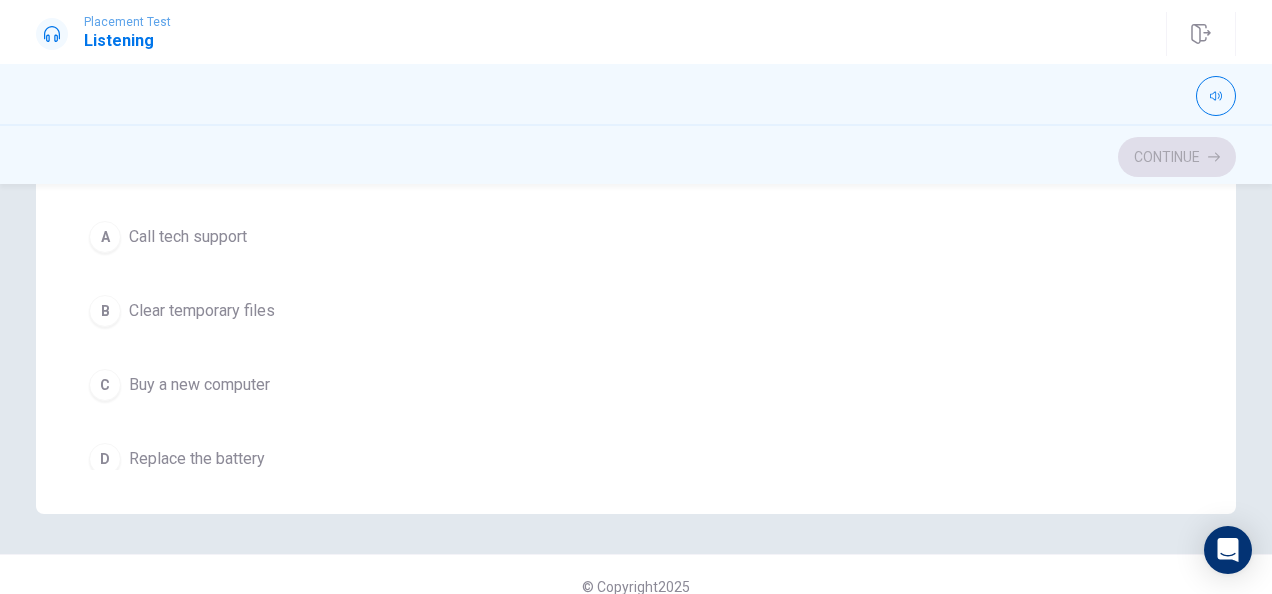 scroll, scrollTop: 306, scrollLeft: 0, axis: vertical 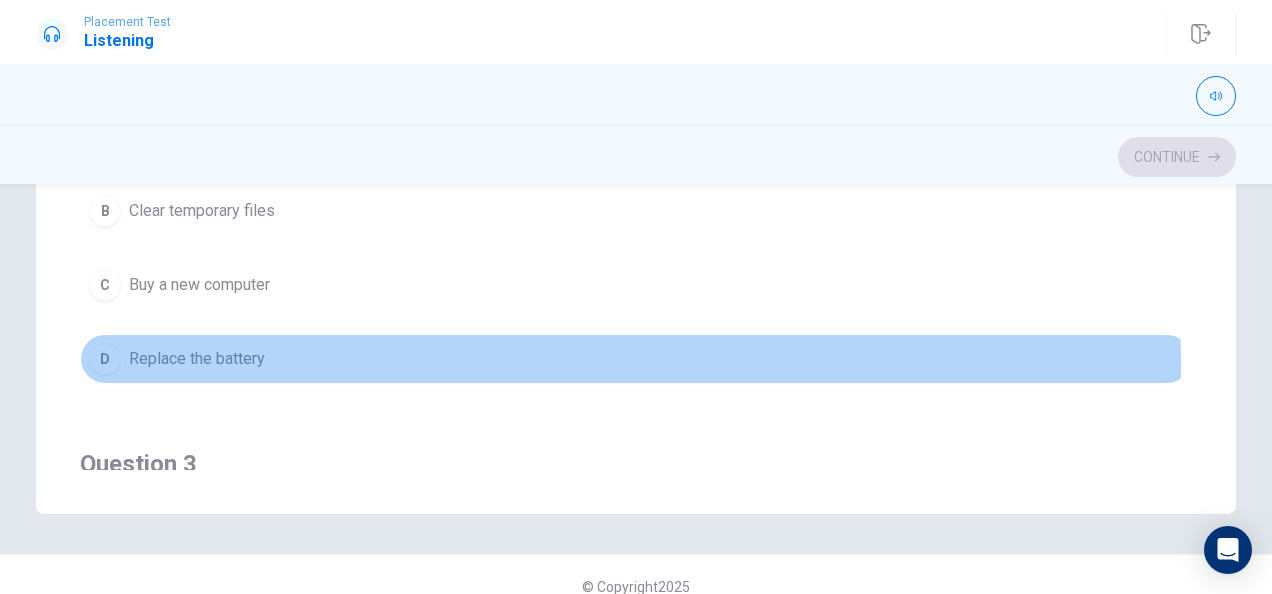 click on "Replace the battery" at bounding box center (197, 359) 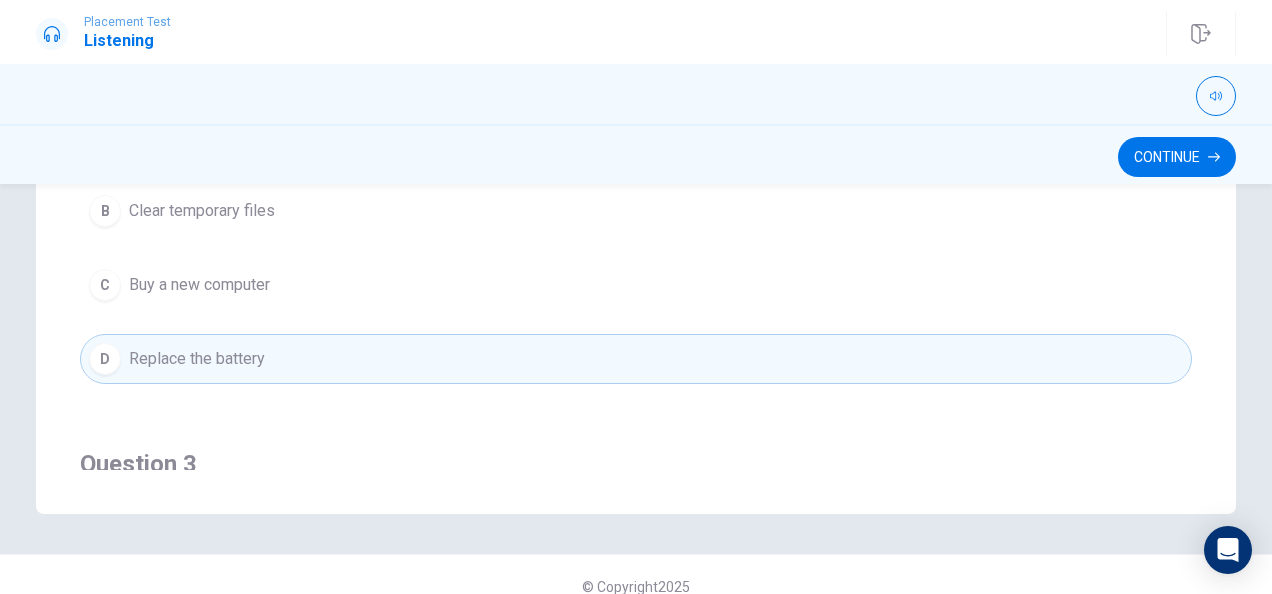 scroll, scrollTop: 0, scrollLeft: 0, axis: both 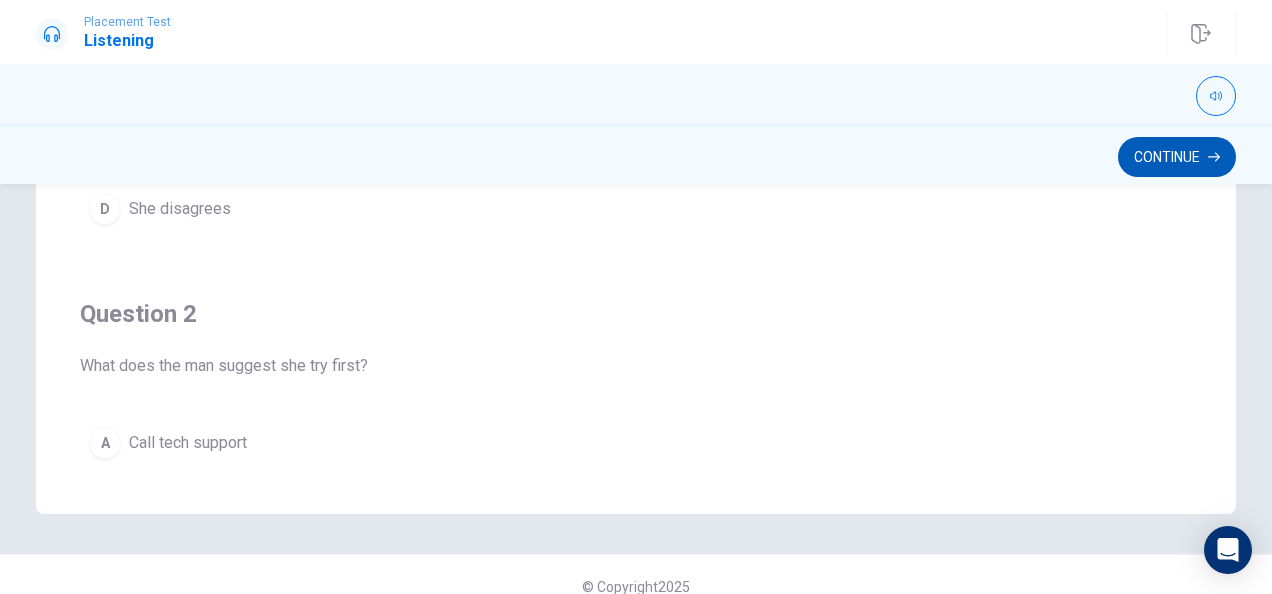 click on "Continue" at bounding box center [1177, 157] 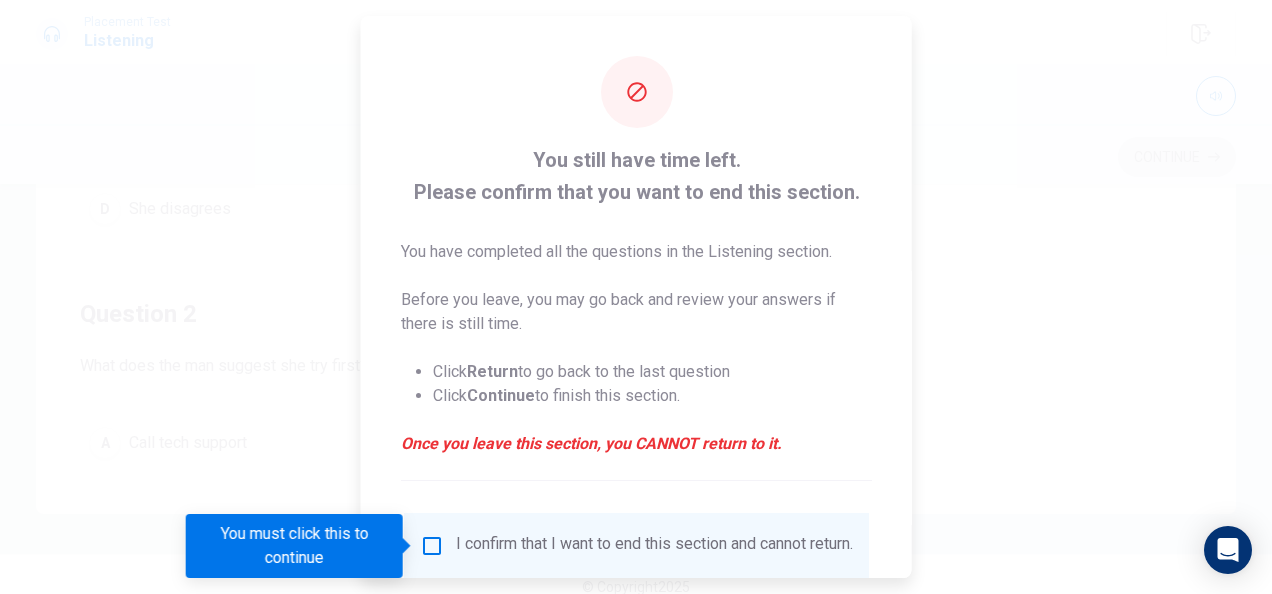 scroll, scrollTop: 152, scrollLeft: 0, axis: vertical 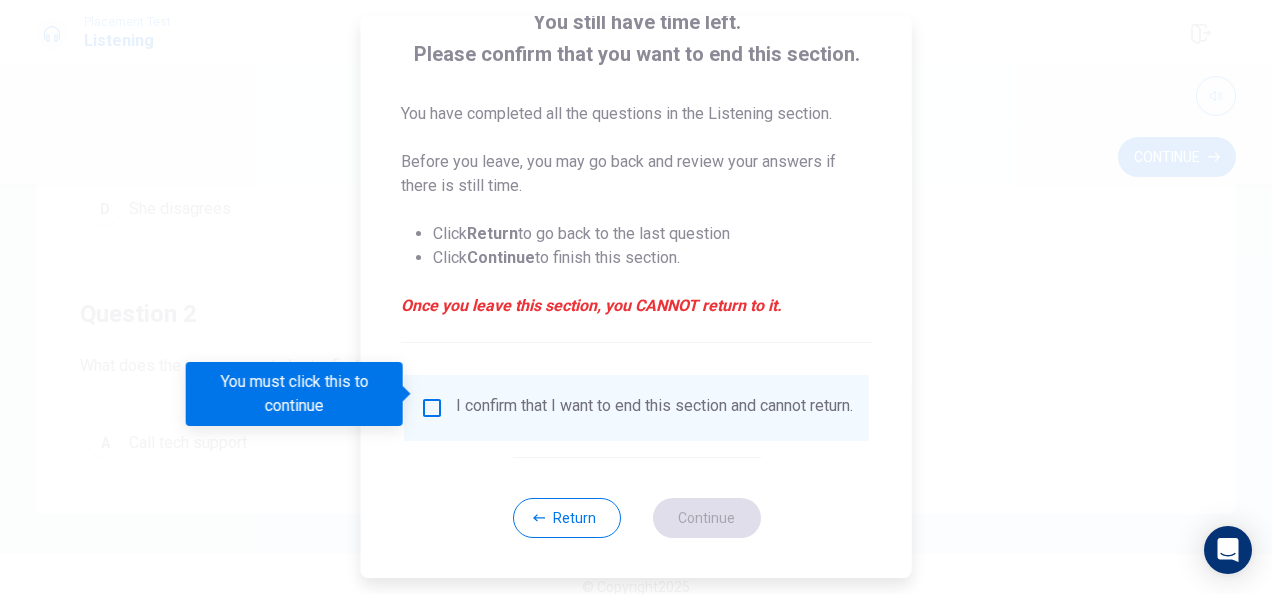click at bounding box center (432, 408) 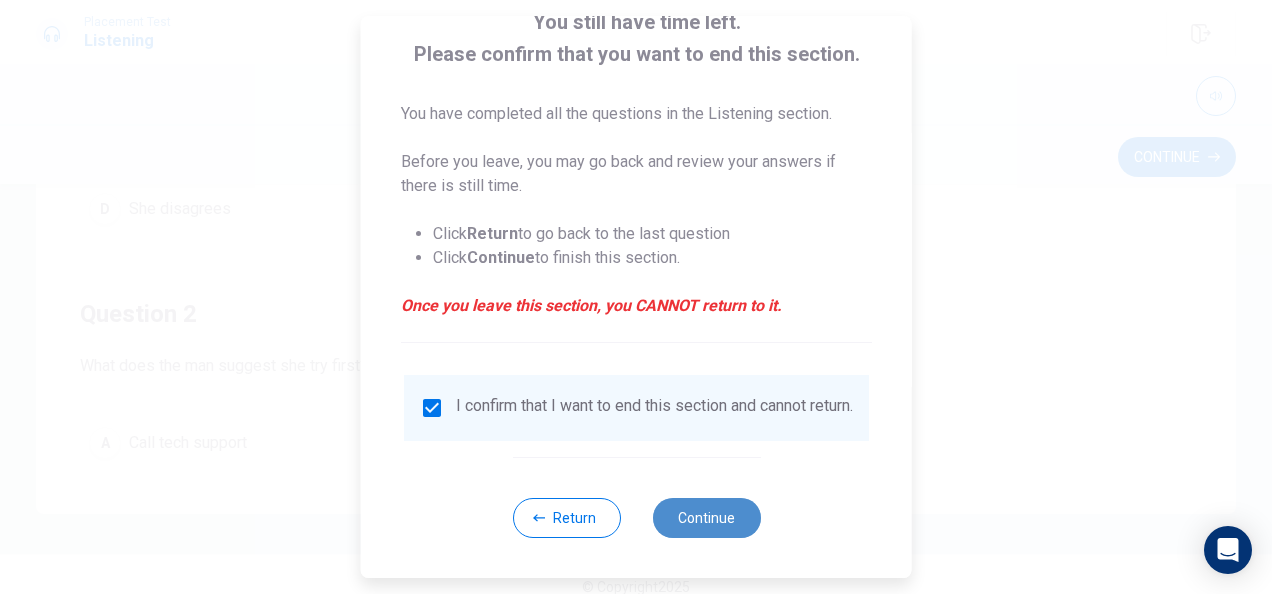 click on "Continue" at bounding box center [706, 518] 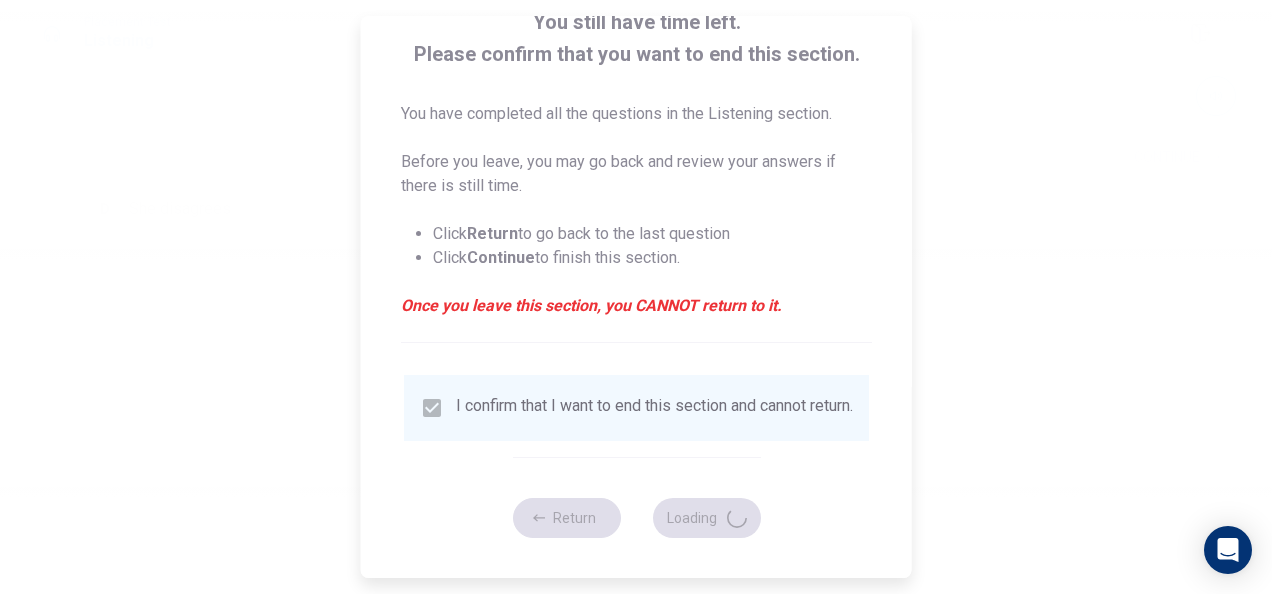 scroll, scrollTop: 0, scrollLeft: 0, axis: both 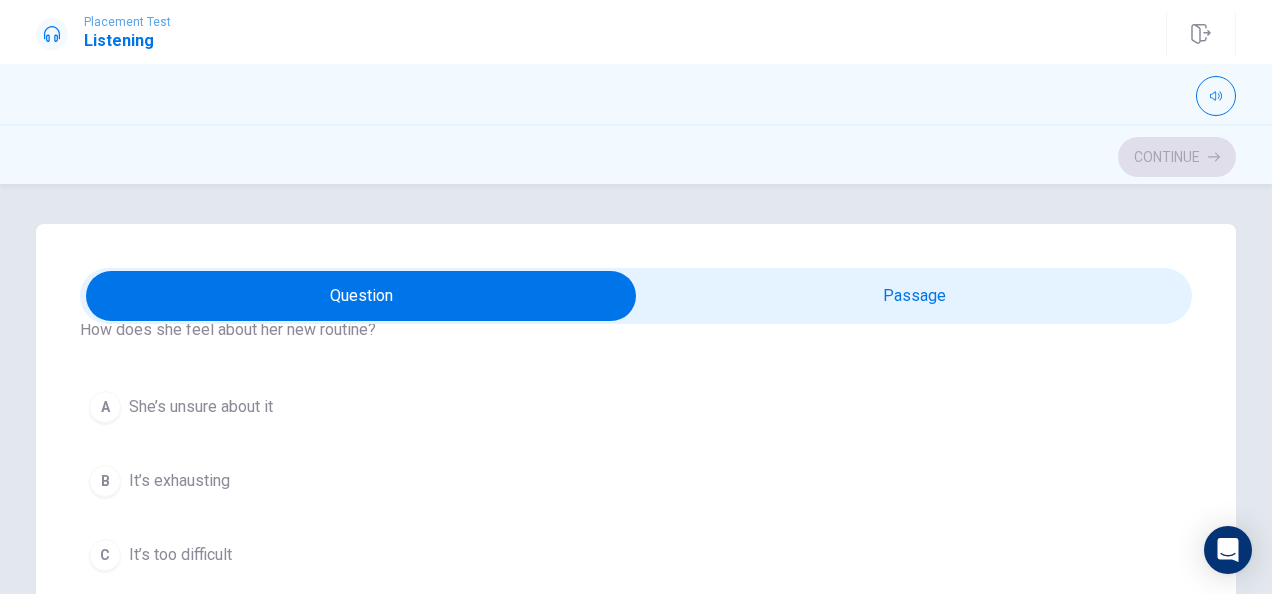 type on "12" 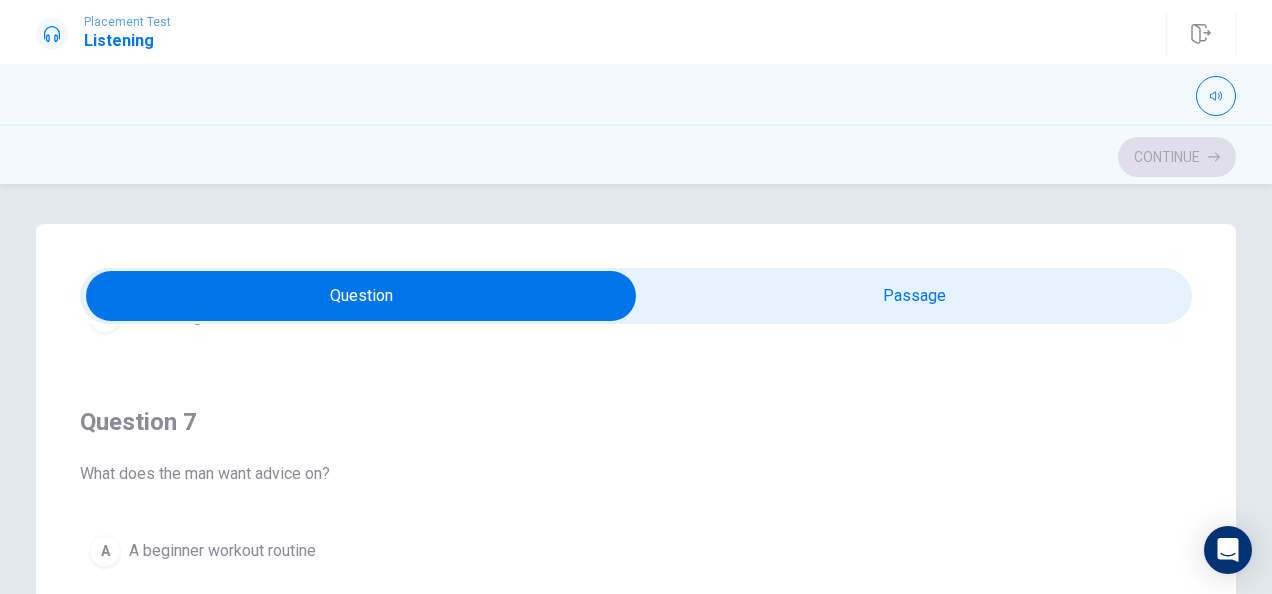 scroll, scrollTop: 0, scrollLeft: 0, axis: both 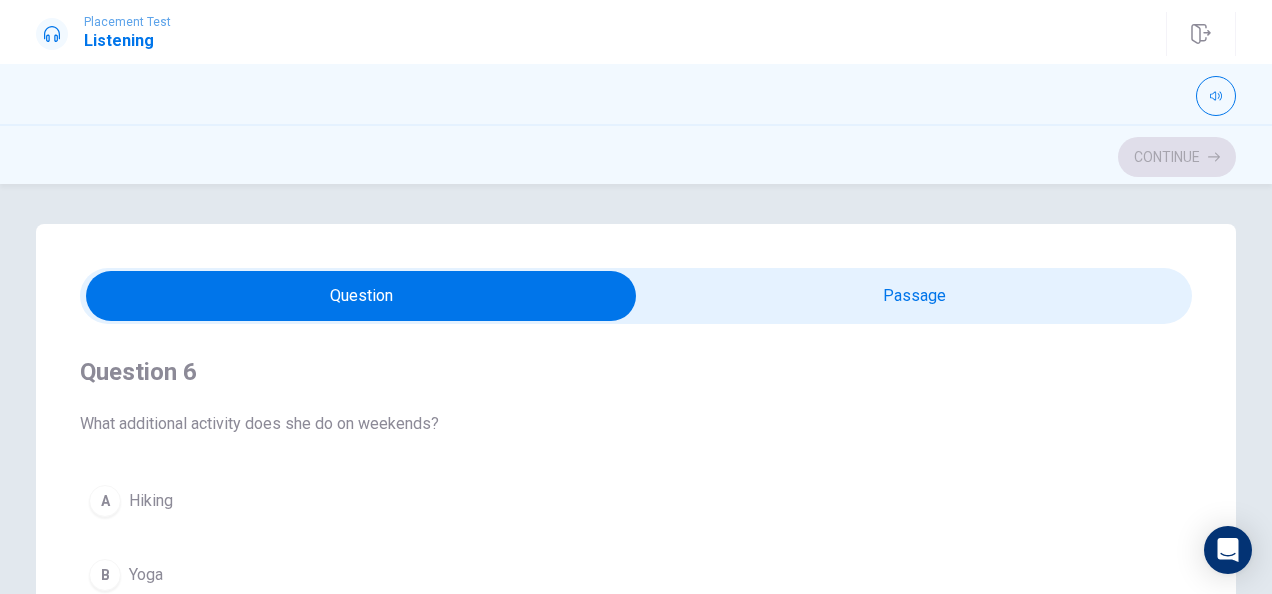 click at bounding box center [361, 296] 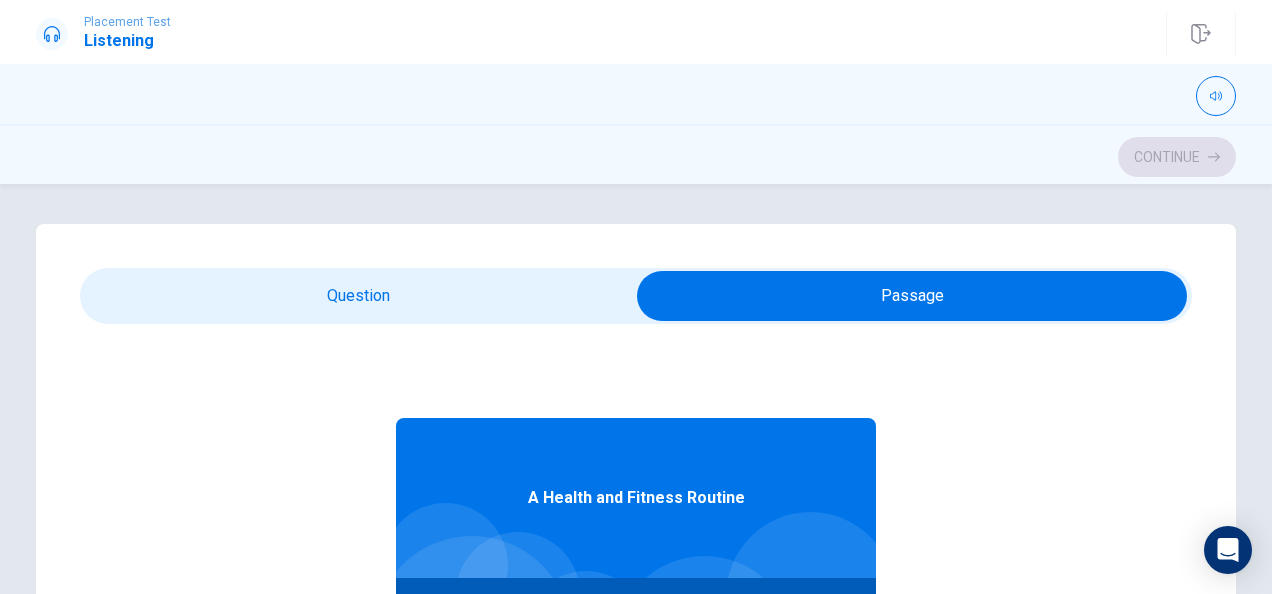 scroll, scrollTop: 112, scrollLeft: 0, axis: vertical 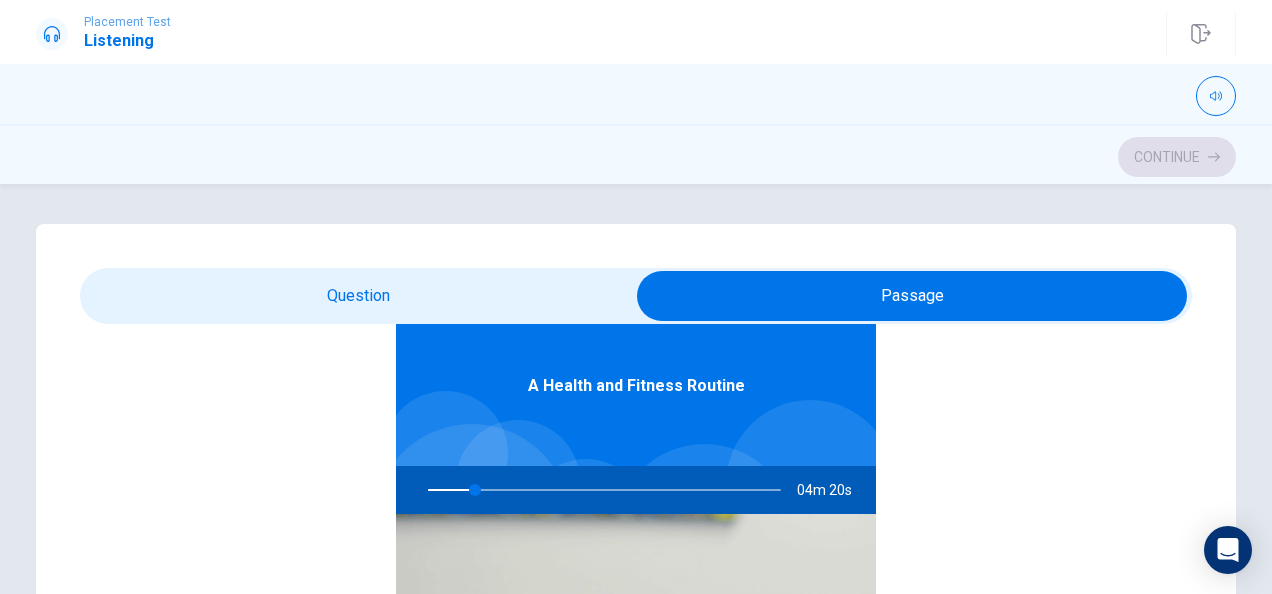 type on "14" 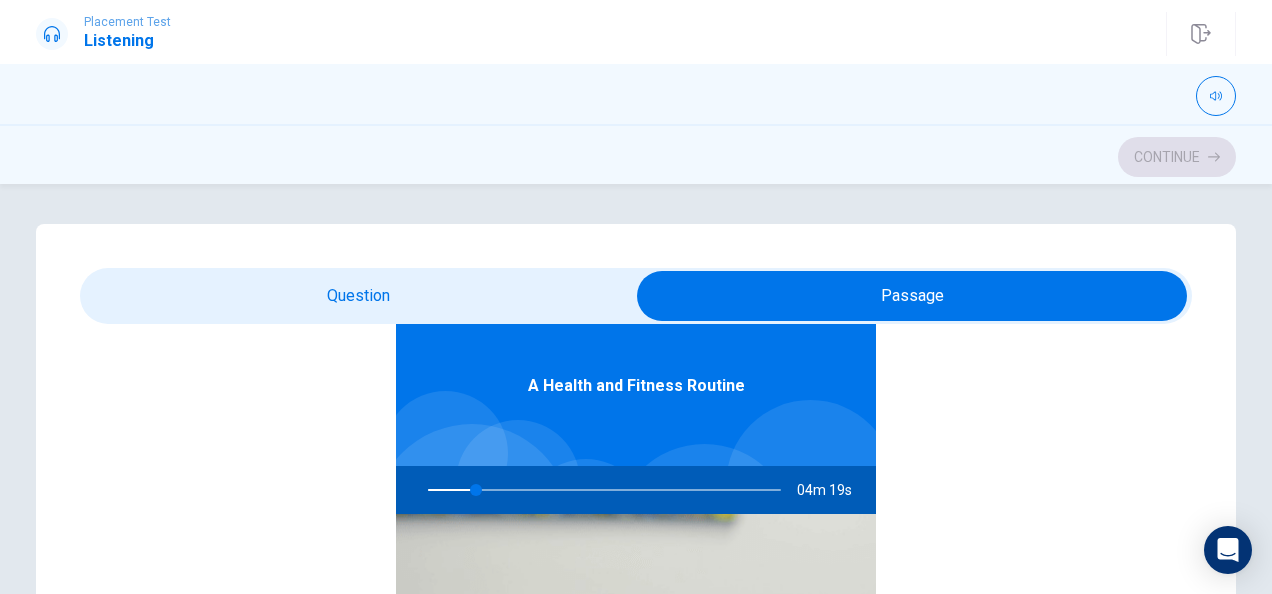 click at bounding box center (912, 296) 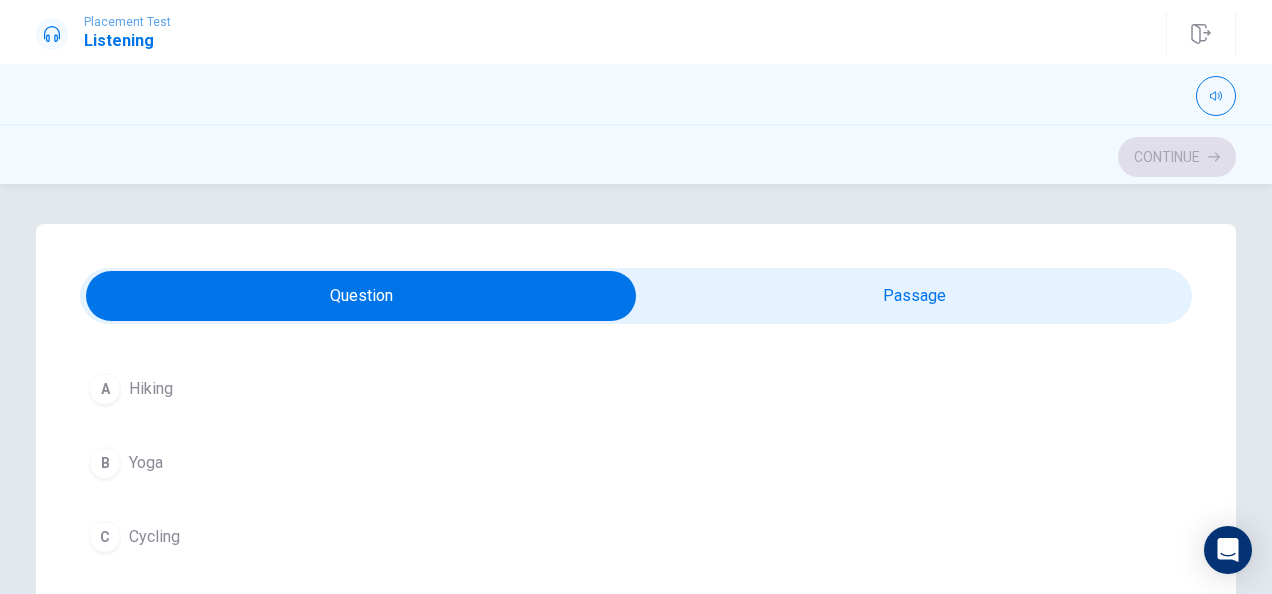 scroll, scrollTop: 0, scrollLeft: 0, axis: both 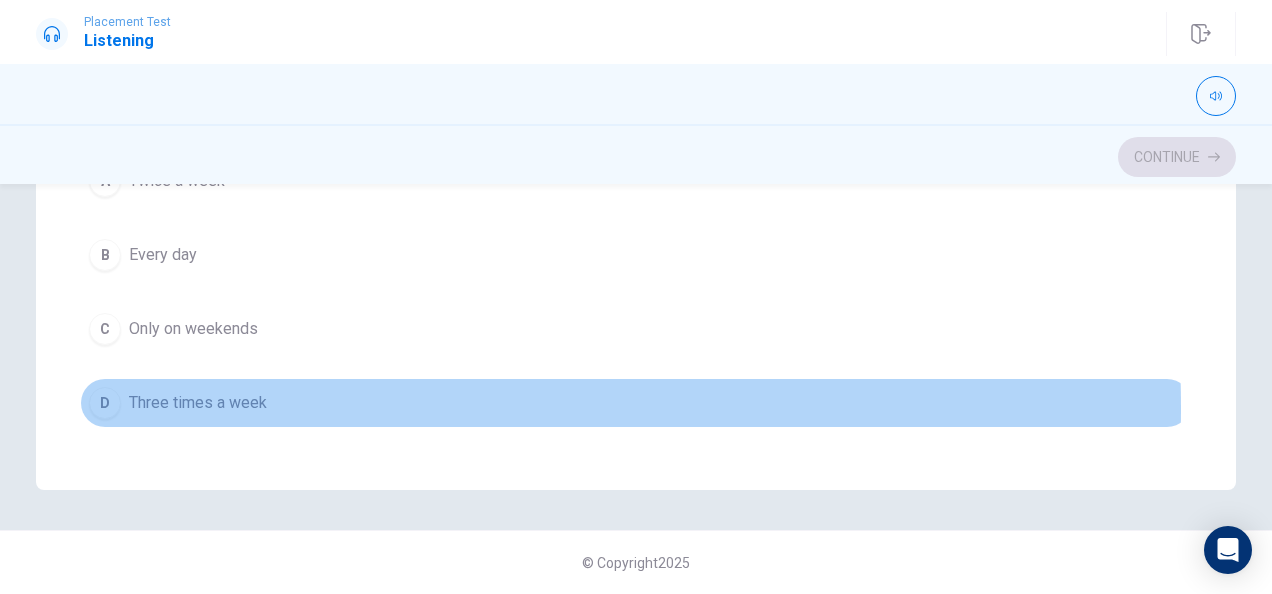 click on "Three times a week" at bounding box center [198, 403] 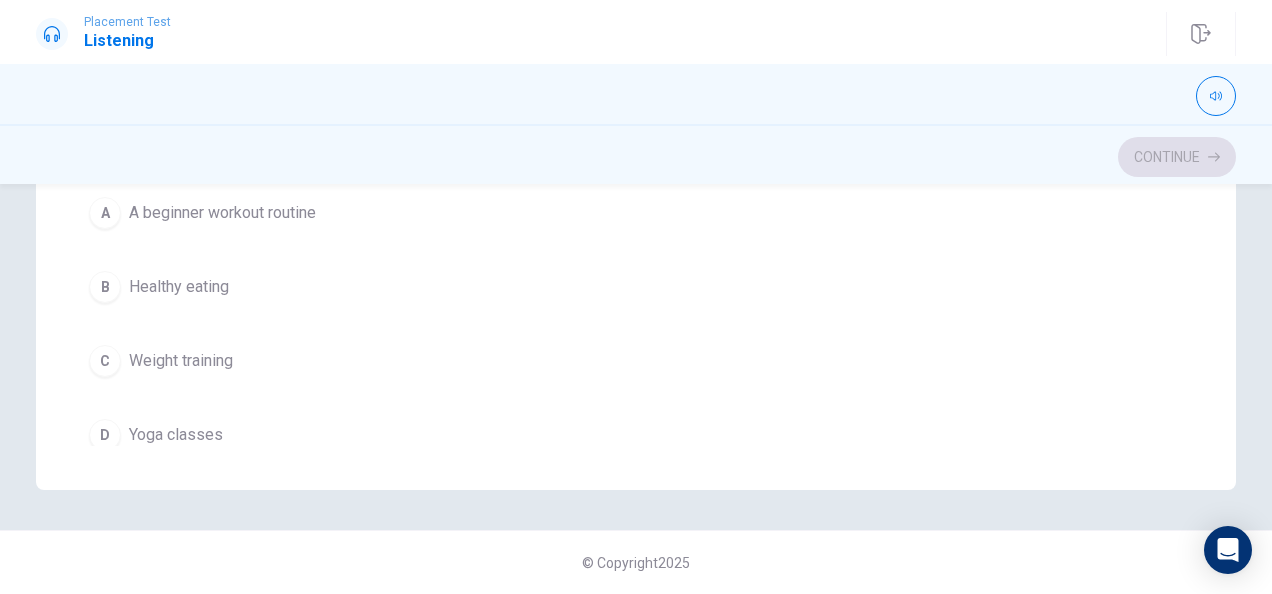 scroll, scrollTop: 0, scrollLeft: 0, axis: both 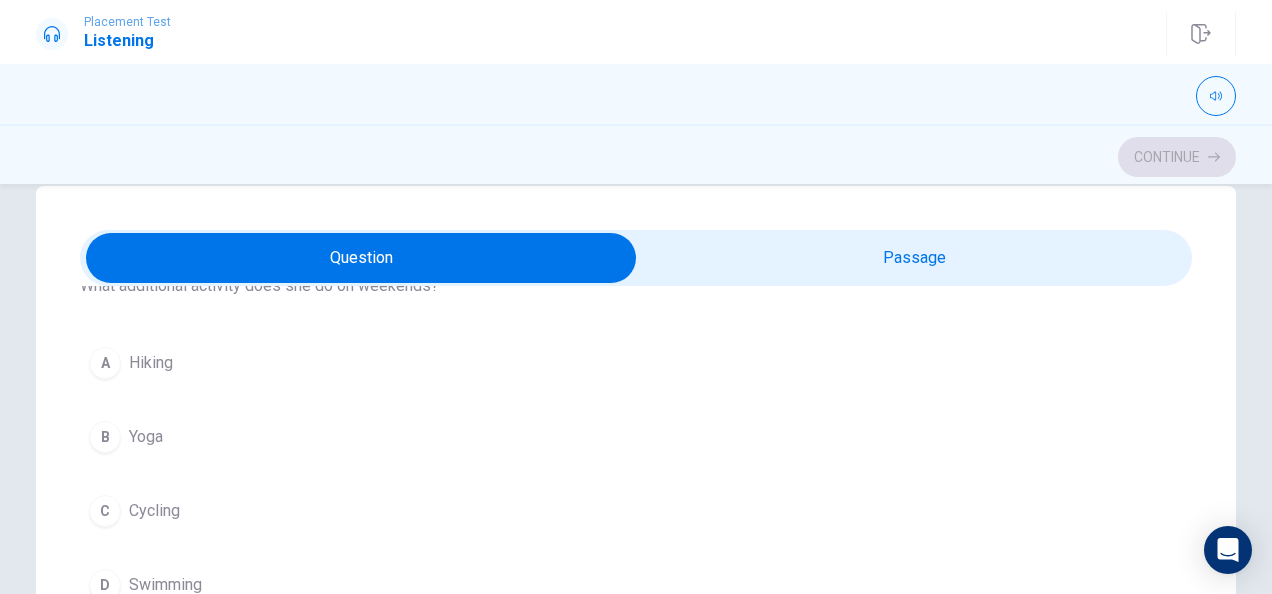 click on "B Yoga" at bounding box center (636, 437) 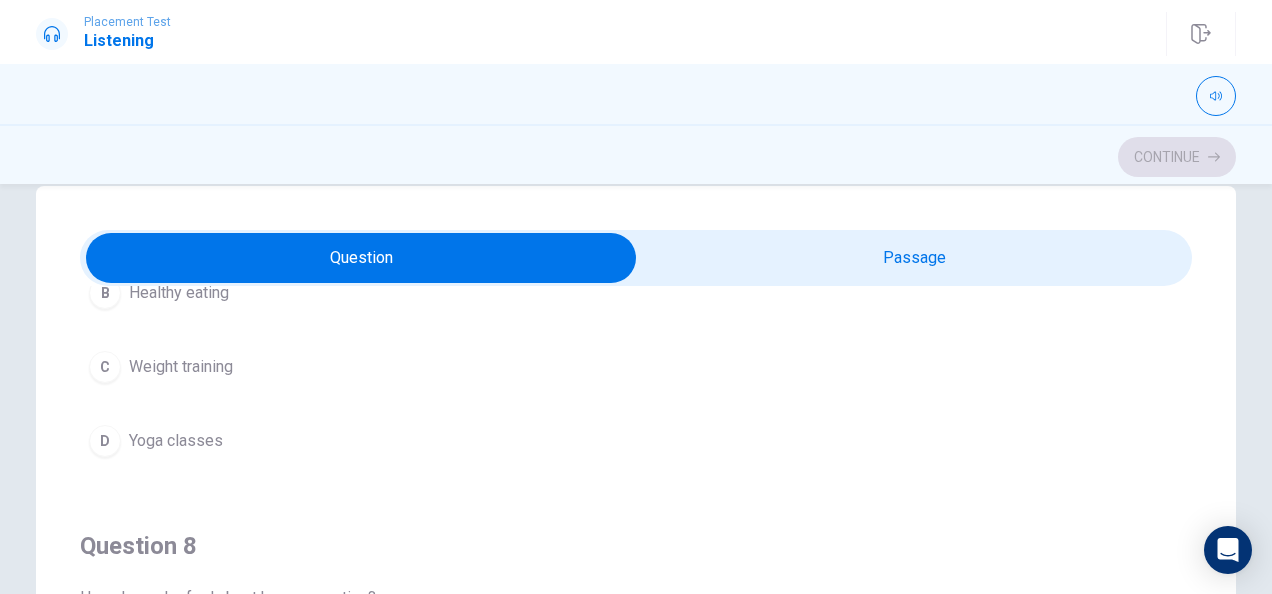 scroll, scrollTop: 600, scrollLeft: 0, axis: vertical 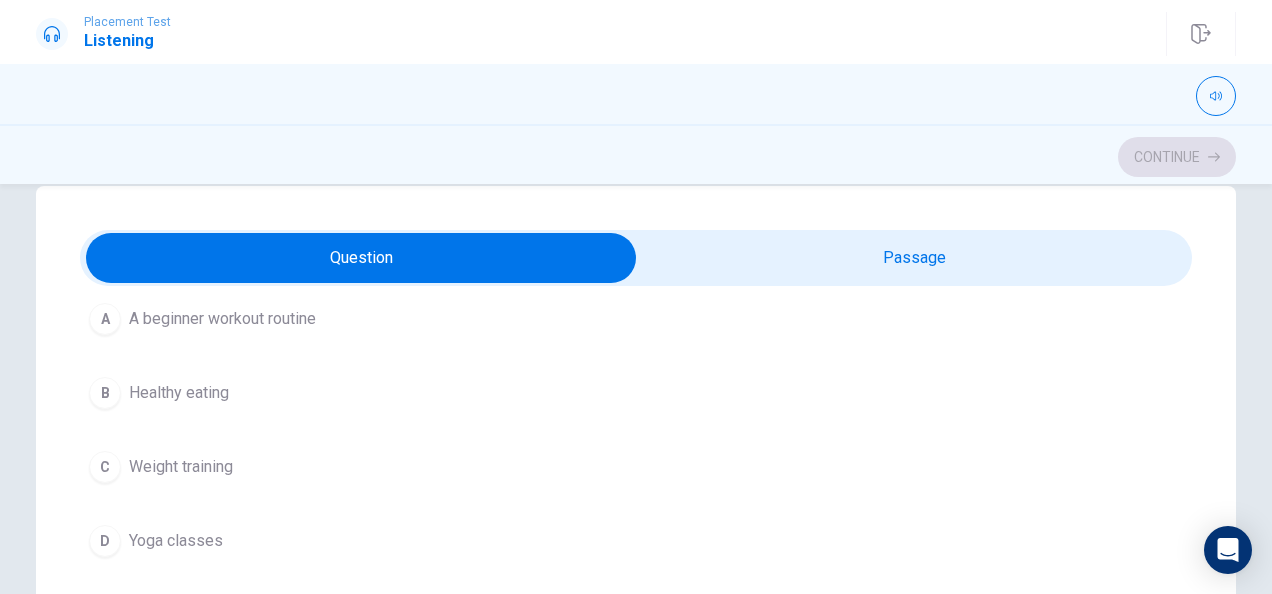 click on "Weight training" at bounding box center (181, 467) 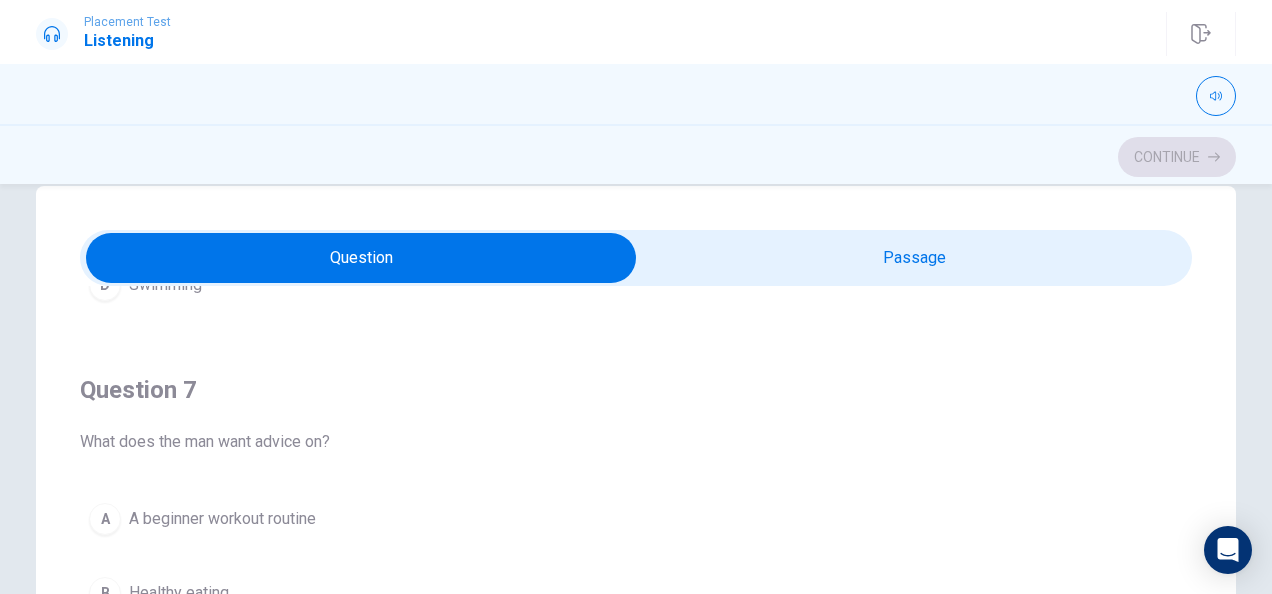 scroll, scrollTop: 500, scrollLeft: 0, axis: vertical 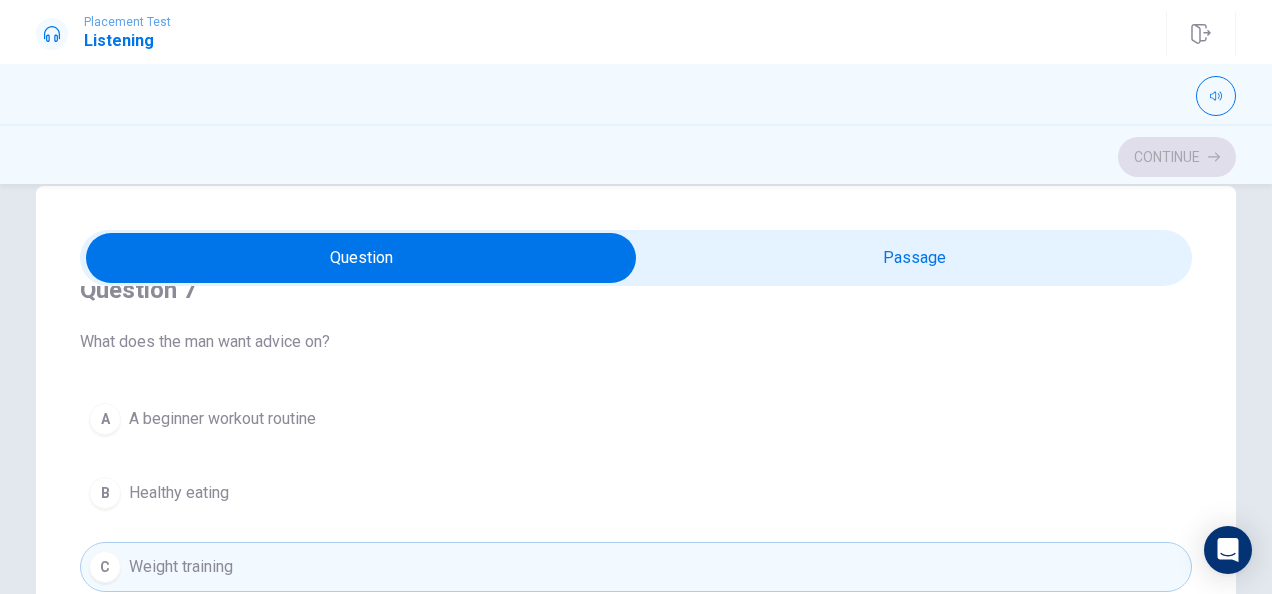 click on "A beginner workout routine" at bounding box center (222, 419) 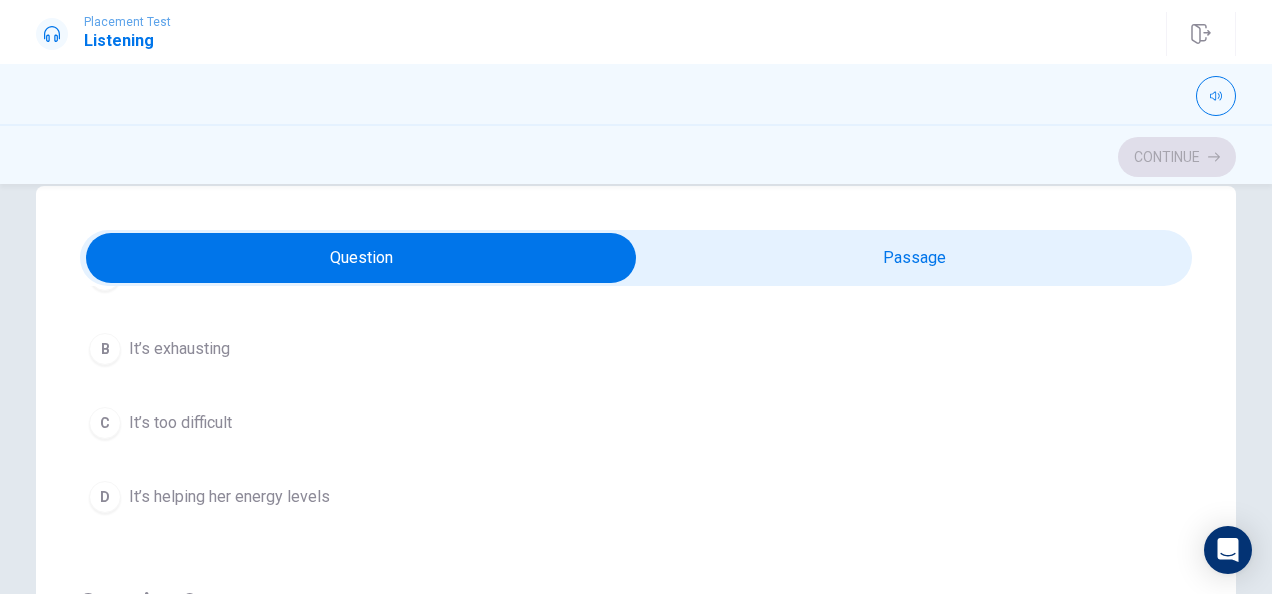 scroll, scrollTop: 1000, scrollLeft: 0, axis: vertical 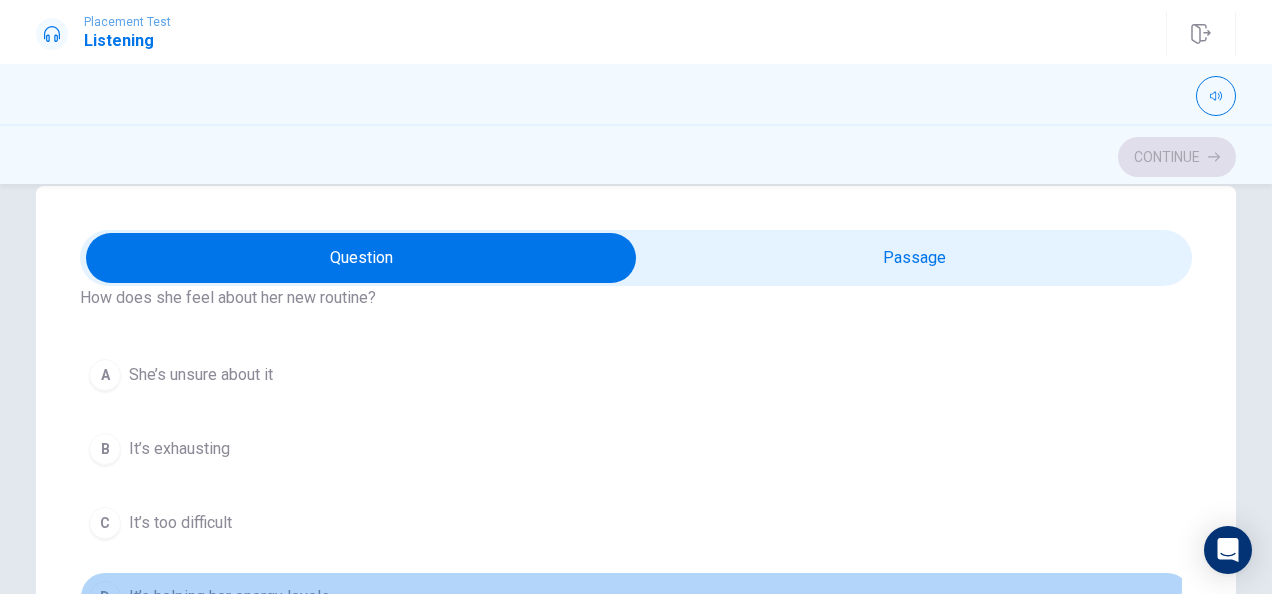 click on "D It’s helping her energy levels" at bounding box center (636, 597) 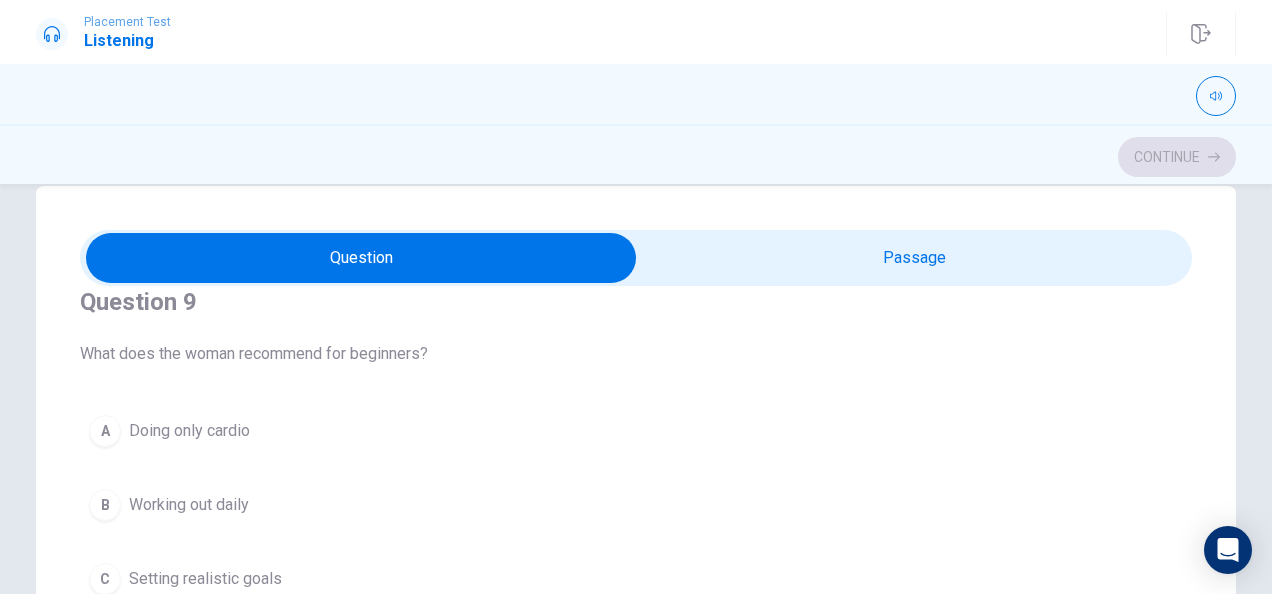 scroll, scrollTop: 1500, scrollLeft: 0, axis: vertical 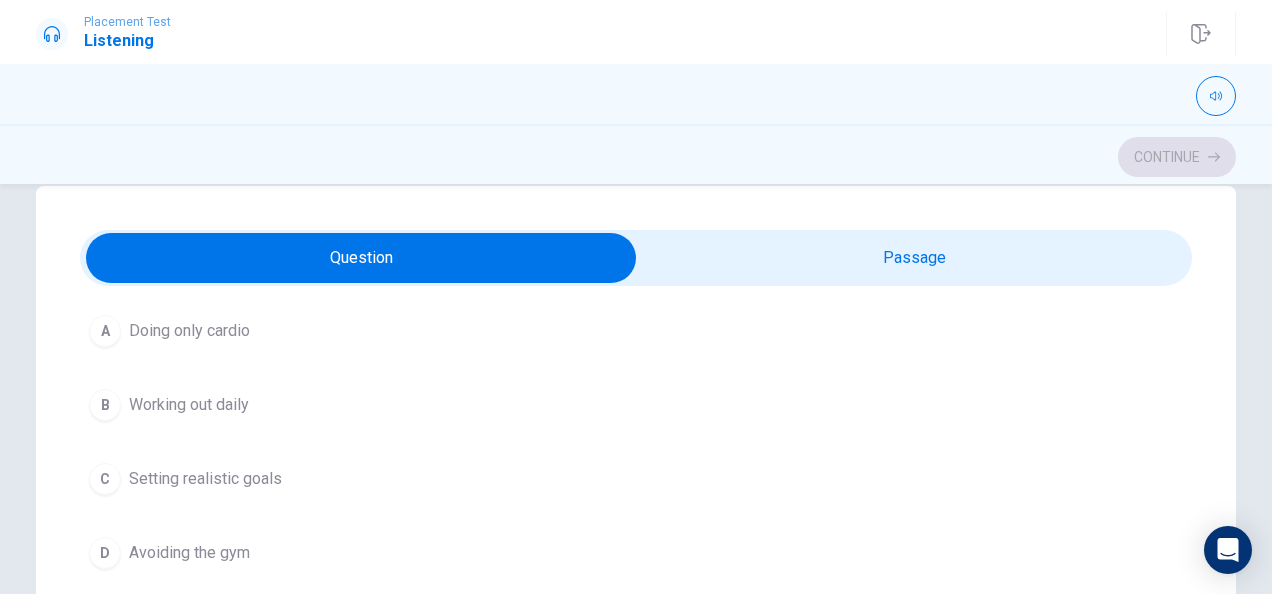 click on "Setting realistic goals" at bounding box center (205, 479) 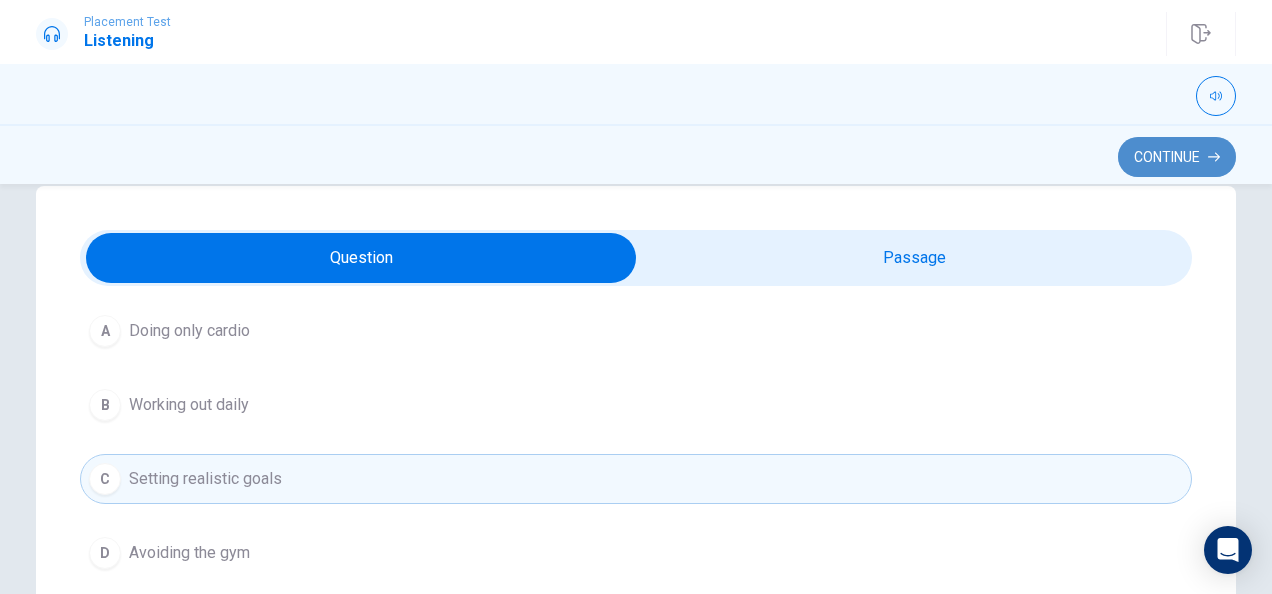 click on "Continue" at bounding box center [1177, 157] 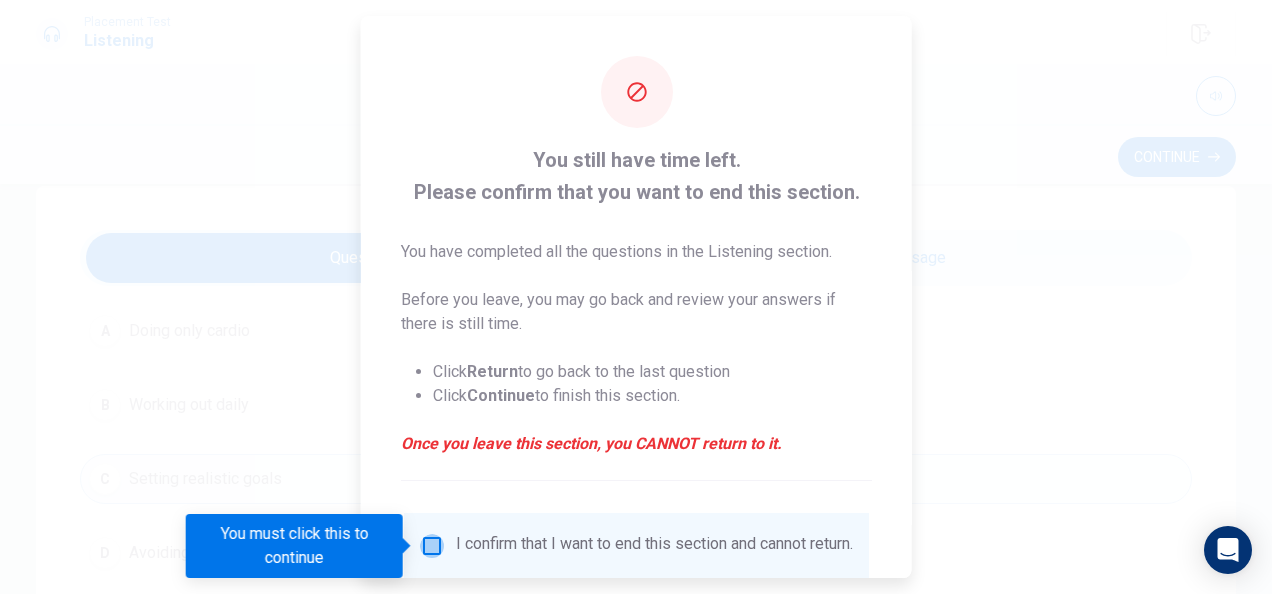 click at bounding box center (432, 546) 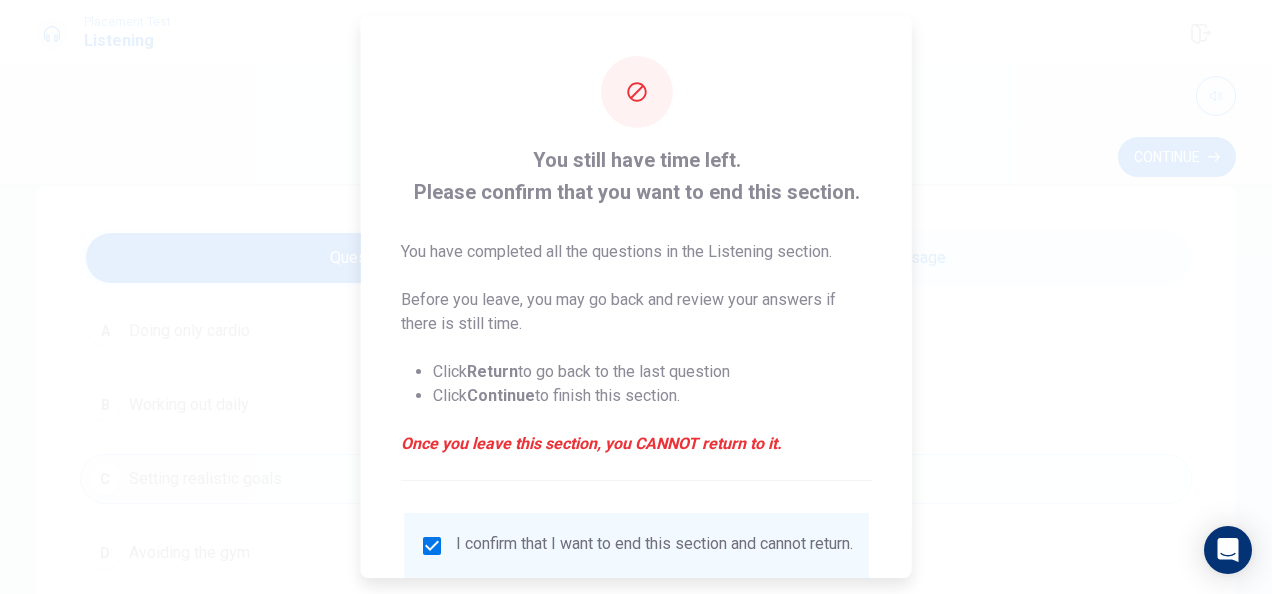 scroll, scrollTop: 152, scrollLeft: 0, axis: vertical 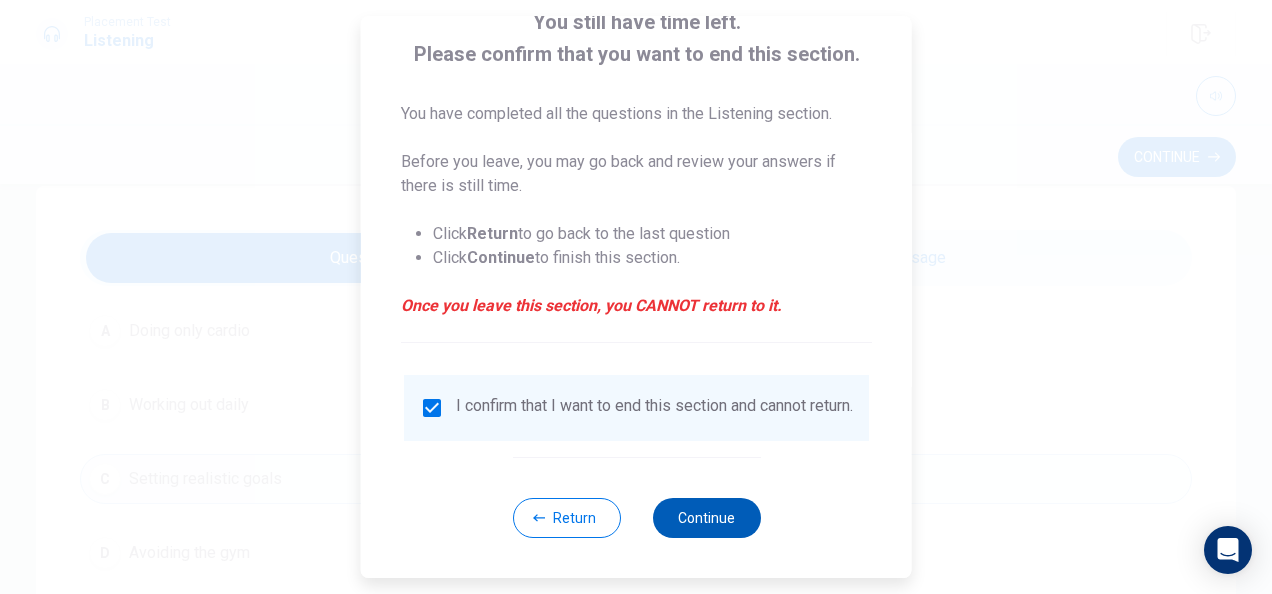 click on "Continue" at bounding box center (706, 518) 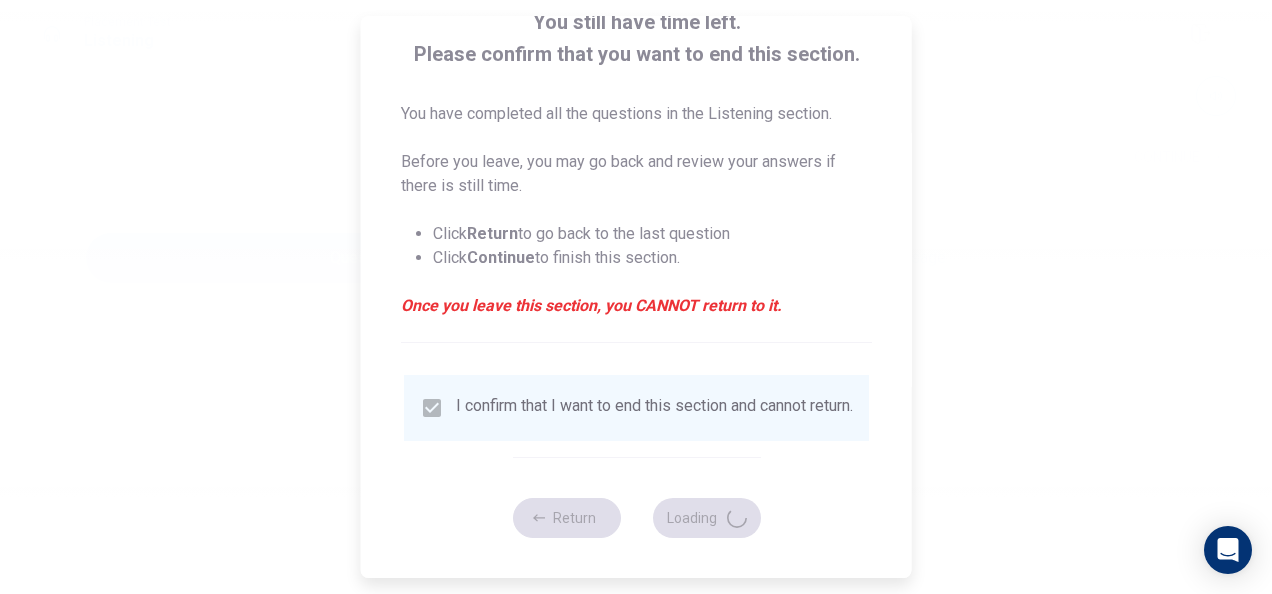 scroll, scrollTop: 0, scrollLeft: 0, axis: both 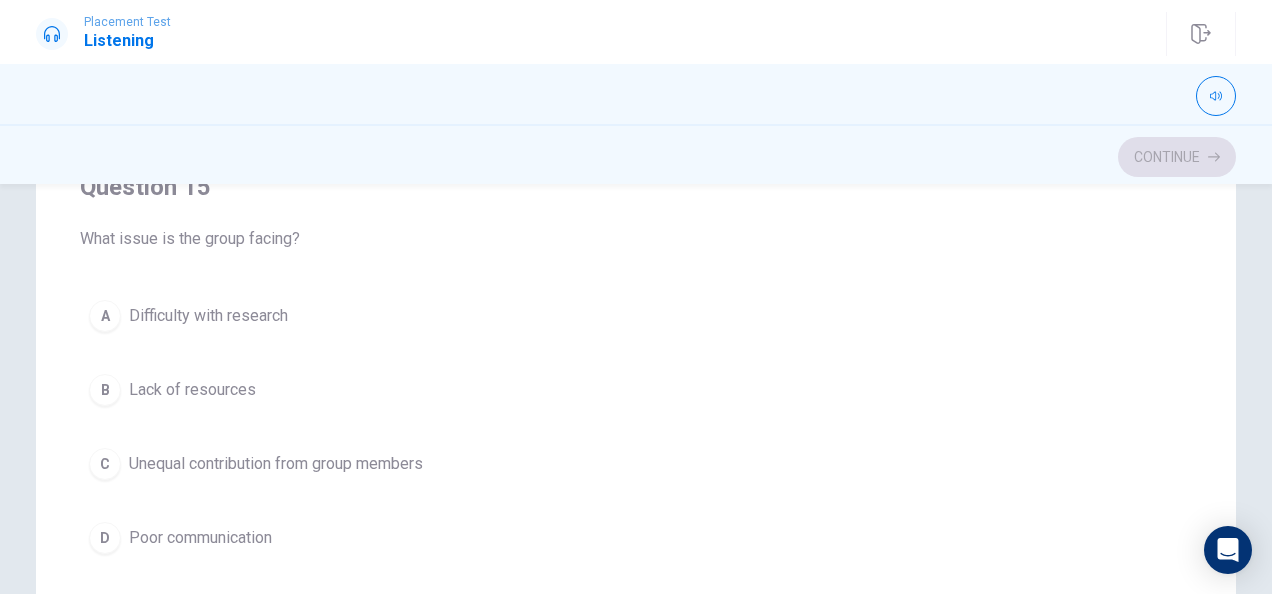 click on "Unequal contribution from group members" at bounding box center (276, 464) 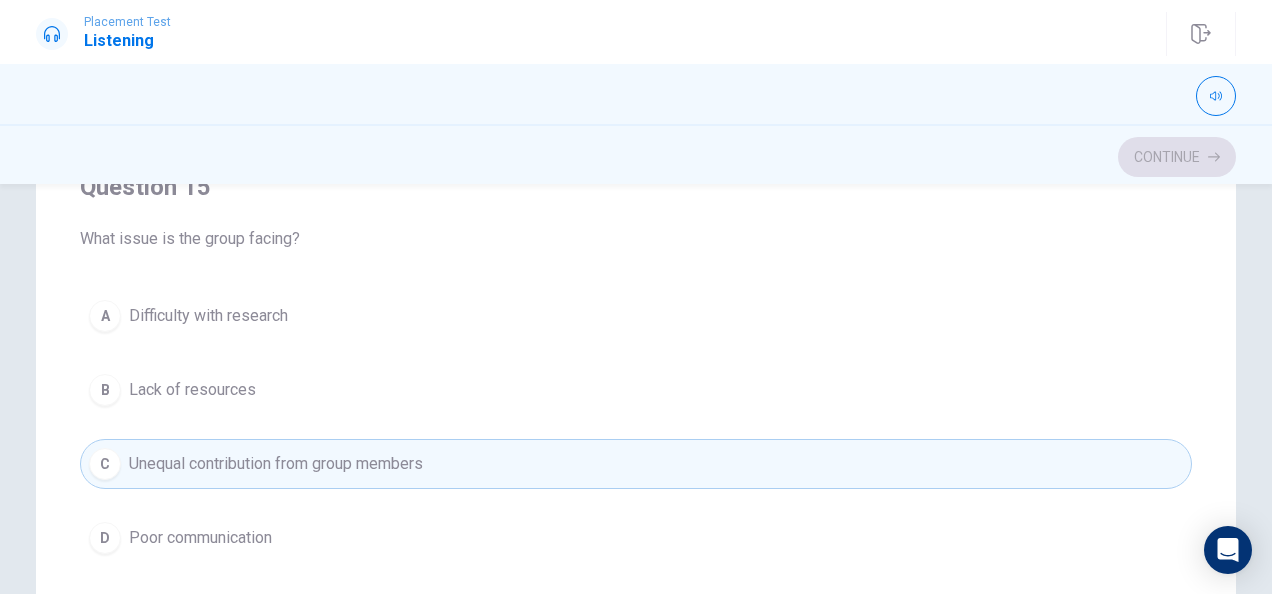 scroll, scrollTop: 538, scrollLeft: 0, axis: vertical 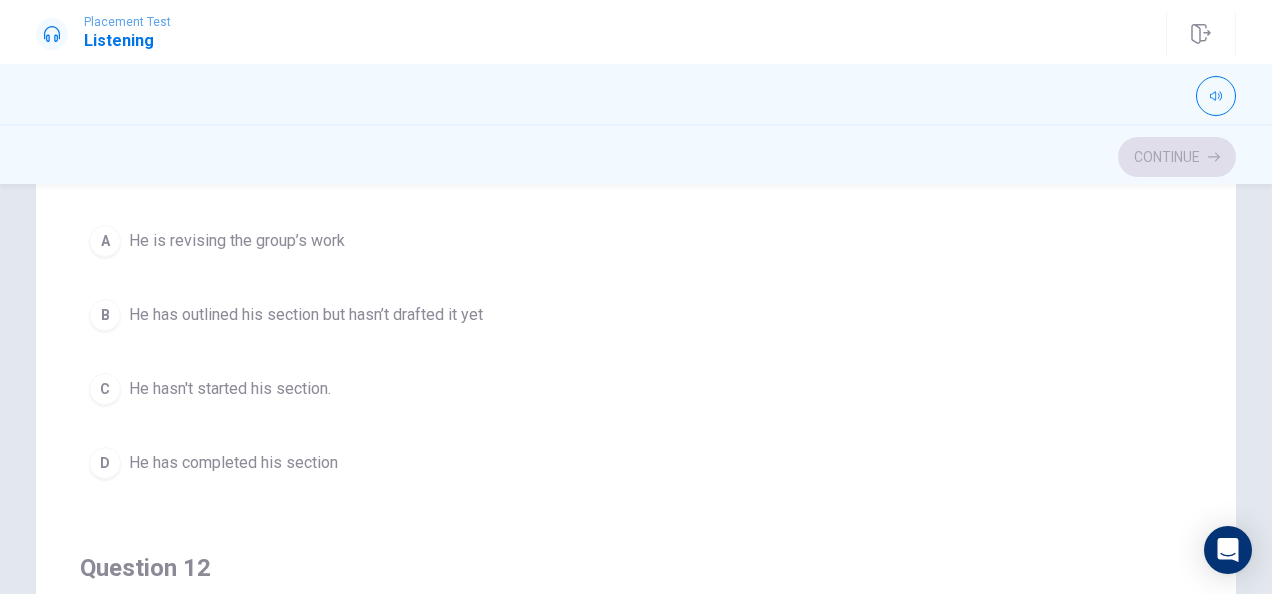 click on "He has outlined his section but hasn’t drafted it yet" at bounding box center [306, 315] 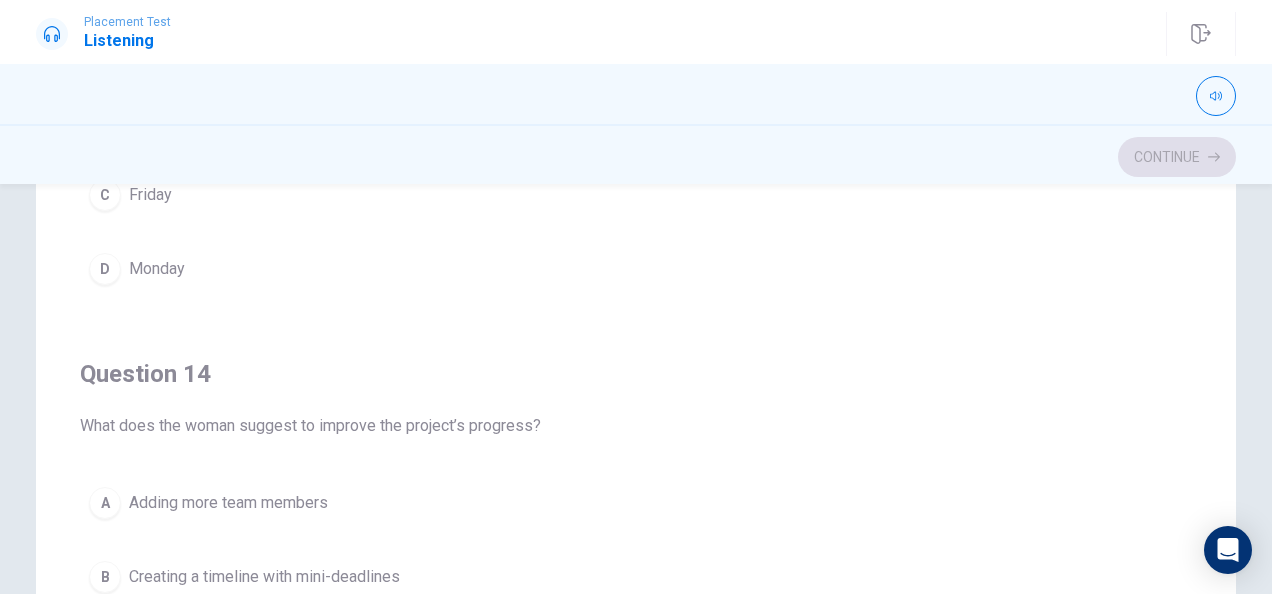 scroll, scrollTop: 906, scrollLeft: 0, axis: vertical 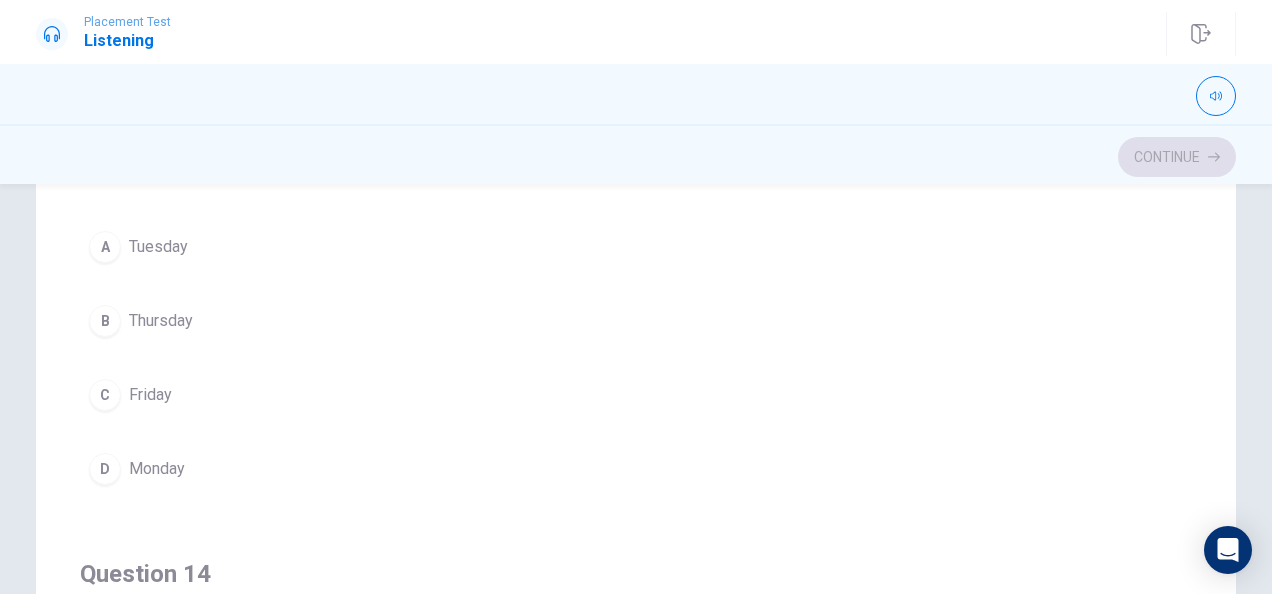 click on "Thursday" at bounding box center [161, 321] 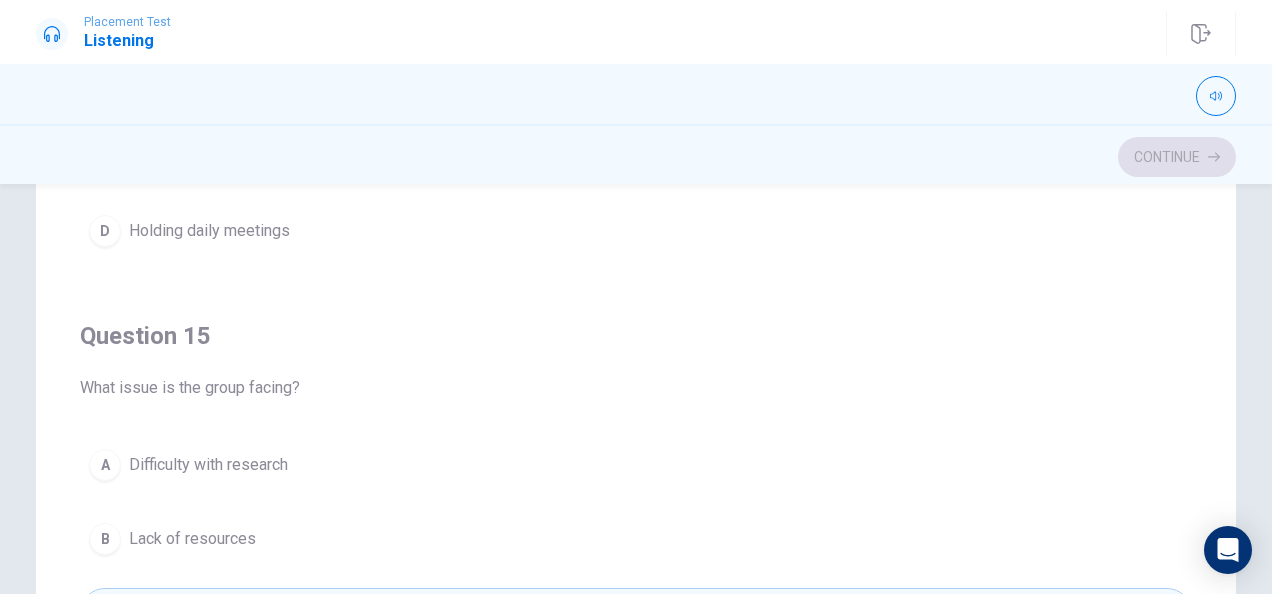 scroll, scrollTop: 1606, scrollLeft: 0, axis: vertical 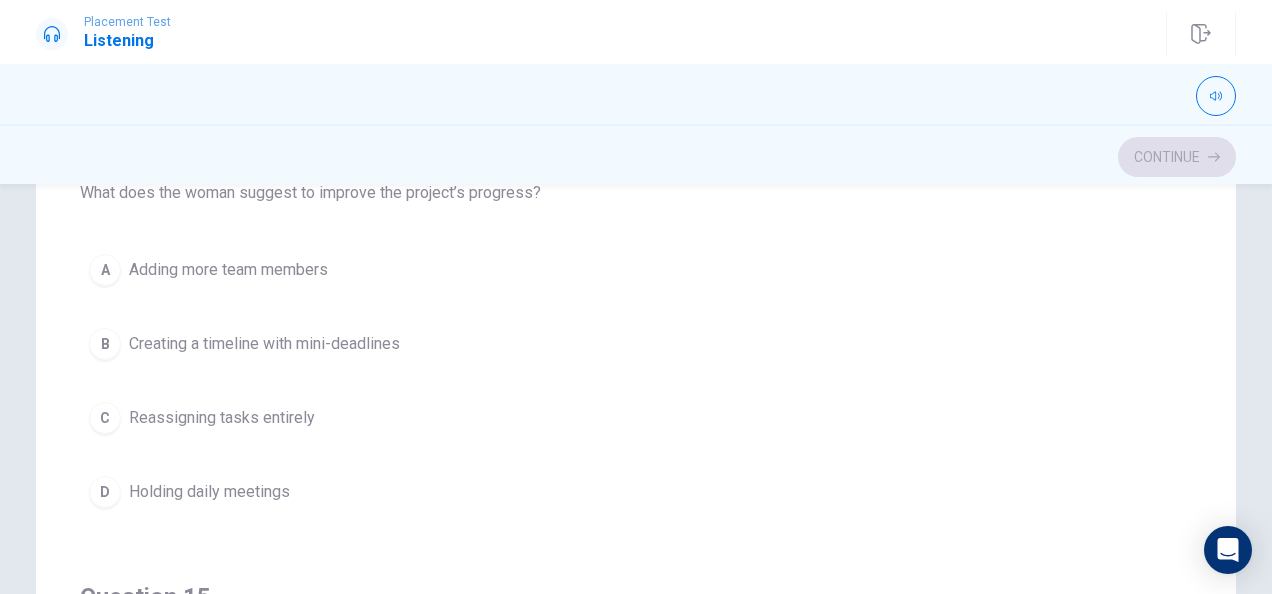 click on "B Creating a timeline with mini-deadlines" at bounding box center [636, 344] 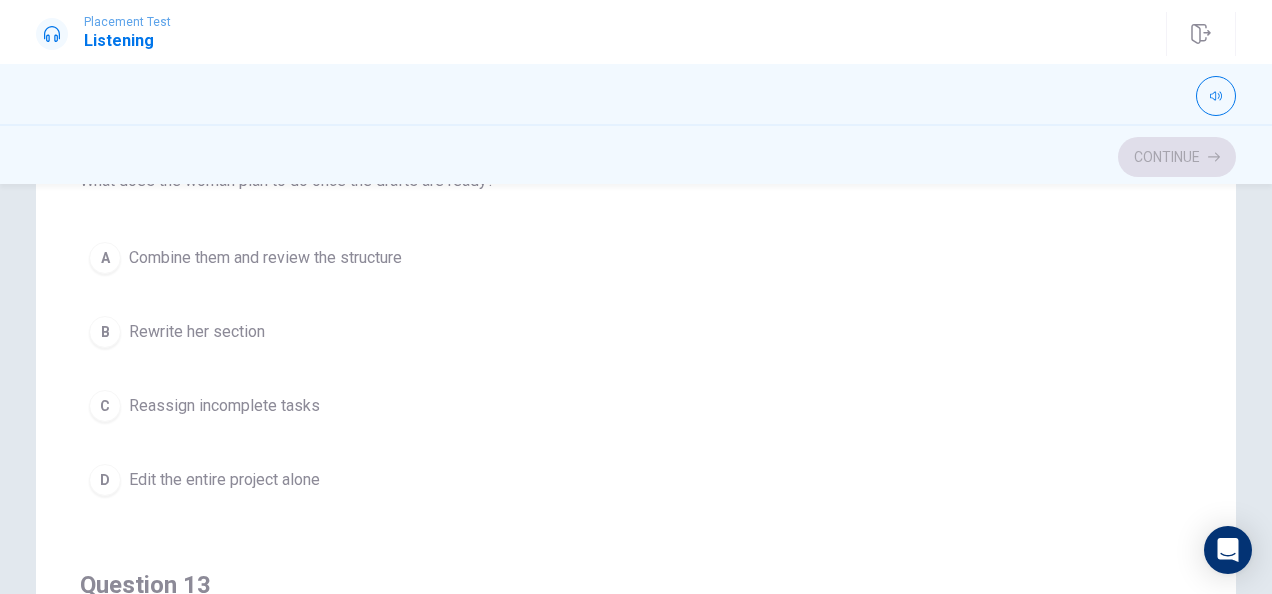 scroll, scrollTop: 406, scrollLeft: 0, axis: vertical 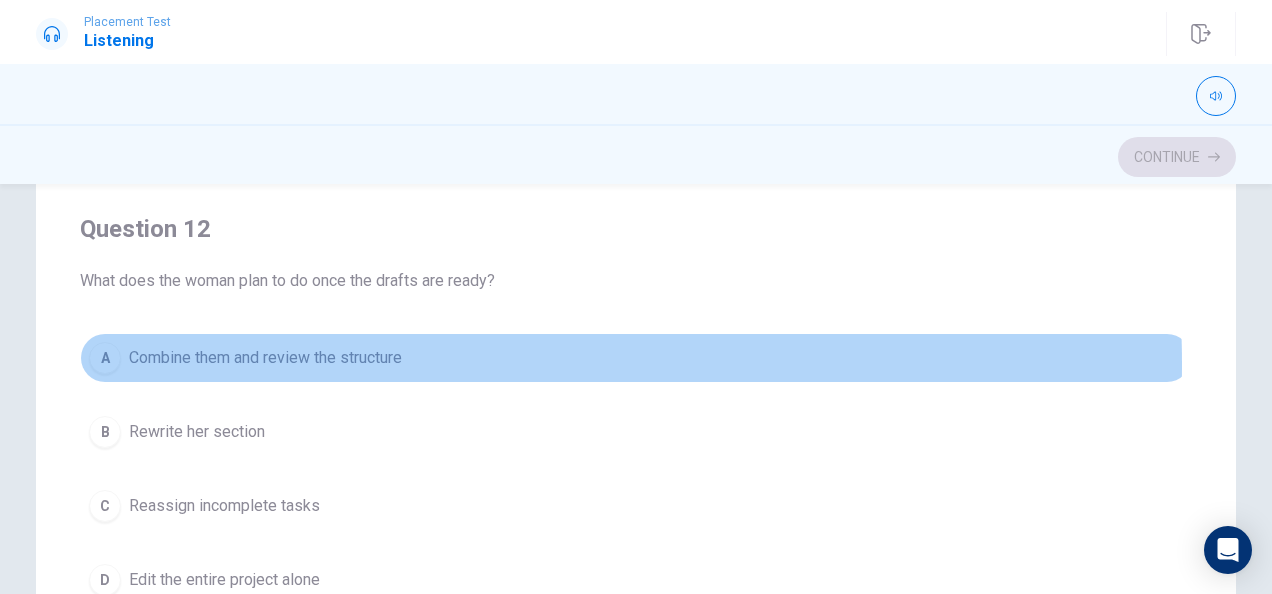 click on "Combine them and review the structure" at bounding box center [265, 358] 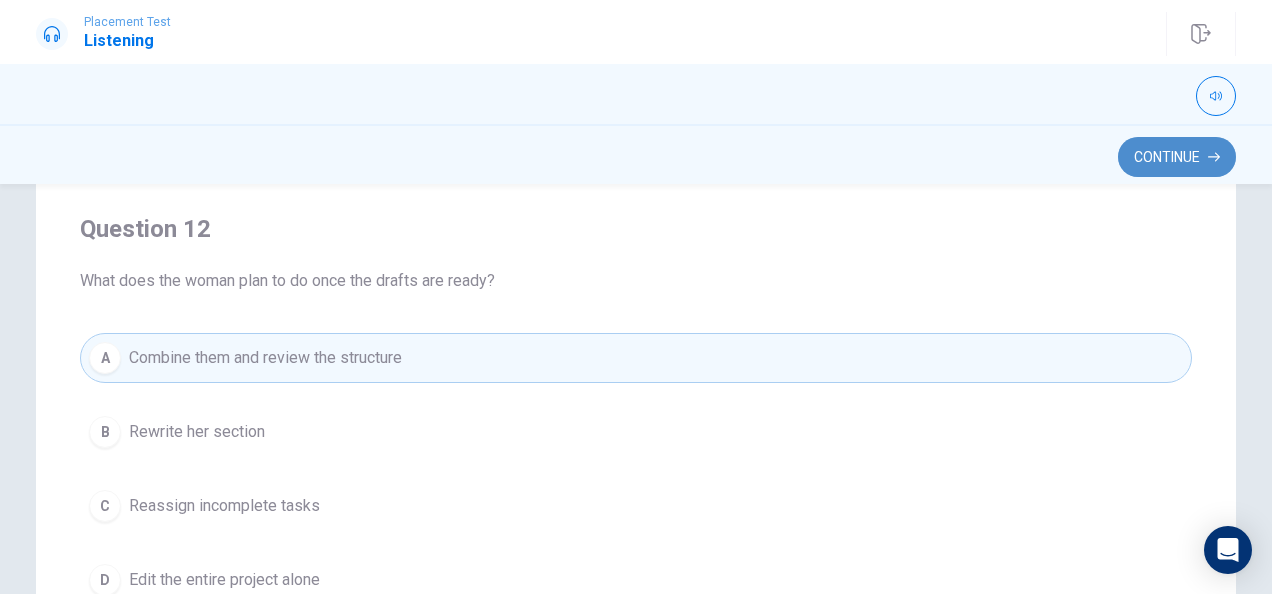 click on "Continue" at bounding box center (1177, 157) 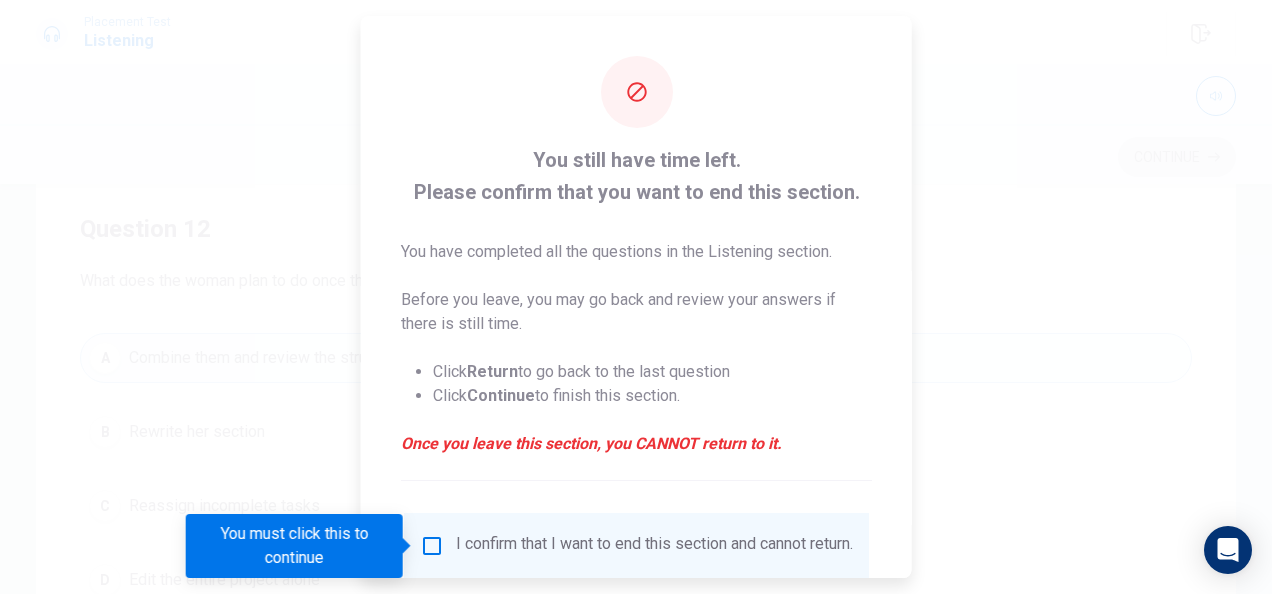 scroll, scrollTop: 100, scrollLeft: 0, axis: vertical 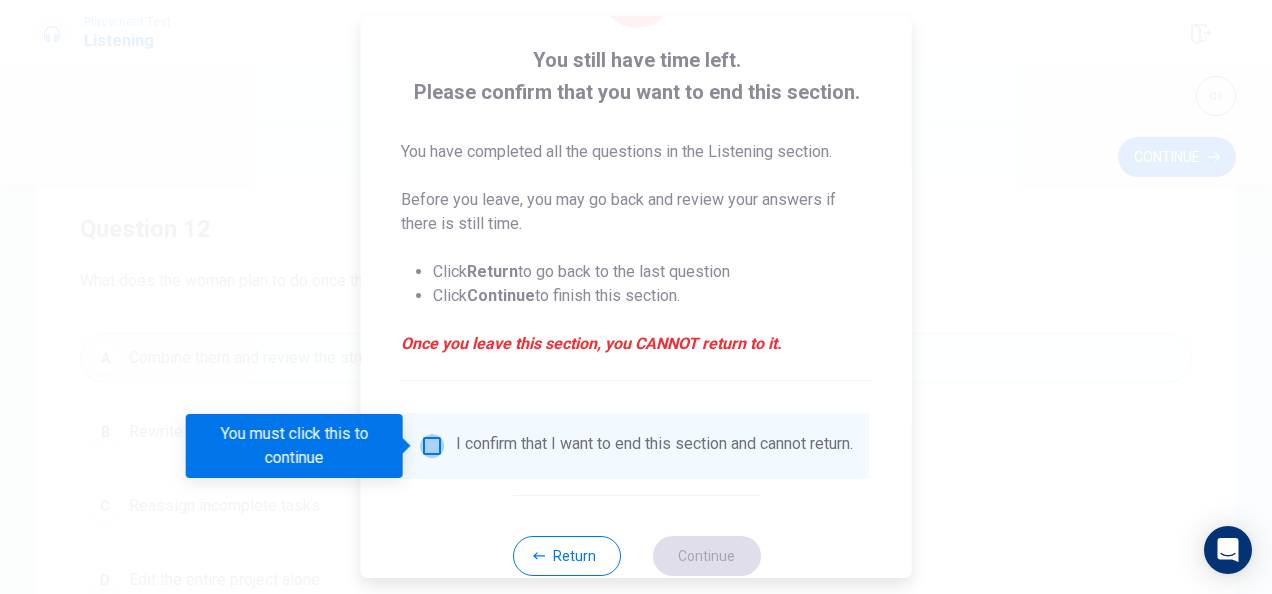 click at bounding box center (432, 446) 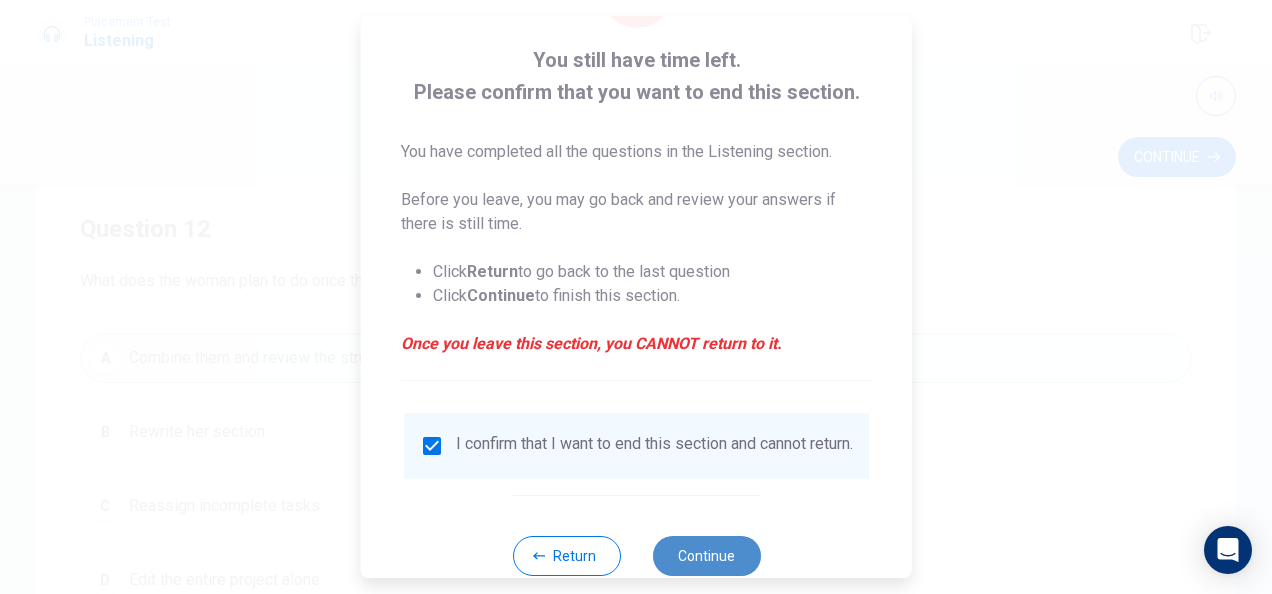 click on "Continue" at bounding box center (706, 556) 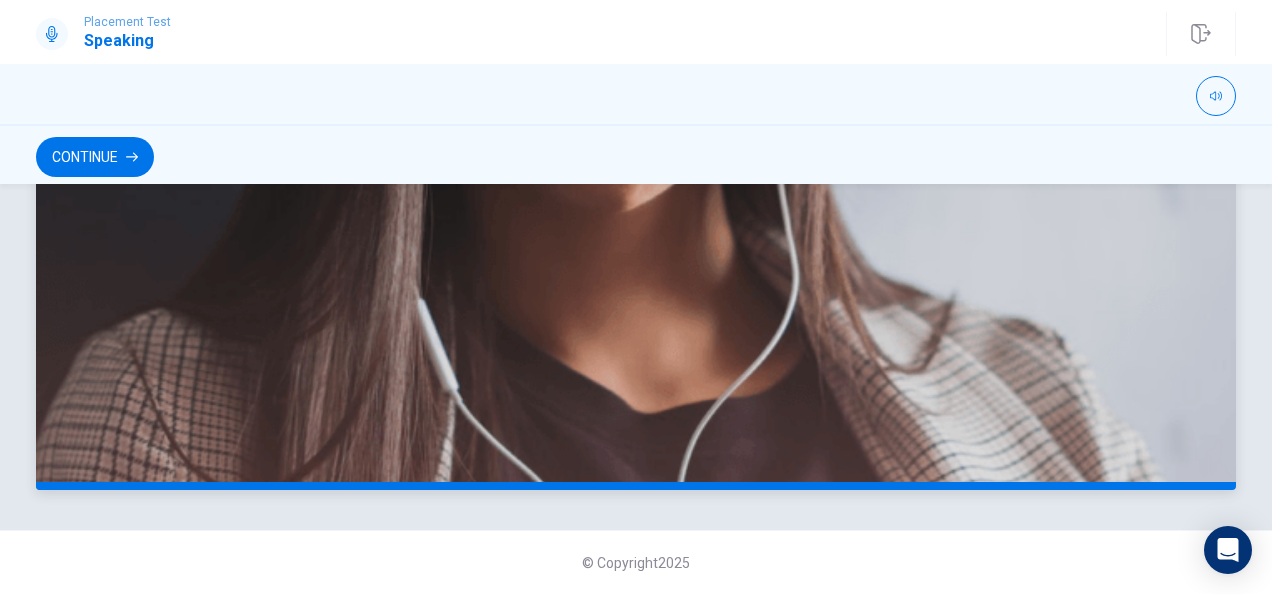 scroll, scrollTop: 6, scrollLeft: 0, axis: vertical 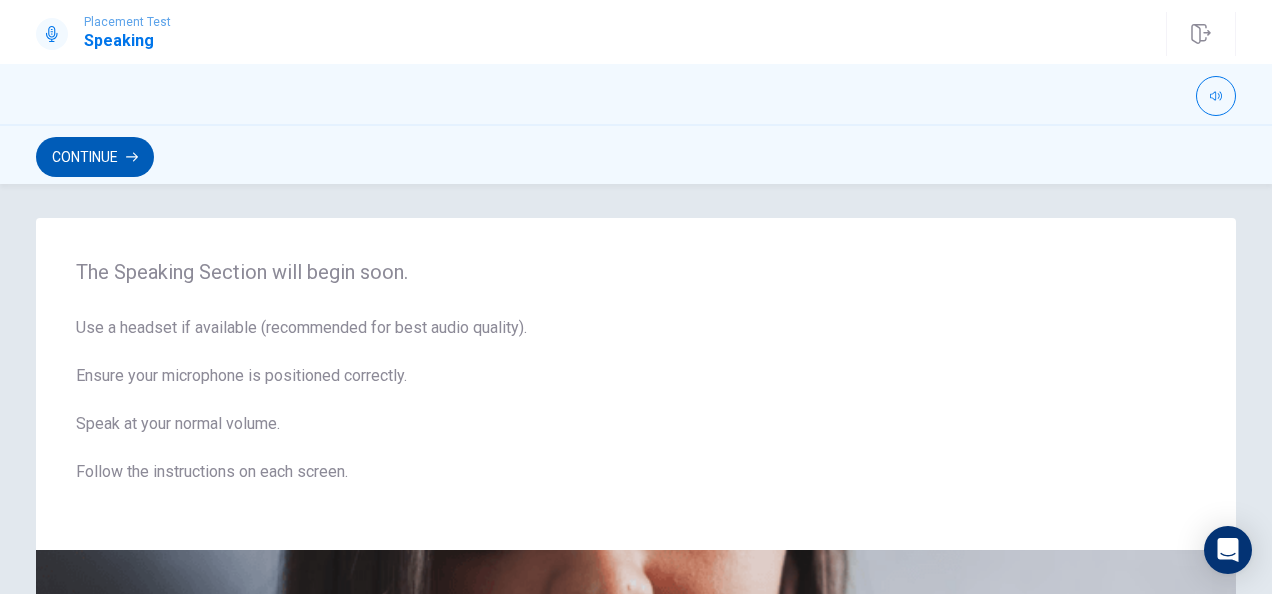 click on "Continue" at bounding box center [95, 157] 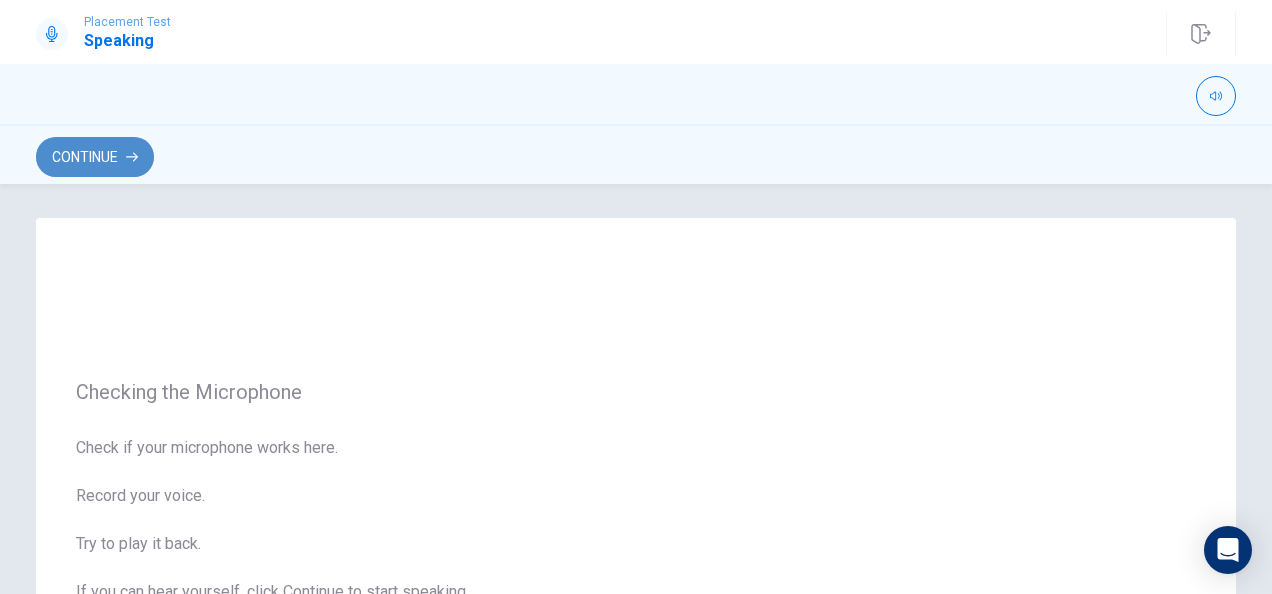 click on "Continue" at bounding box center (95, 157) 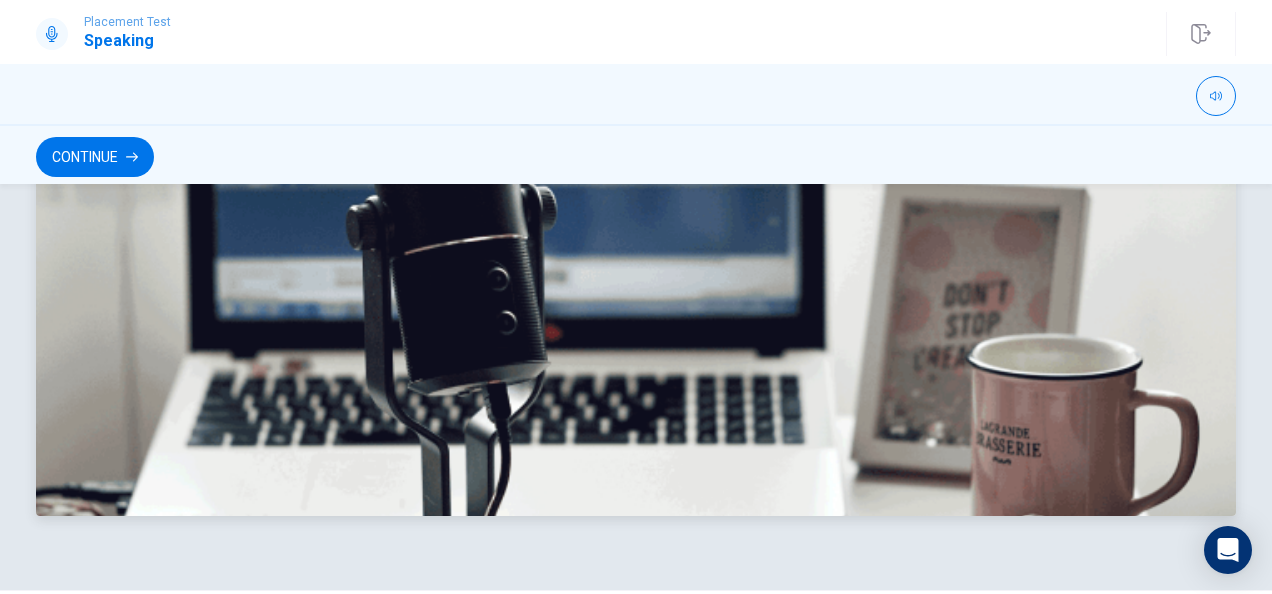 scroll, scrollTop: 666, scrollLeft: 0, axis: vertical 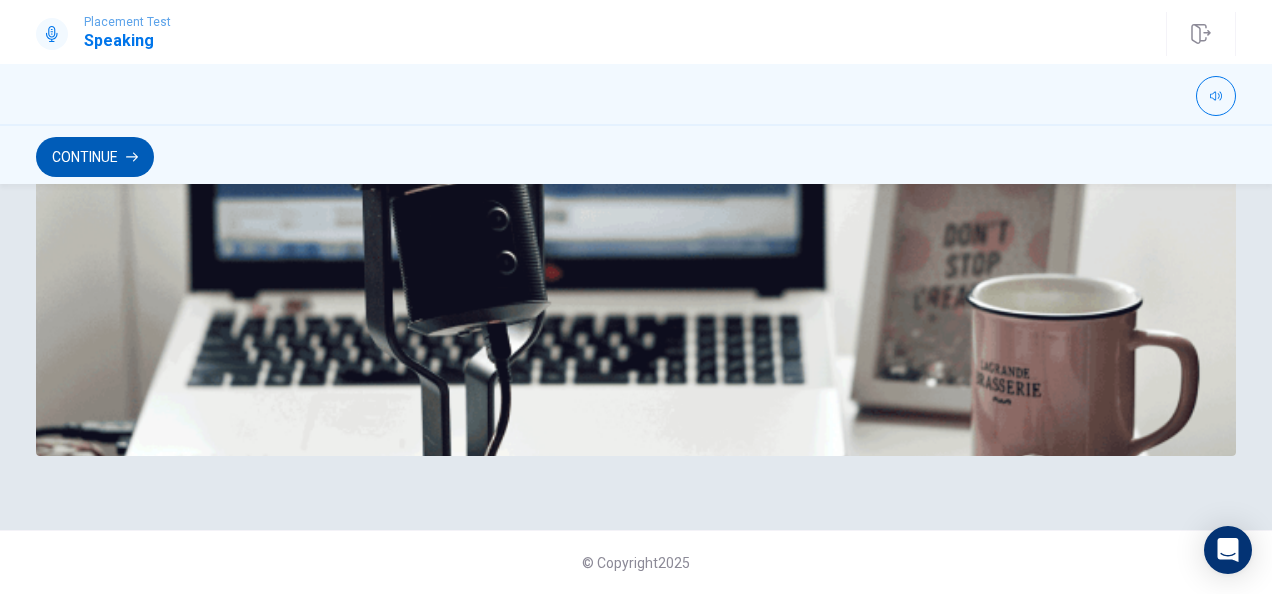 click on "Continue" at bounding box center [95, 157] 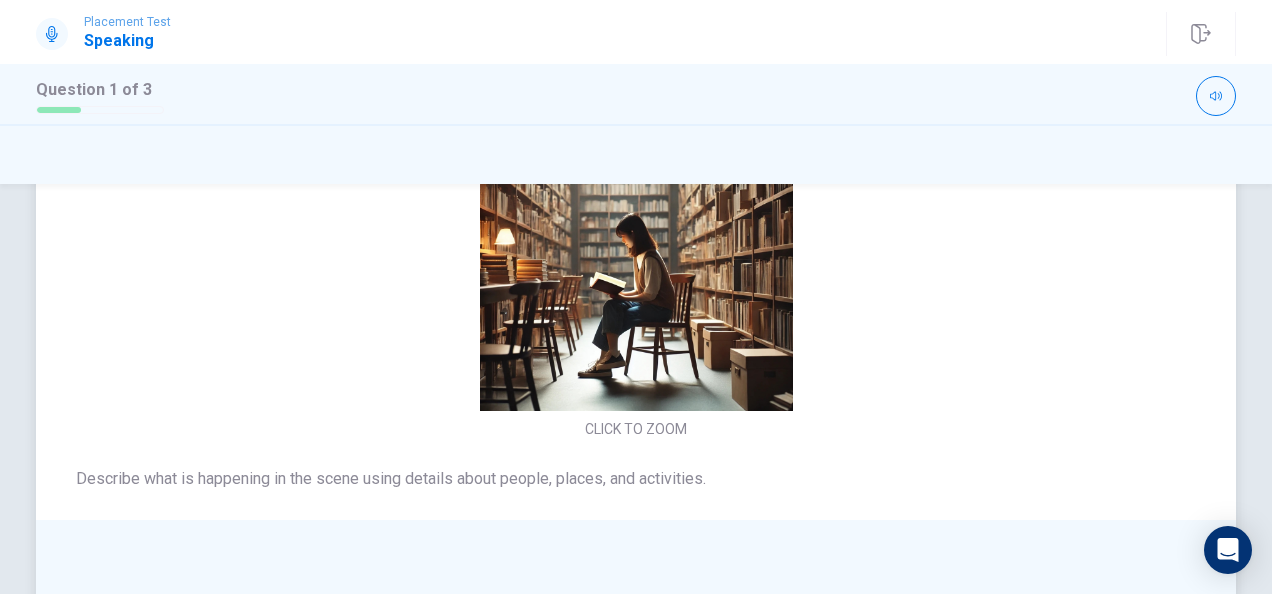 scroll, scrollTop: 0, scrollLeft: 0, axis: both 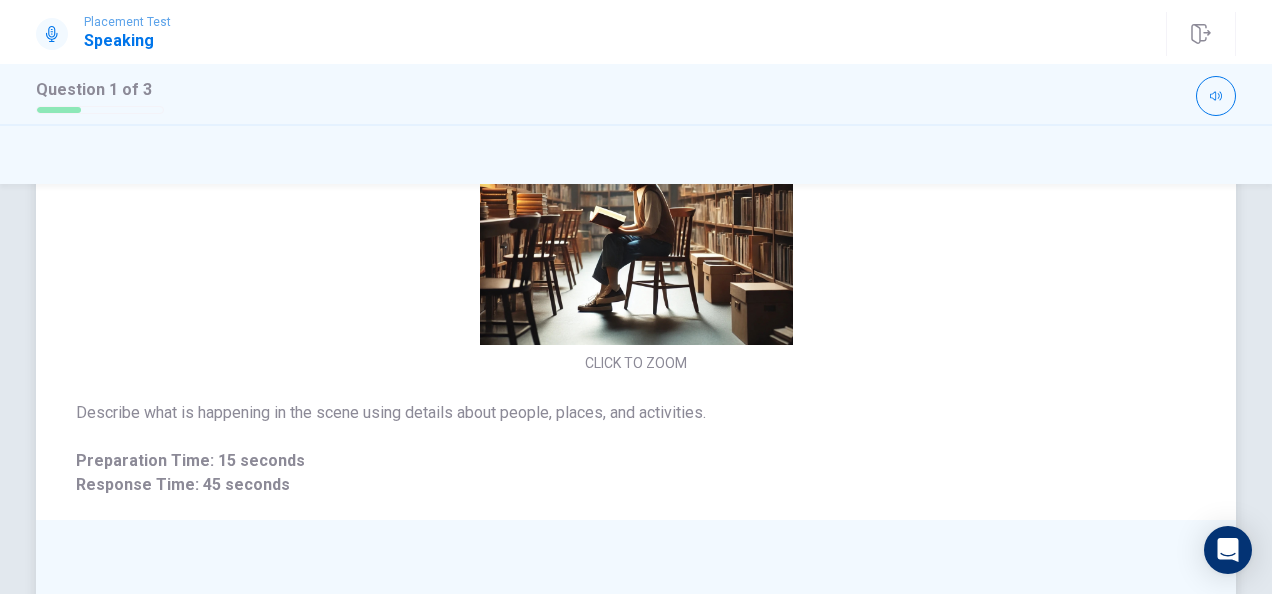 click at bounding box center (636, 188) 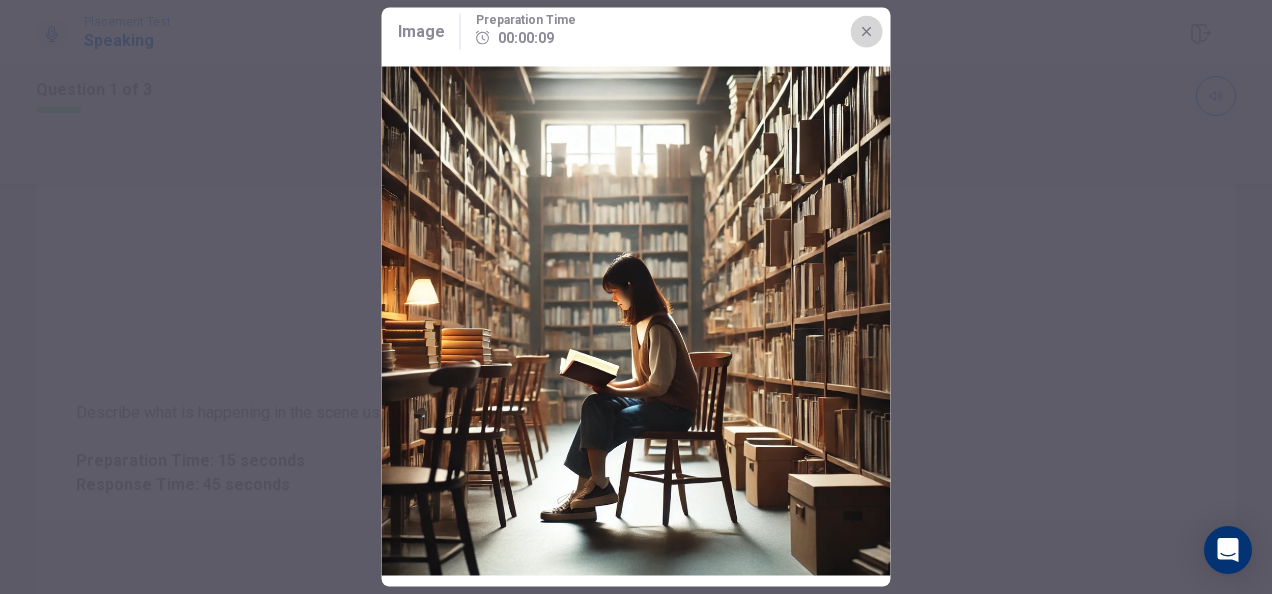 click 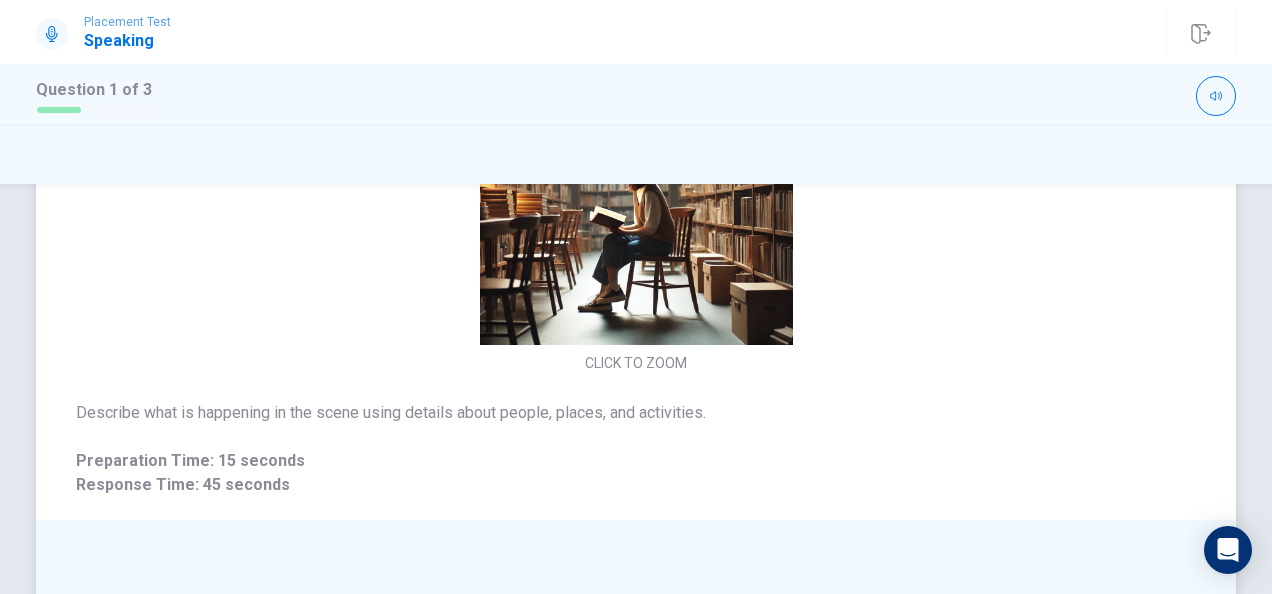 scroll, scrollTop: 0, scrollLeft: 0, axis: both 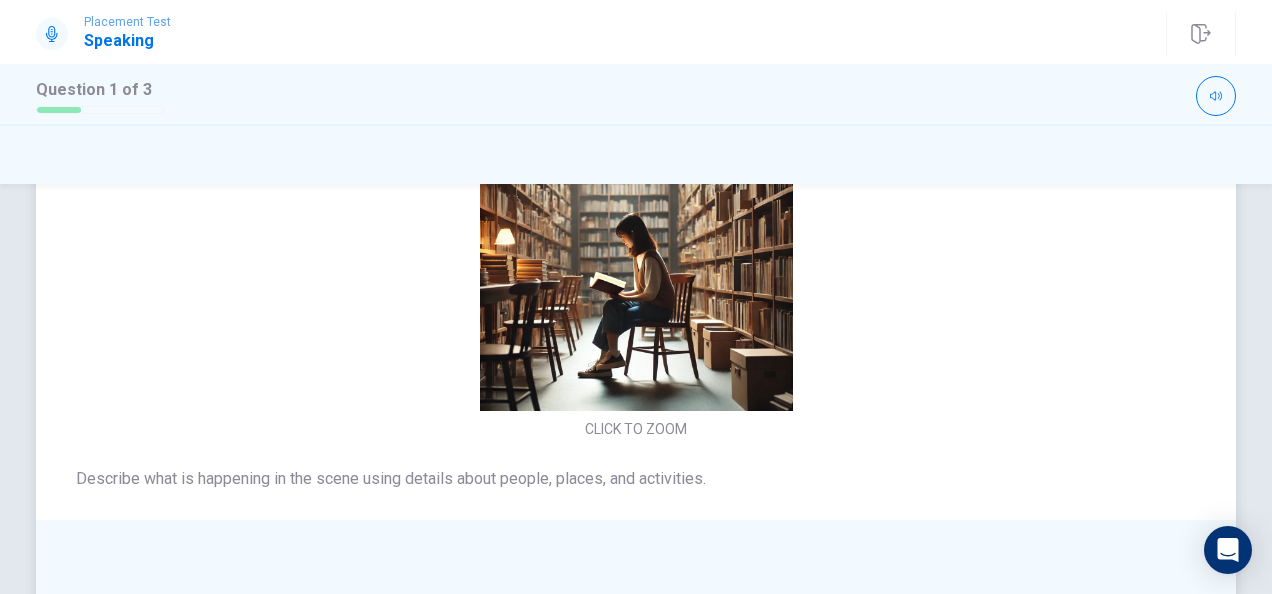 click at bounding box center (636, 254) 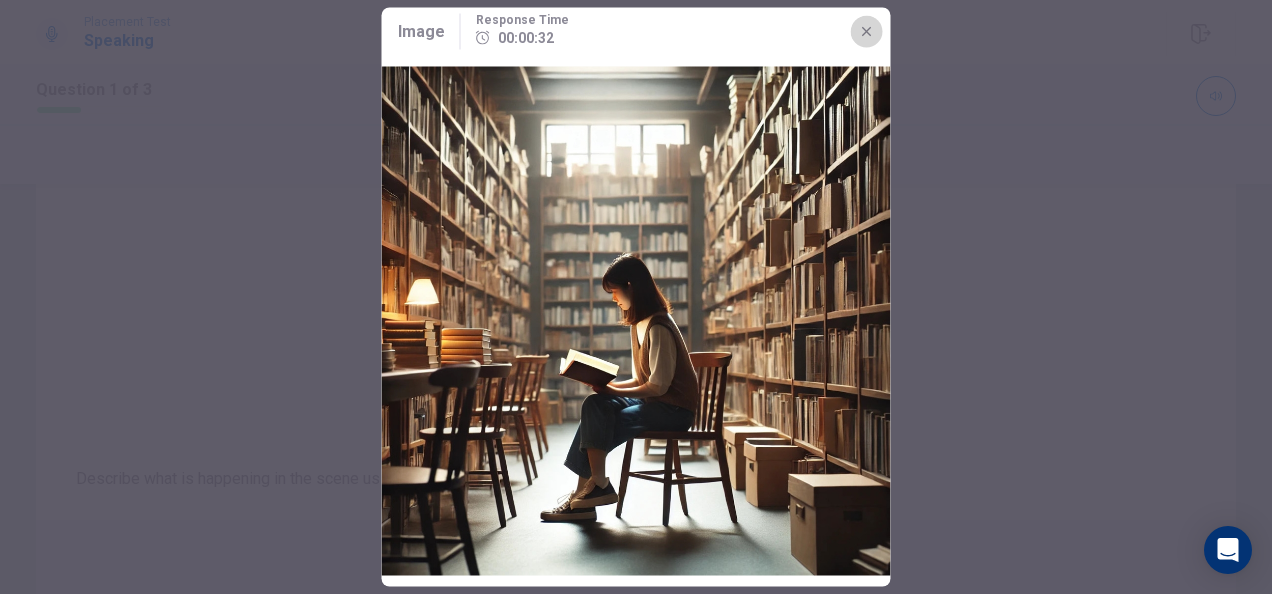 click 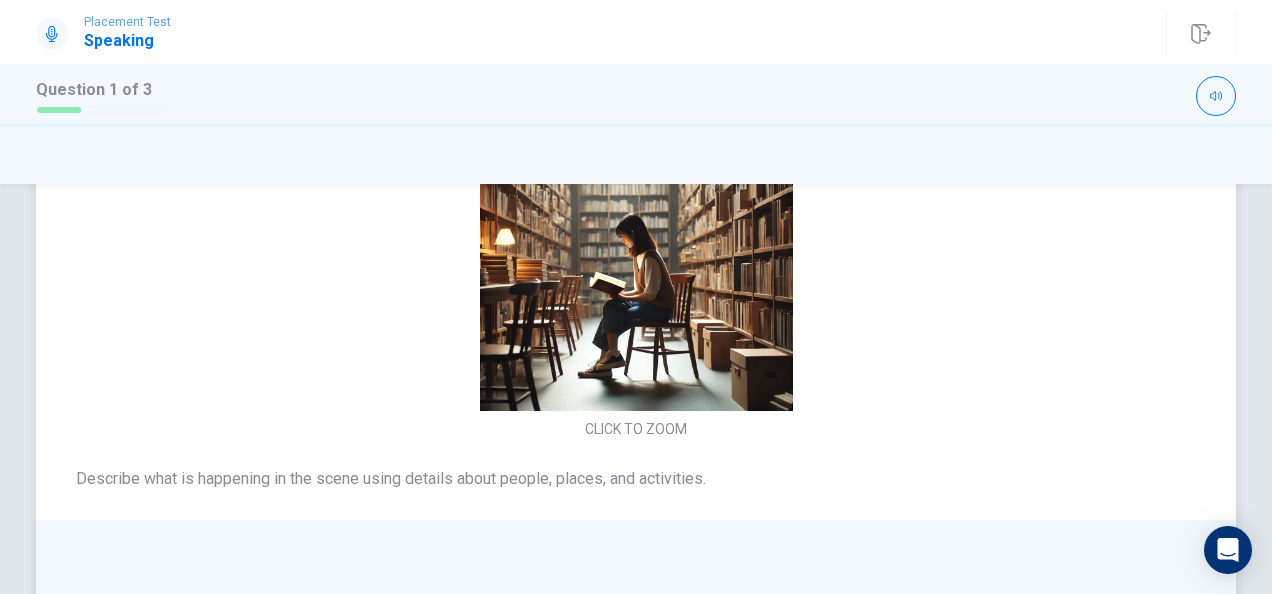 scroll, scrollTop: 0, scrollLeft: 0, axis: both 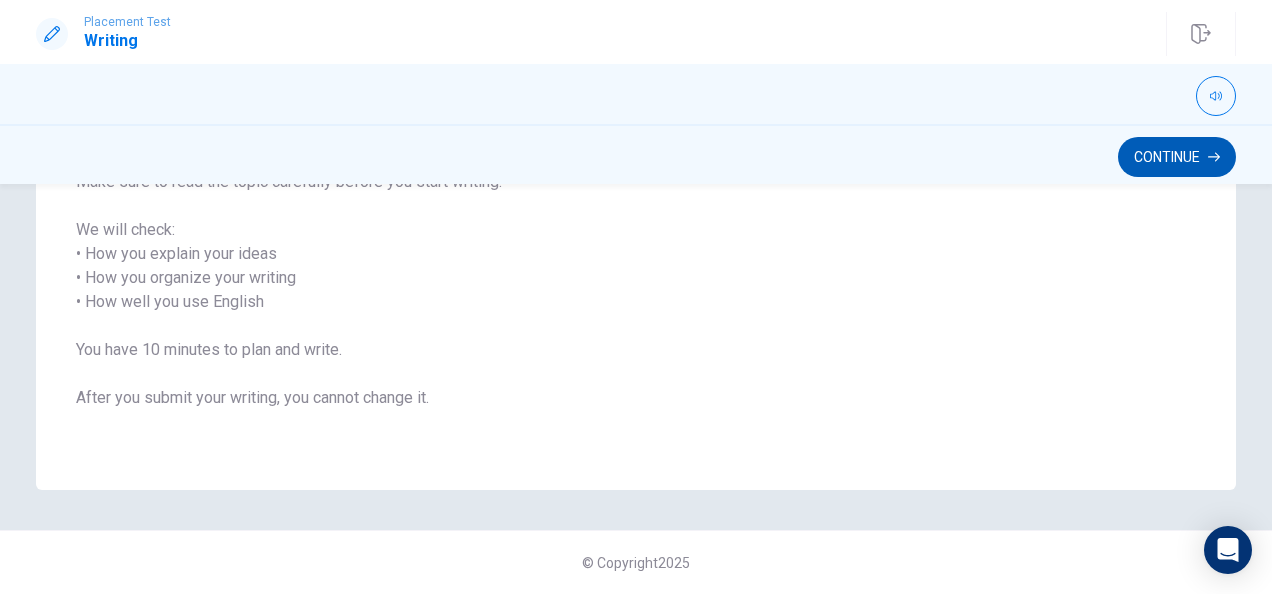 click on "Continue" at bounding box center (1177, 157) 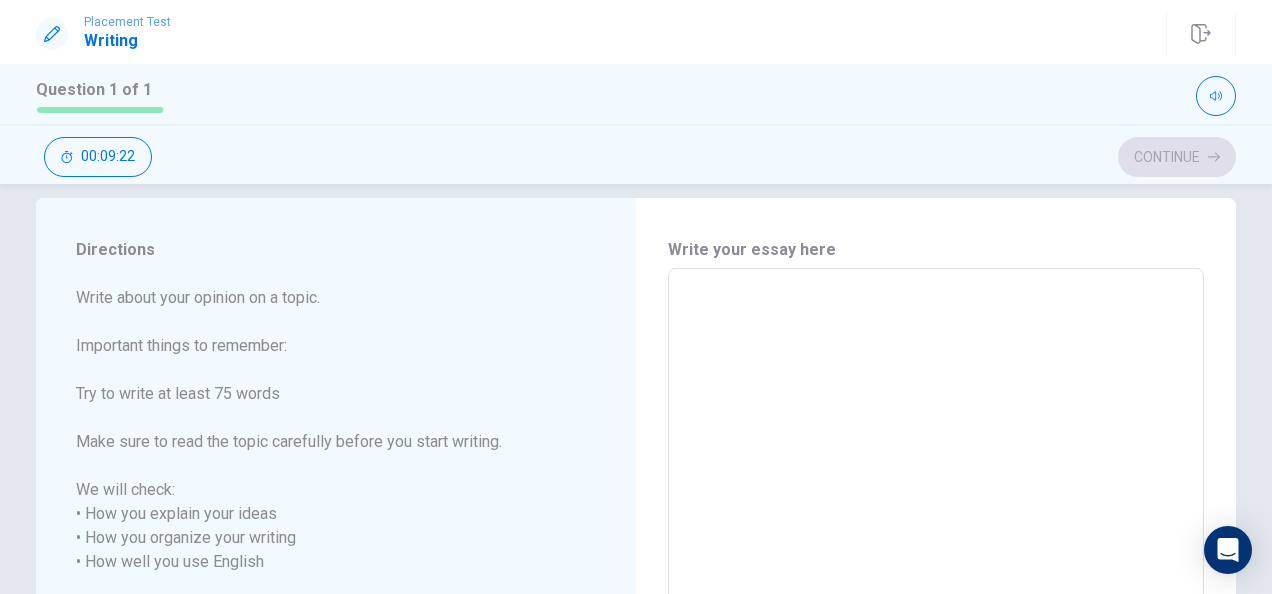 scroll, scrollTop: 0, scrollLeft: 0, axis: both 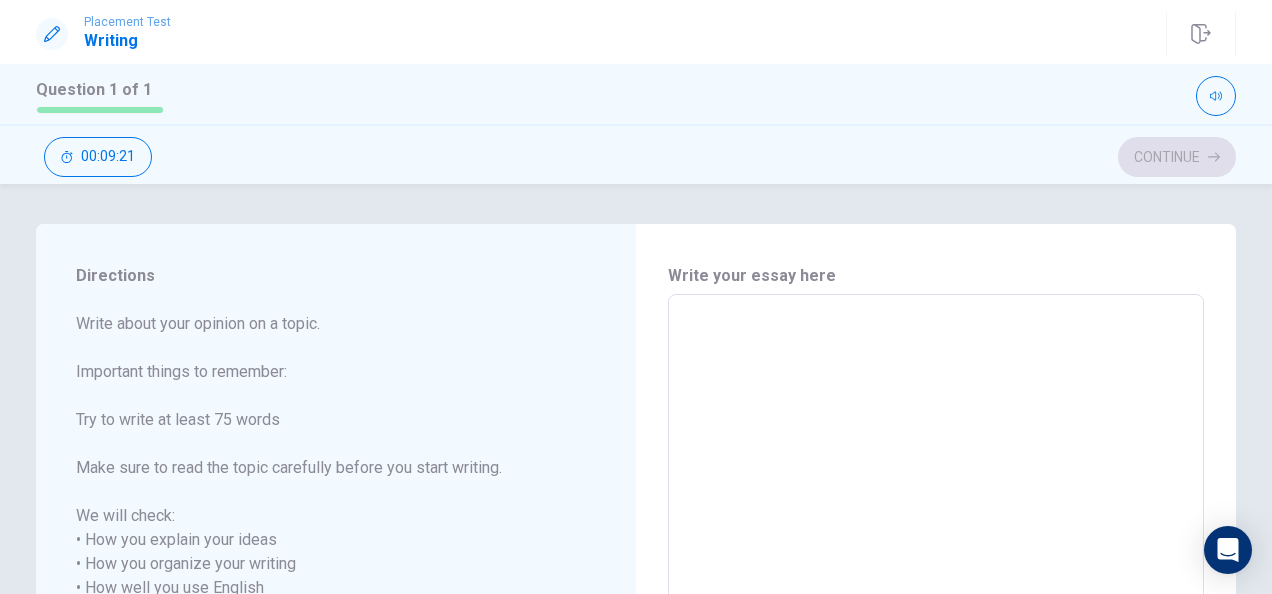 click at bounding box center [936, 576] 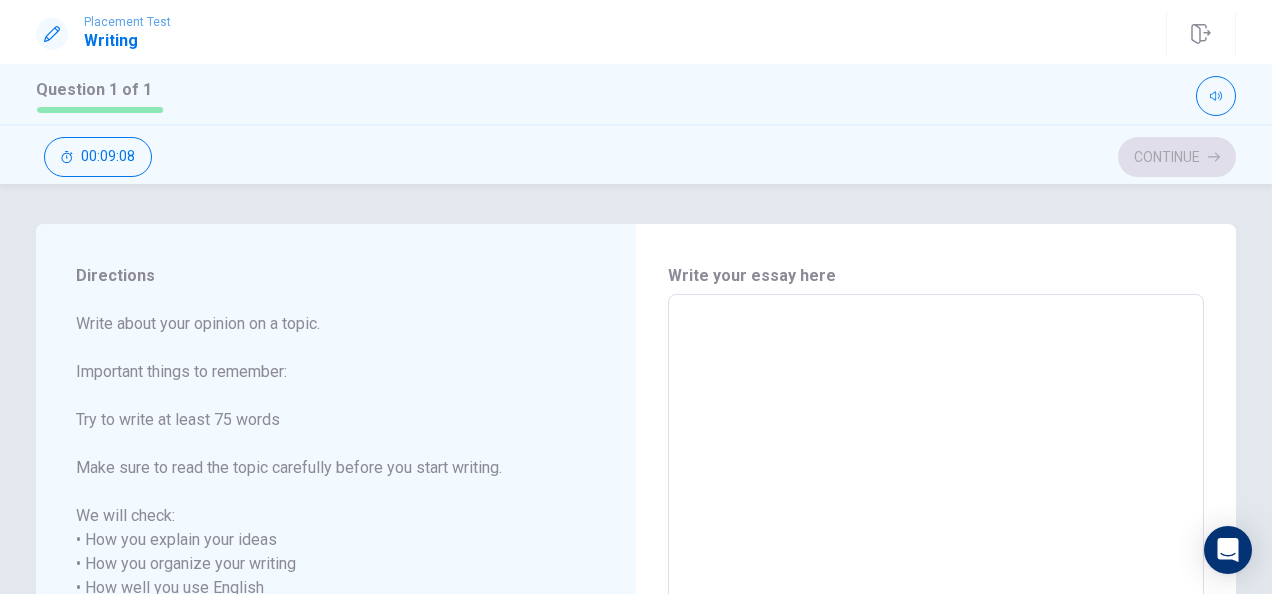 click at bounding box center [936, 576] 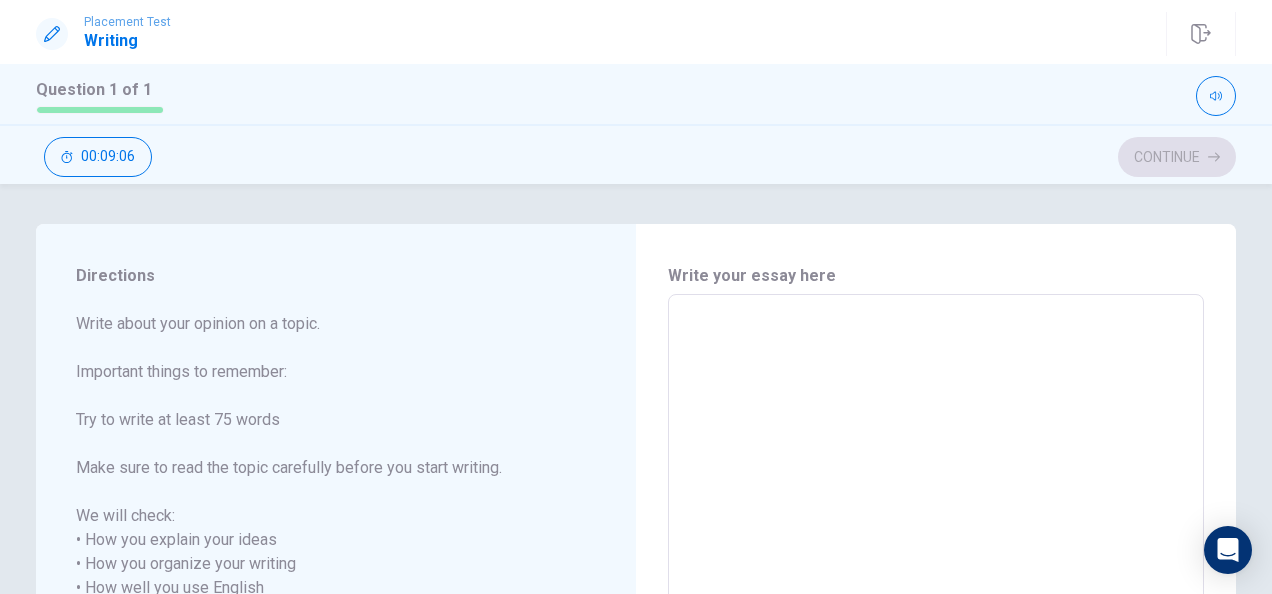 type on "L" 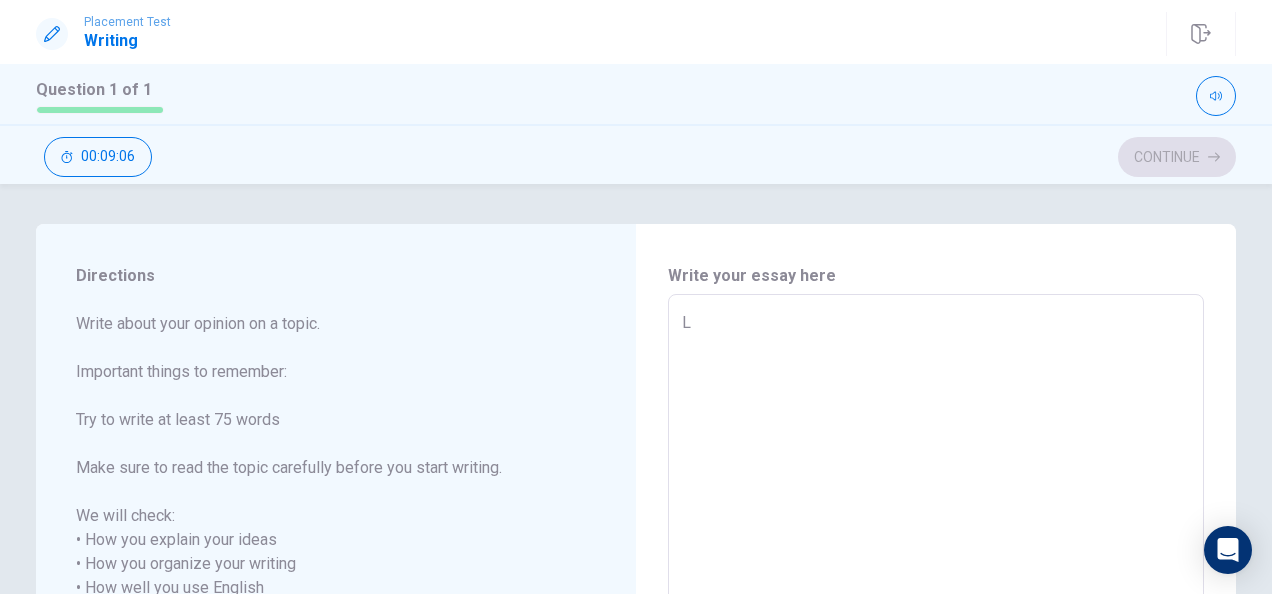 type on "x" 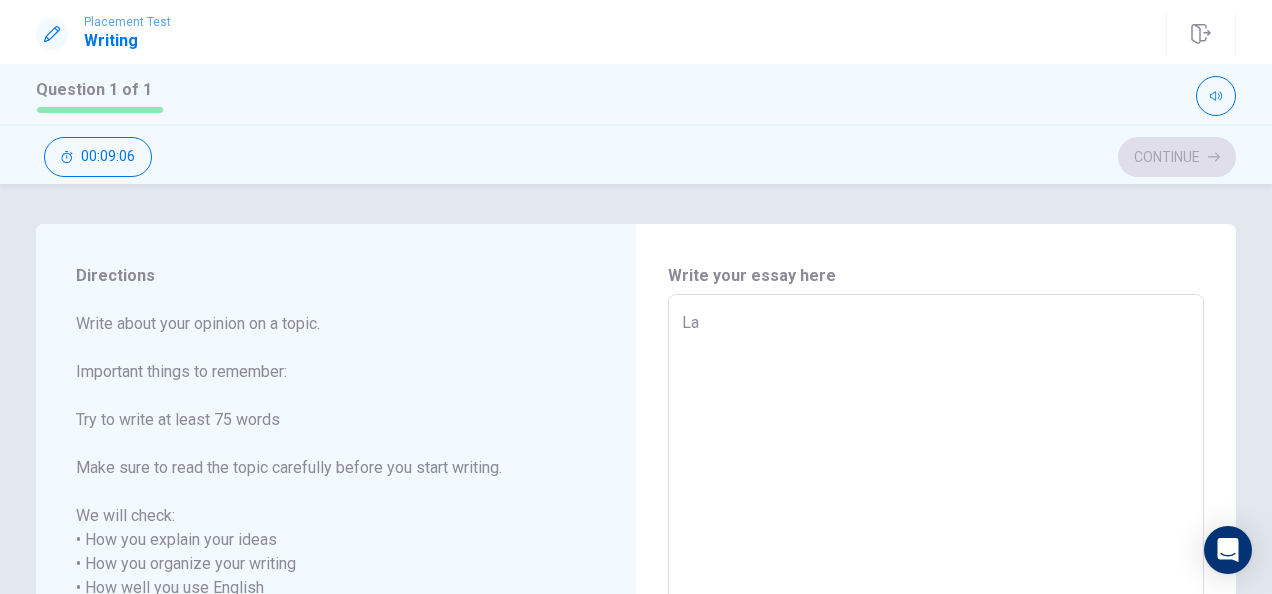 type on "x" 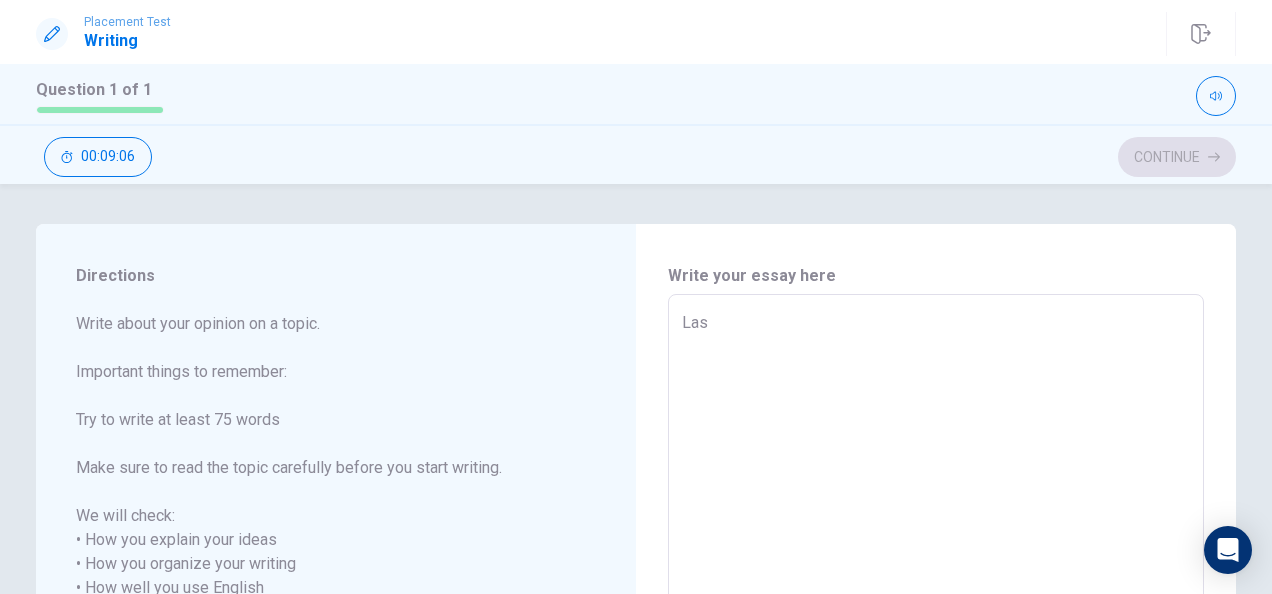 type on "x" 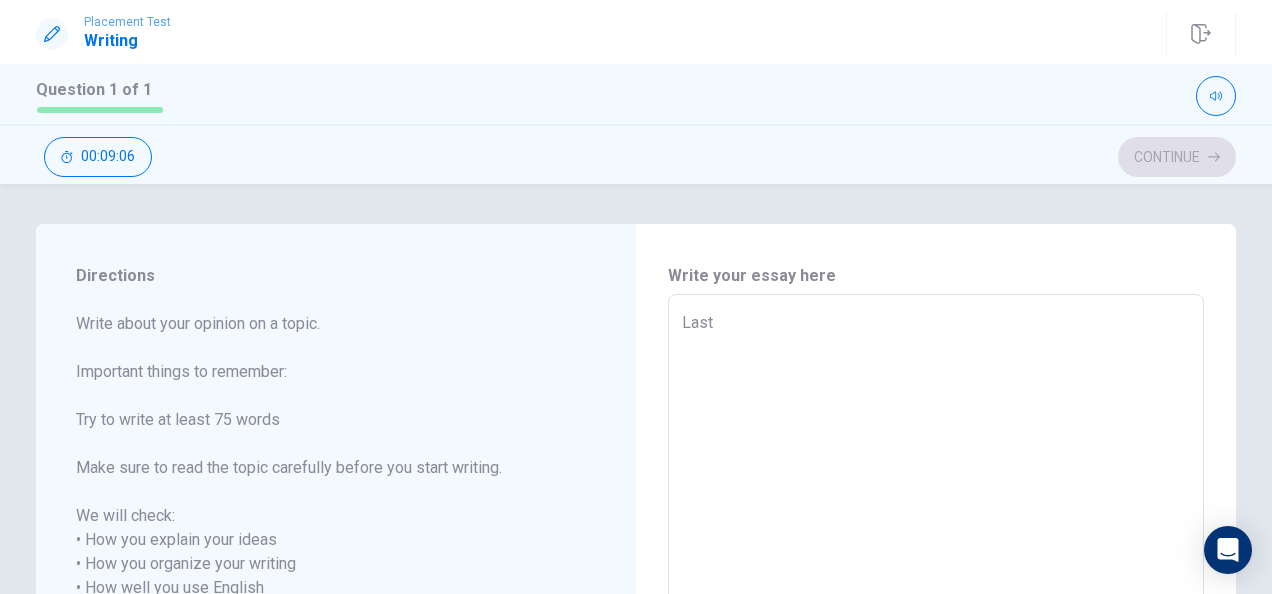 type on "x" 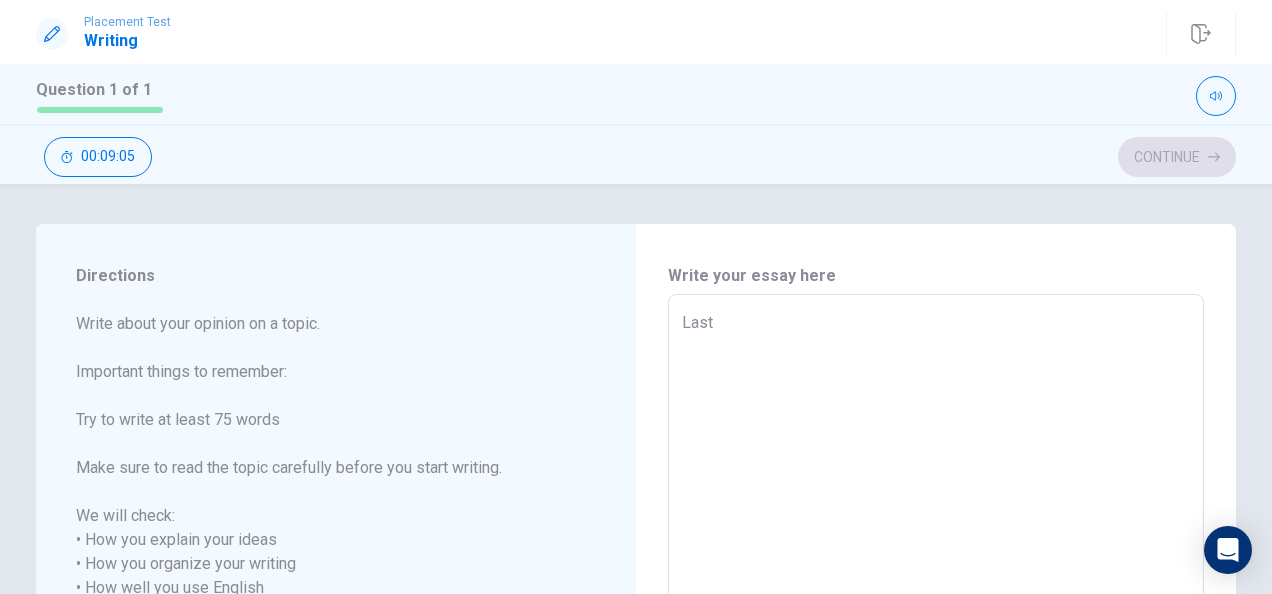 type on "x" 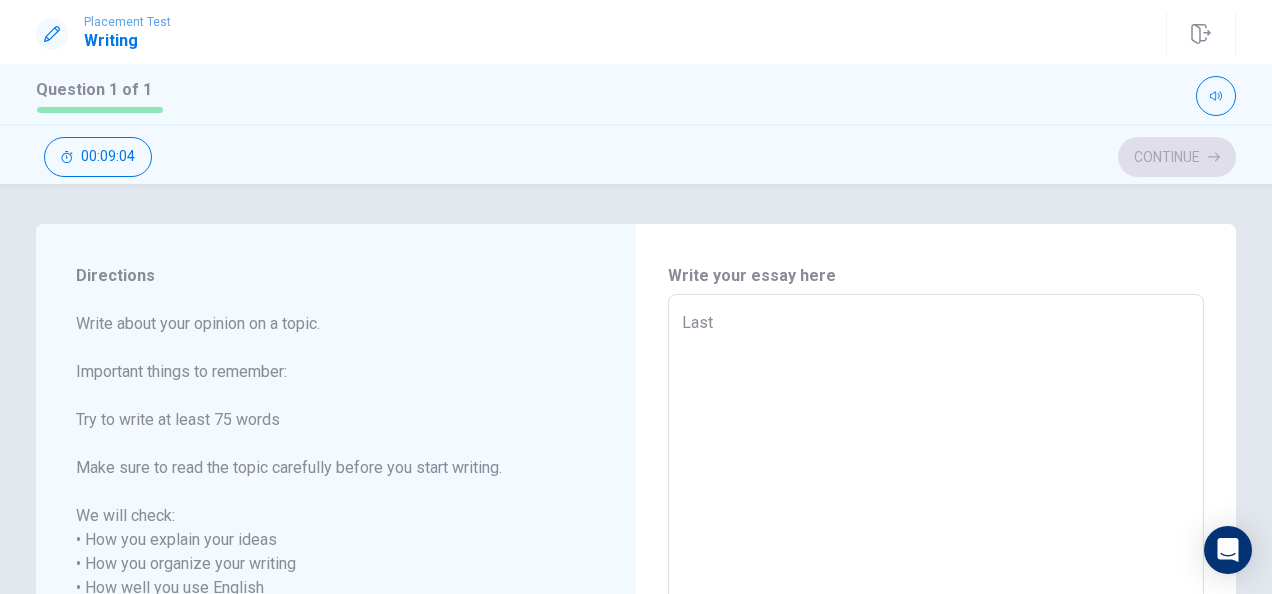 type on "Last y" 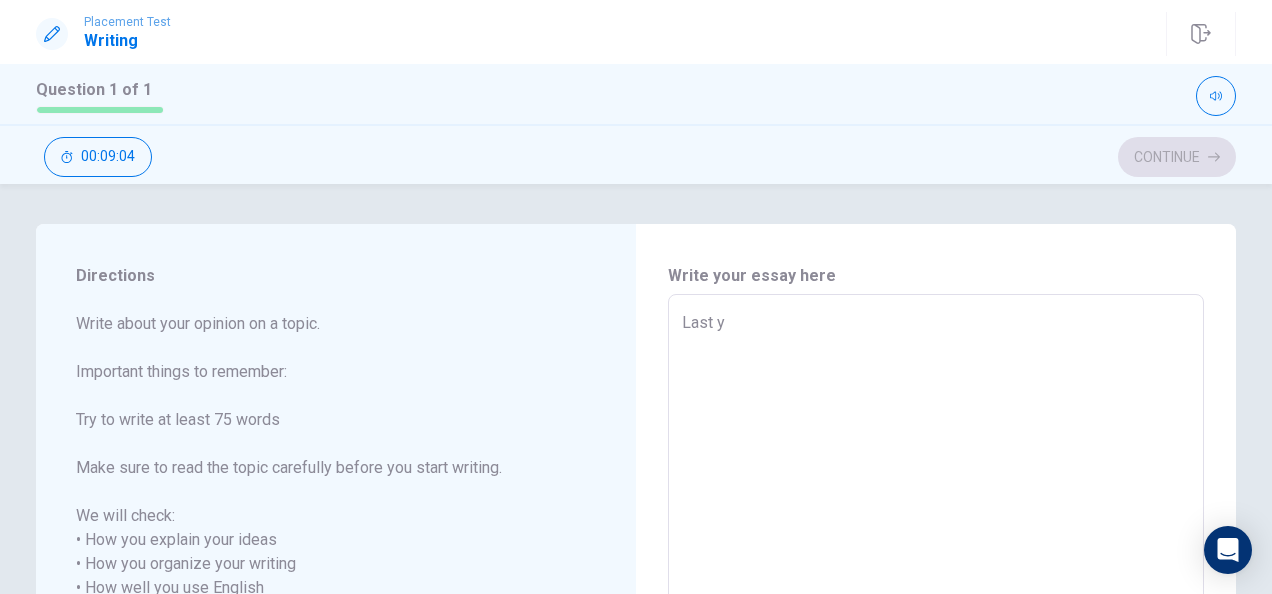type on "x" 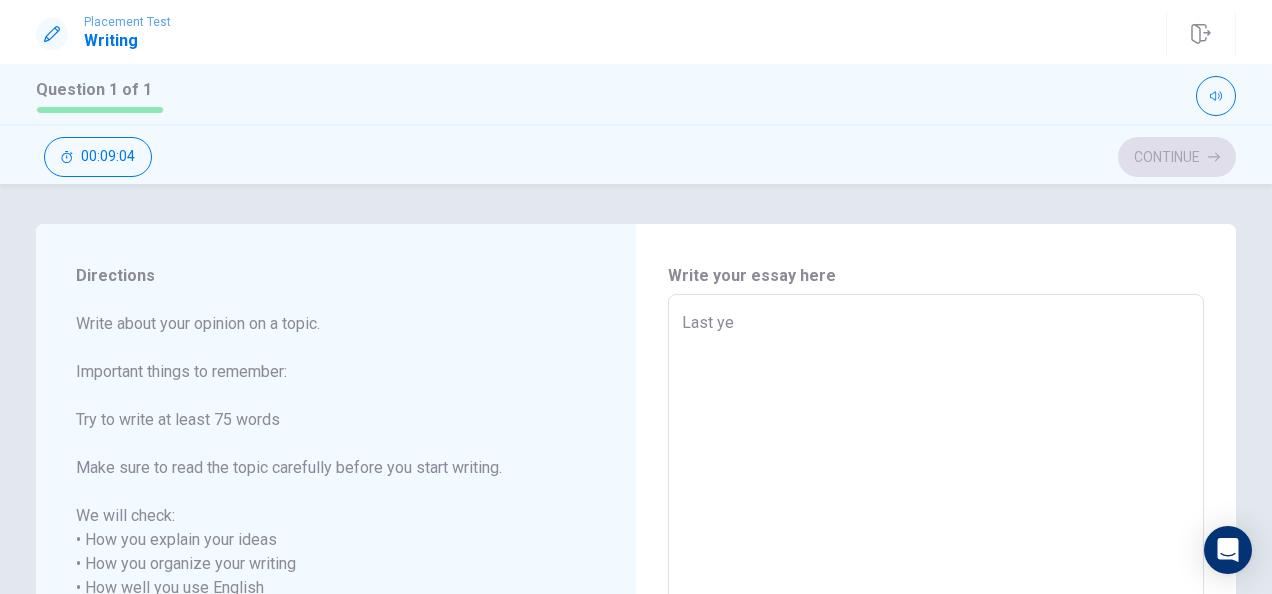 type on "x" 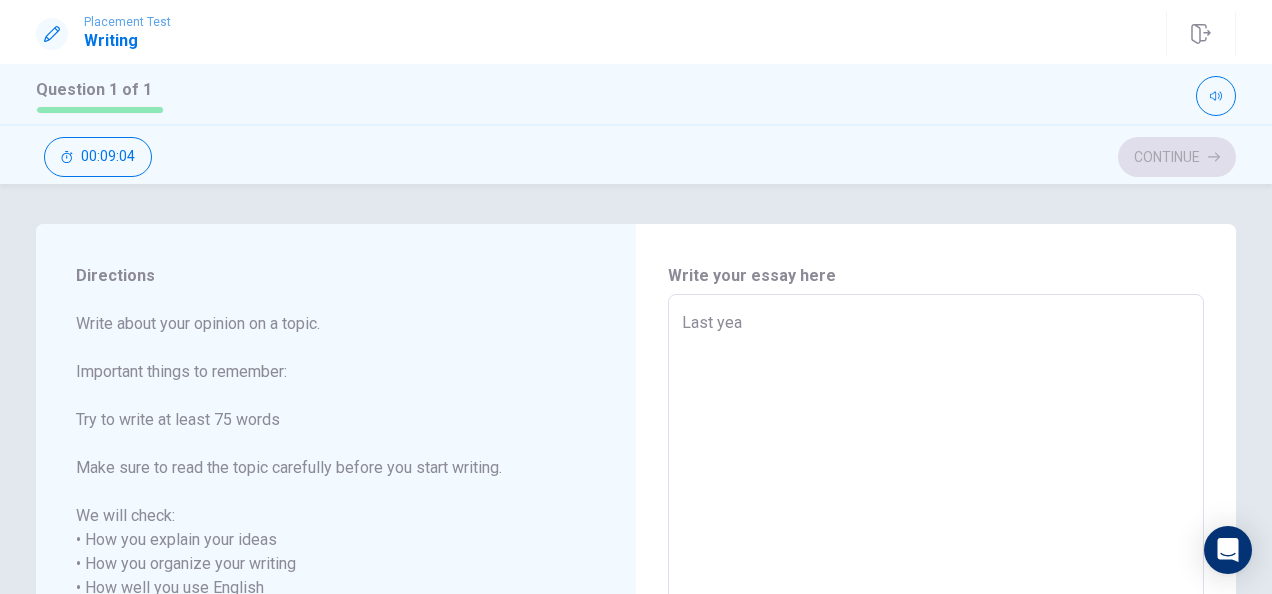 type on "x" 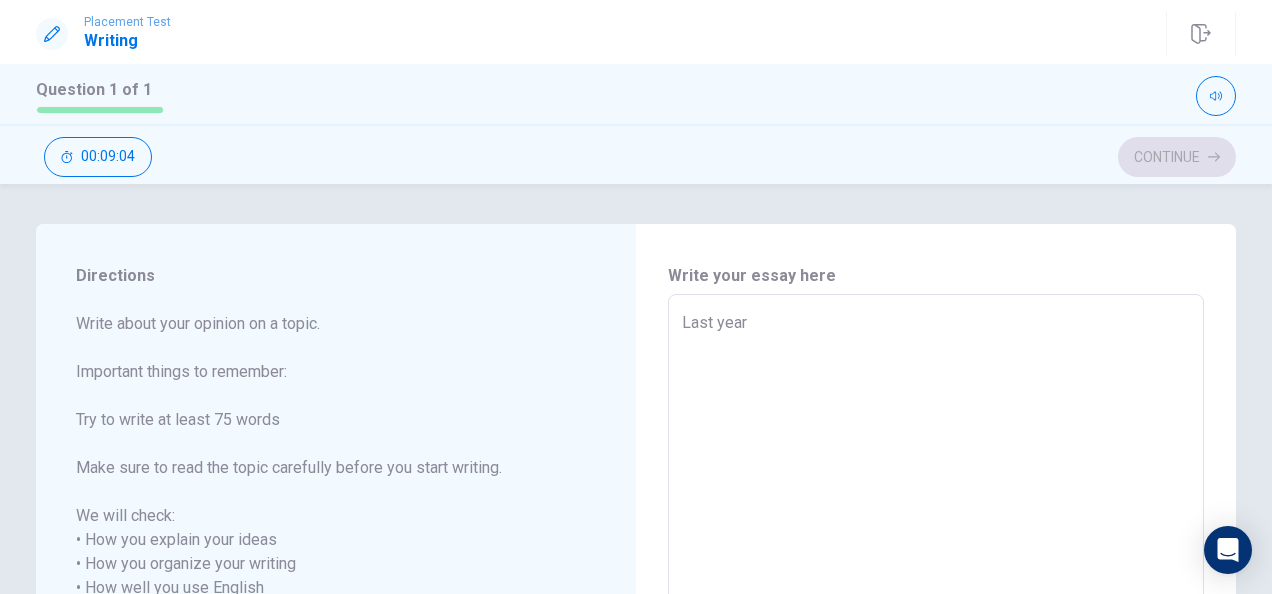 type on "x" 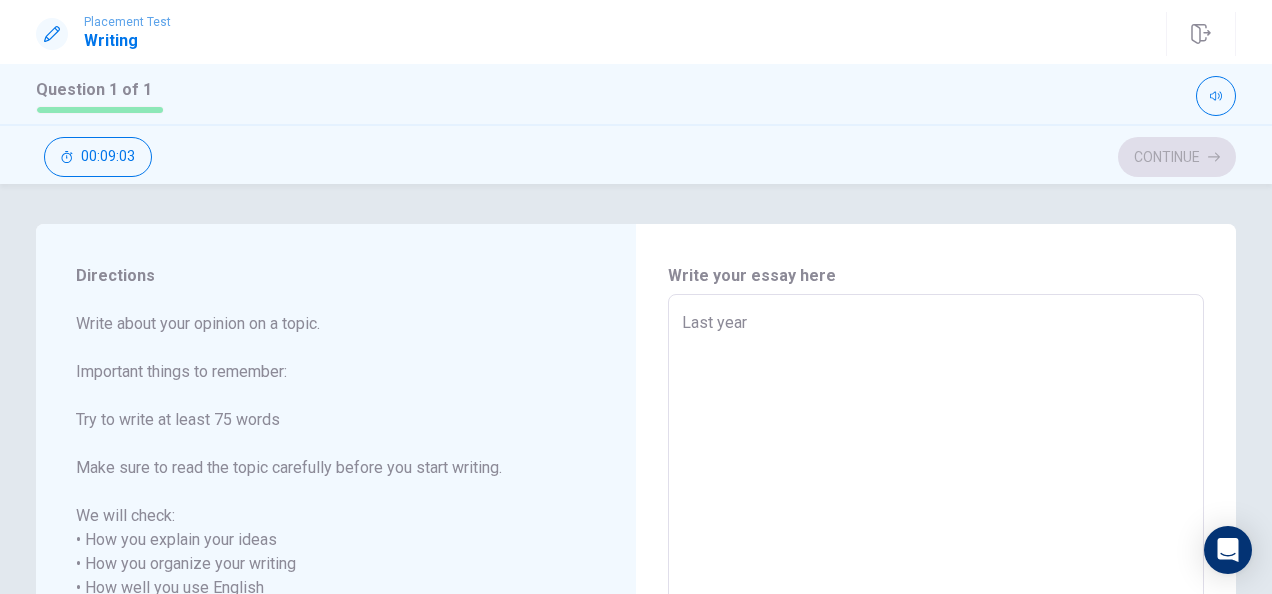 type on "Last year," 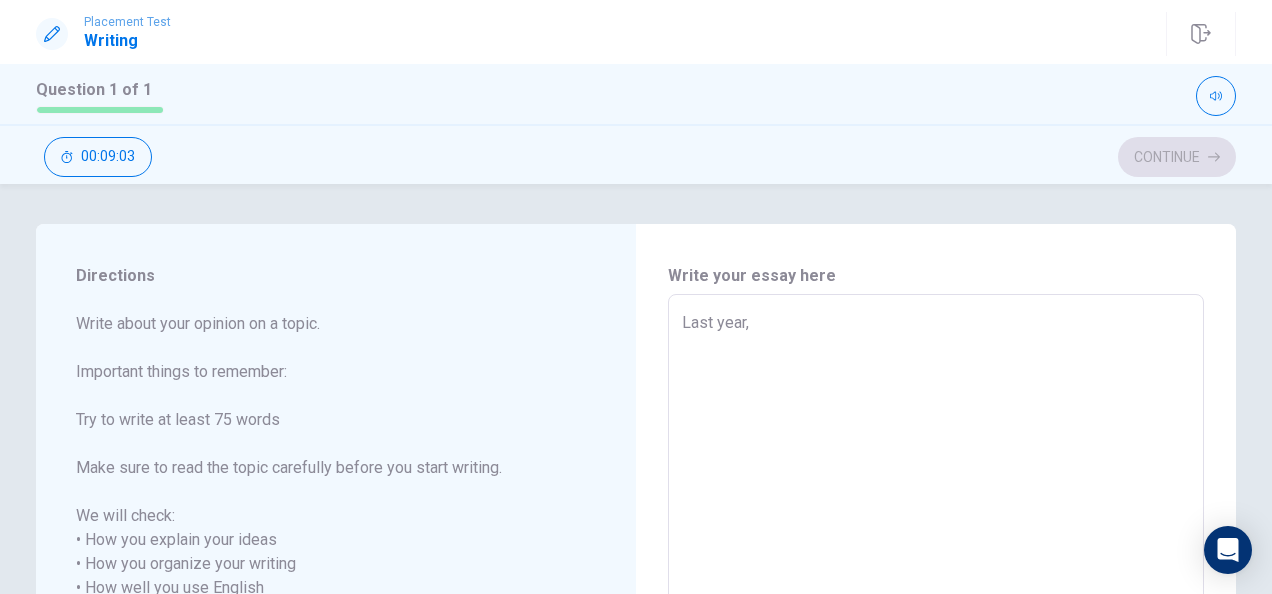 type on "x" 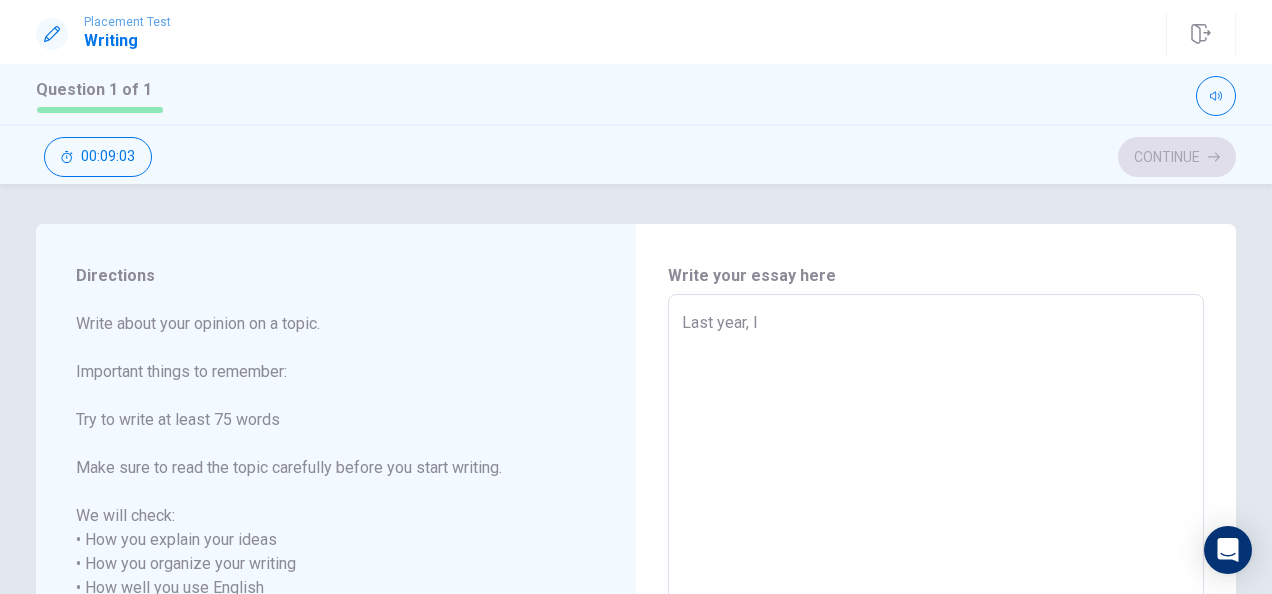 type on "x" 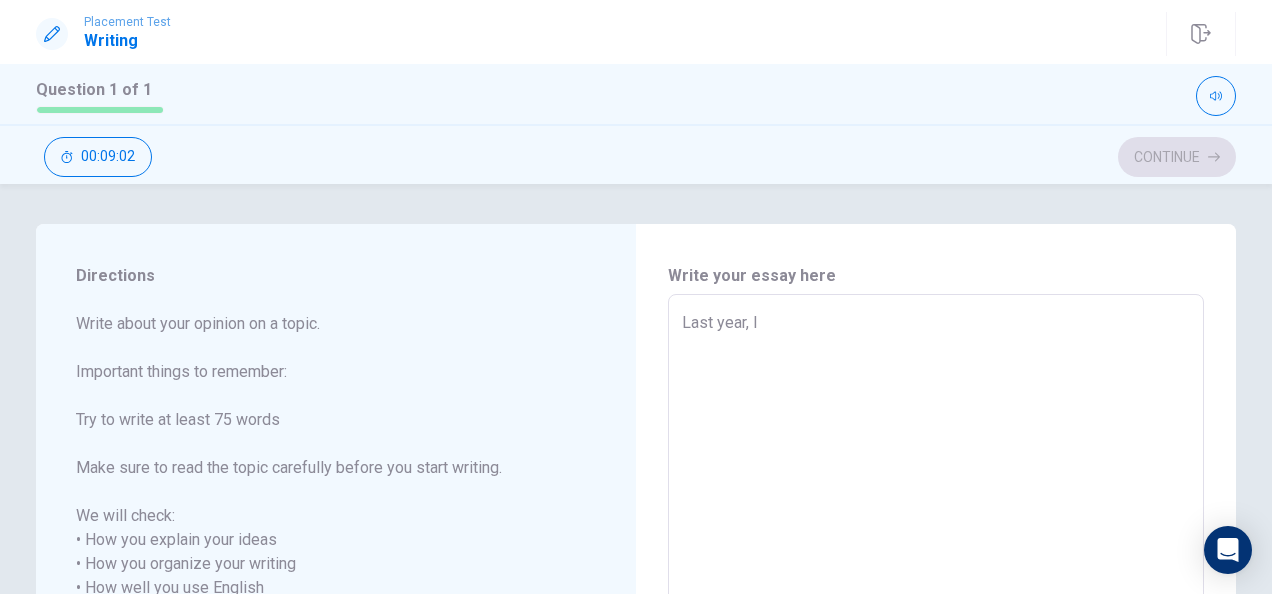 type on "Last year, I" 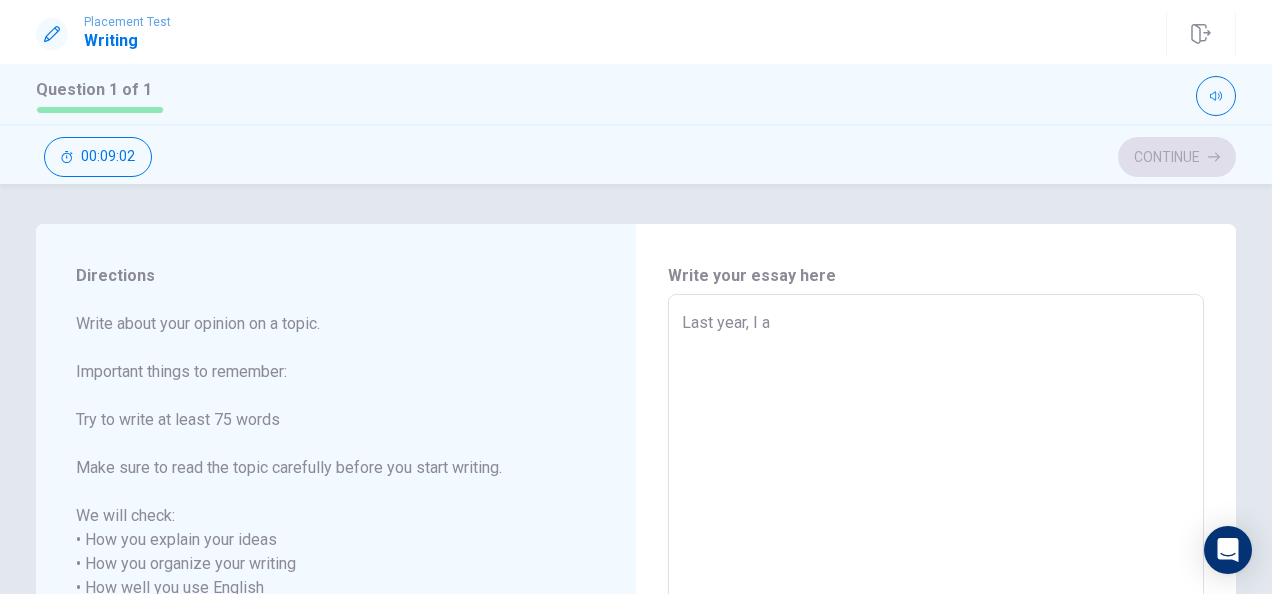 type on "x" 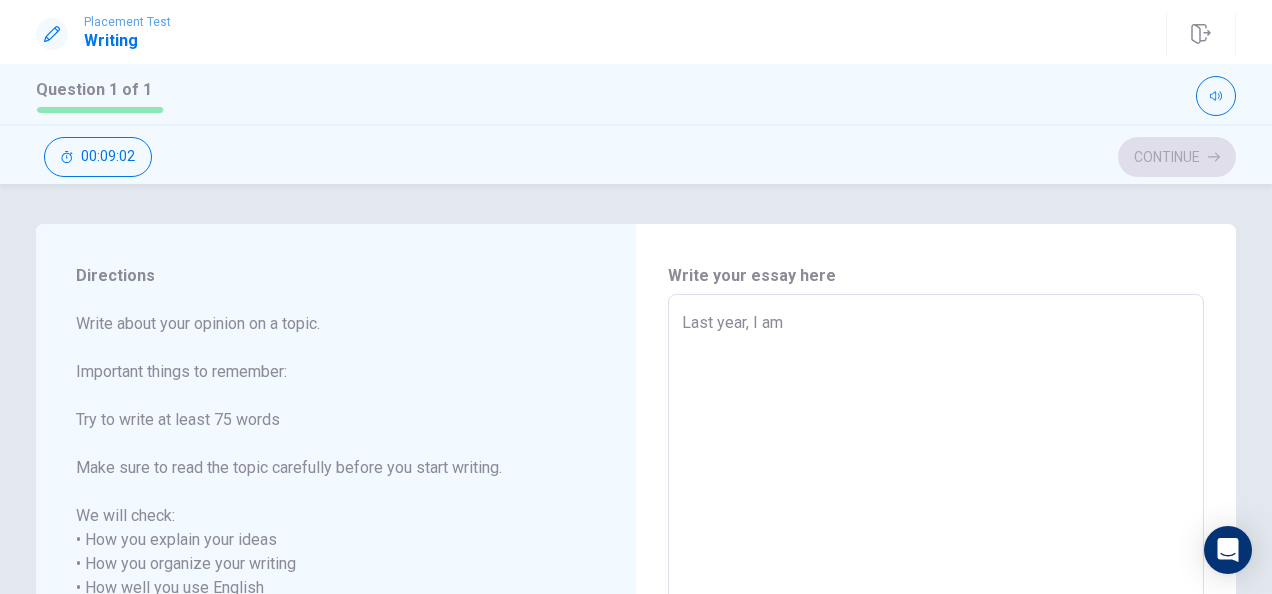 type on "x" 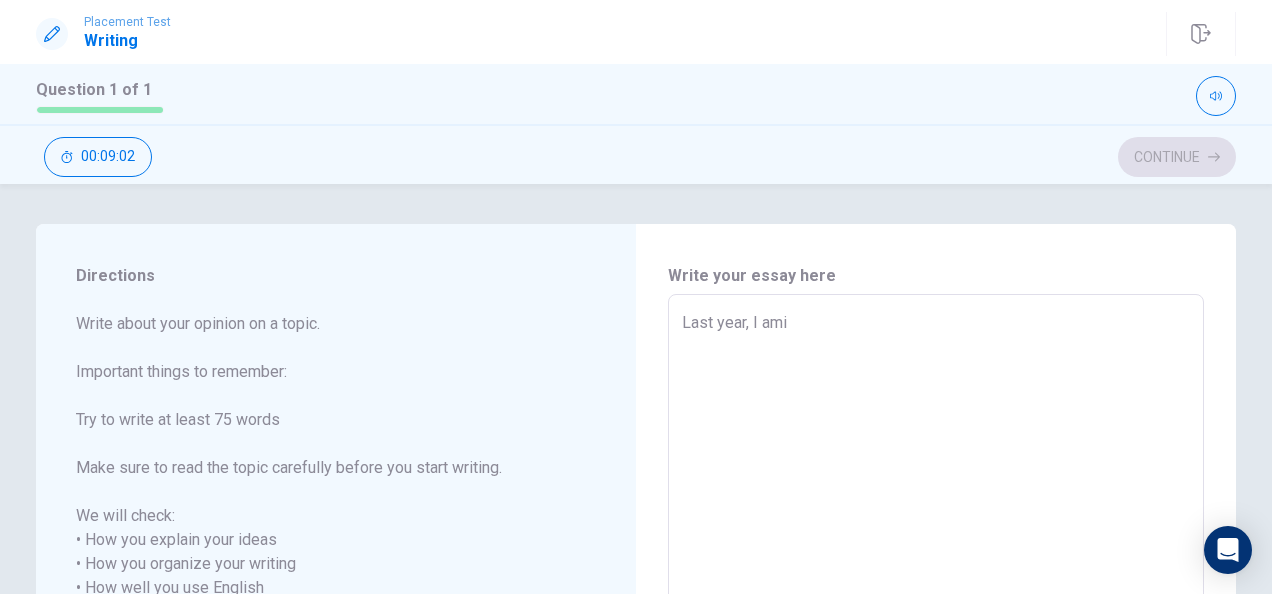 type on "x" 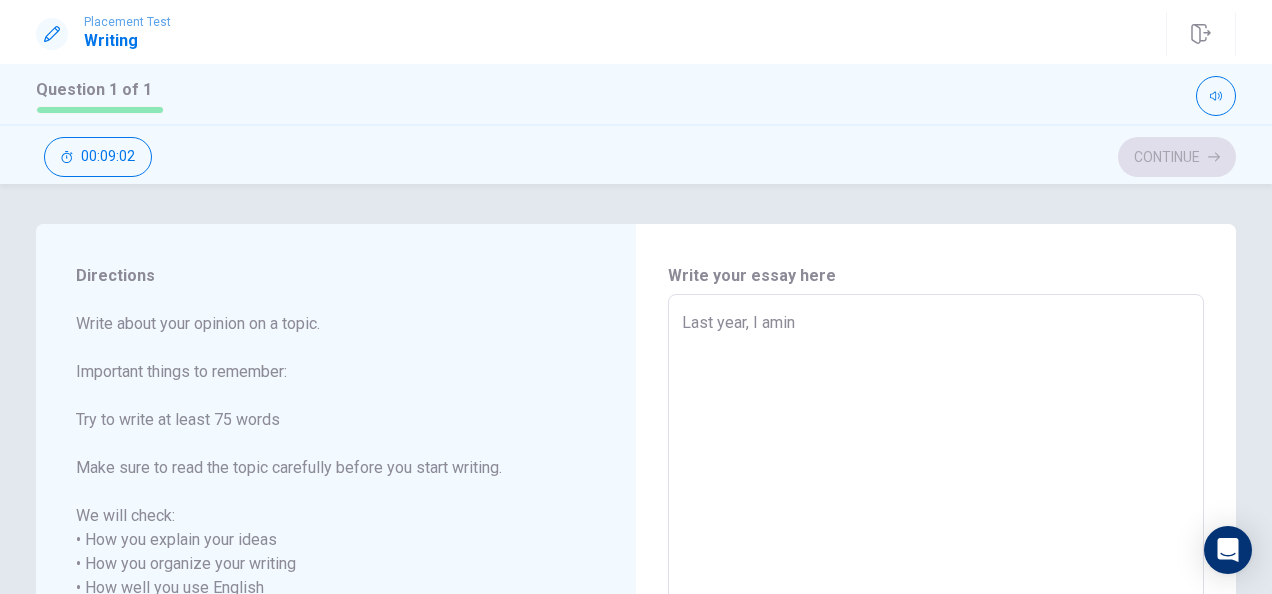 type on "x" 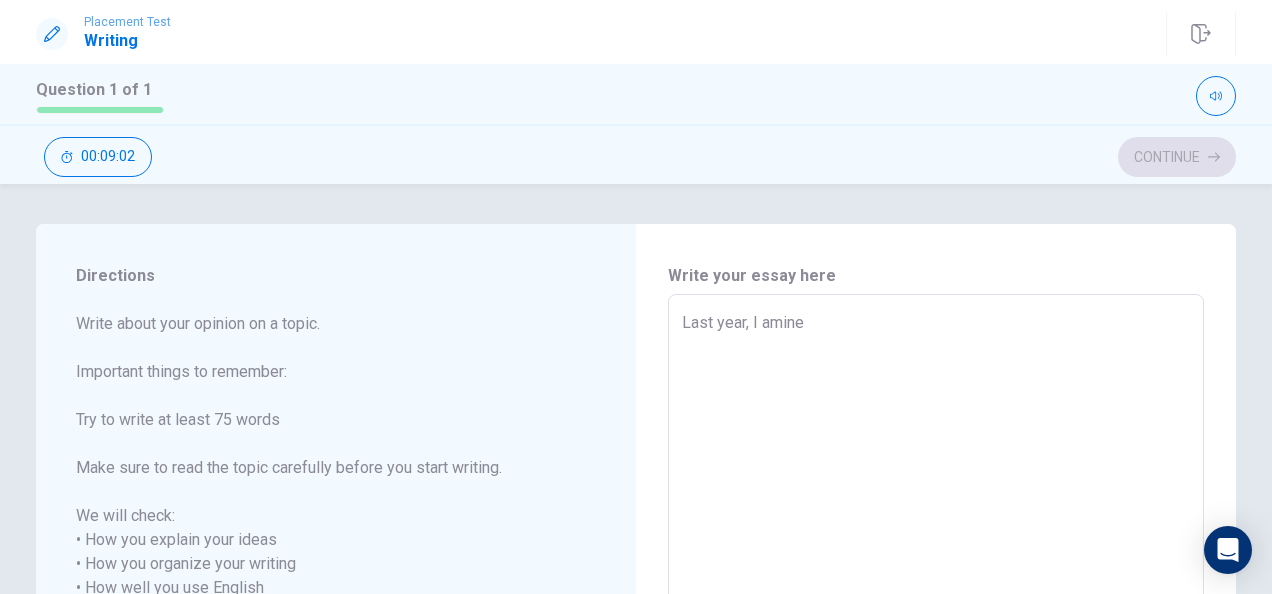 type on "x" 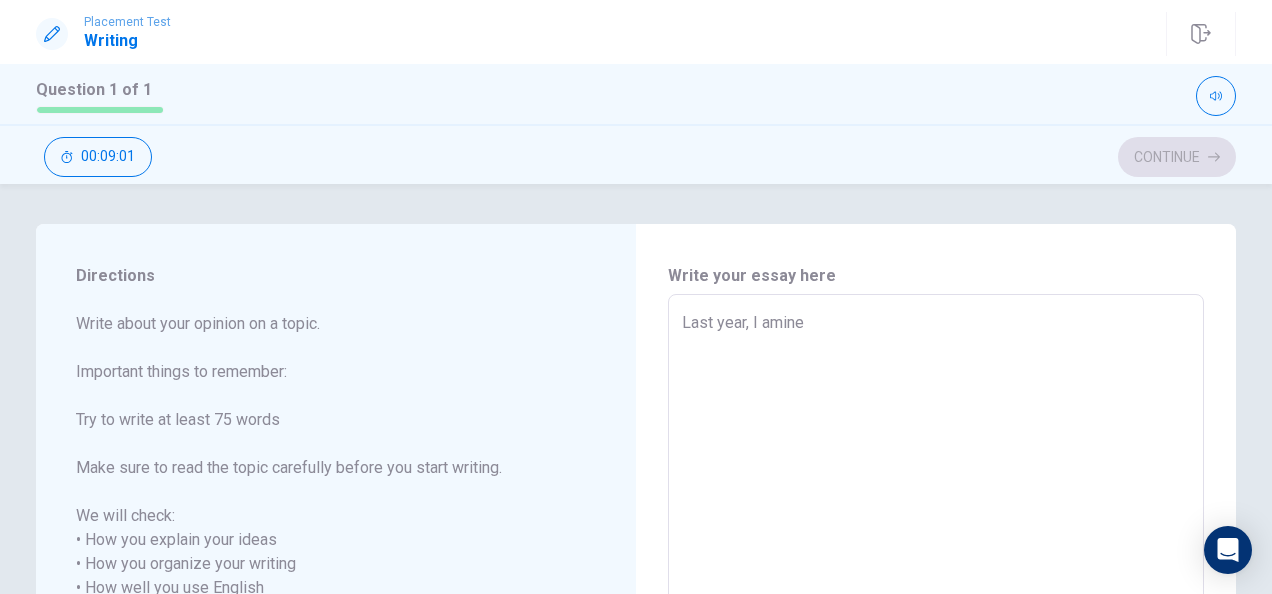 type on "Last year, I amined" 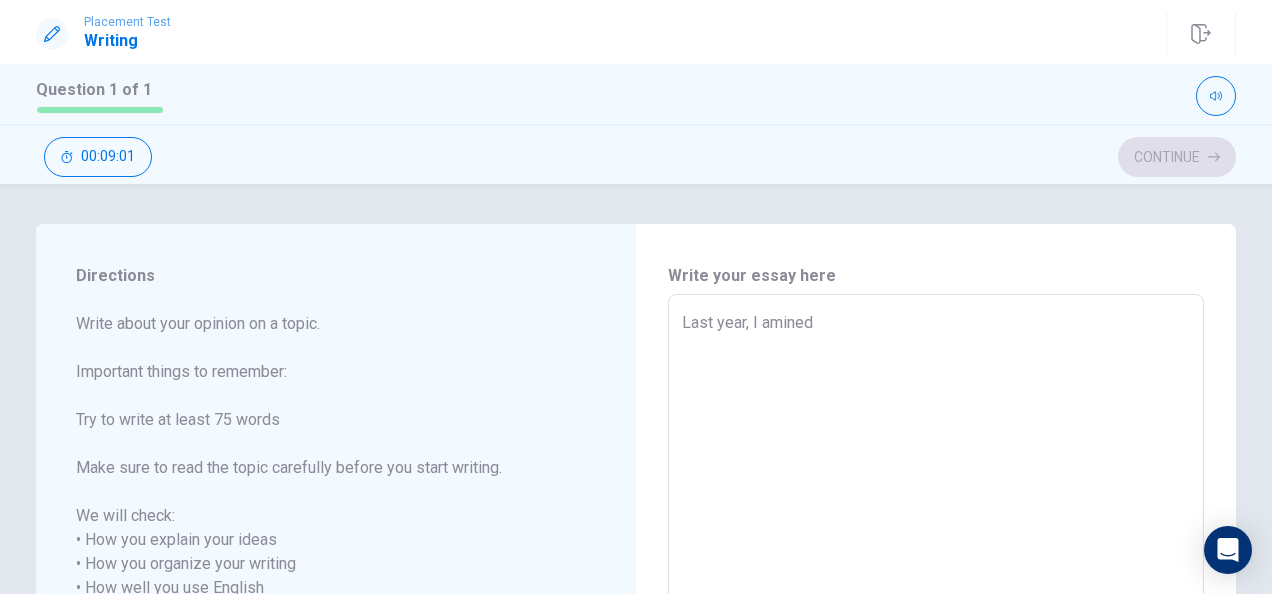 type on "x" 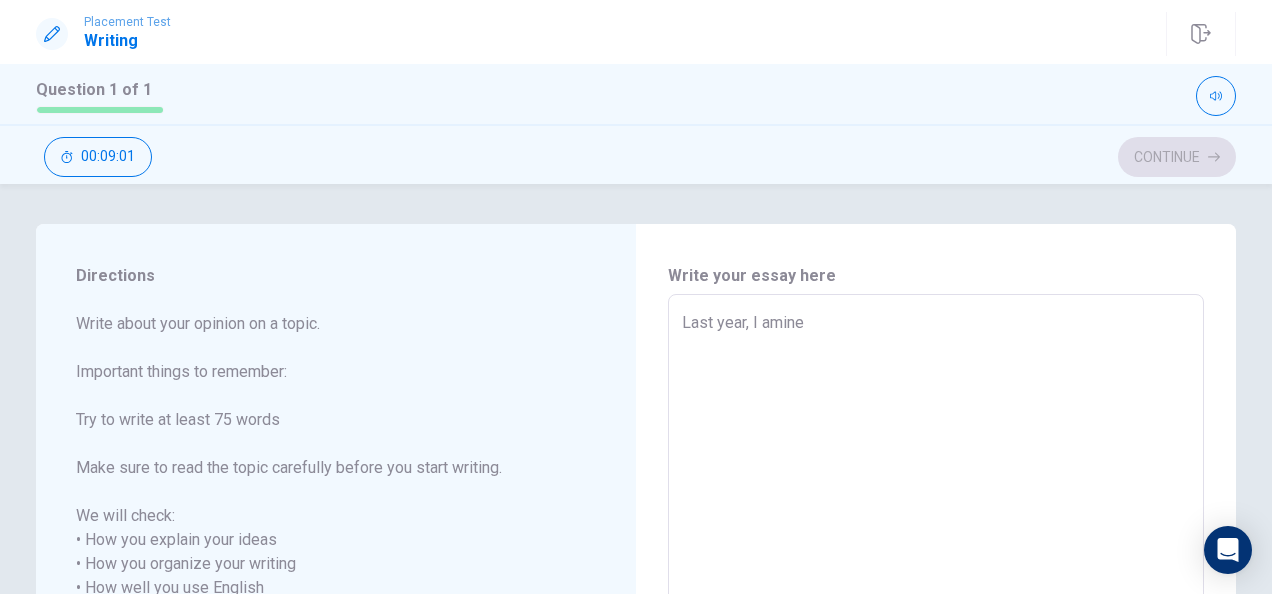 type on "x" 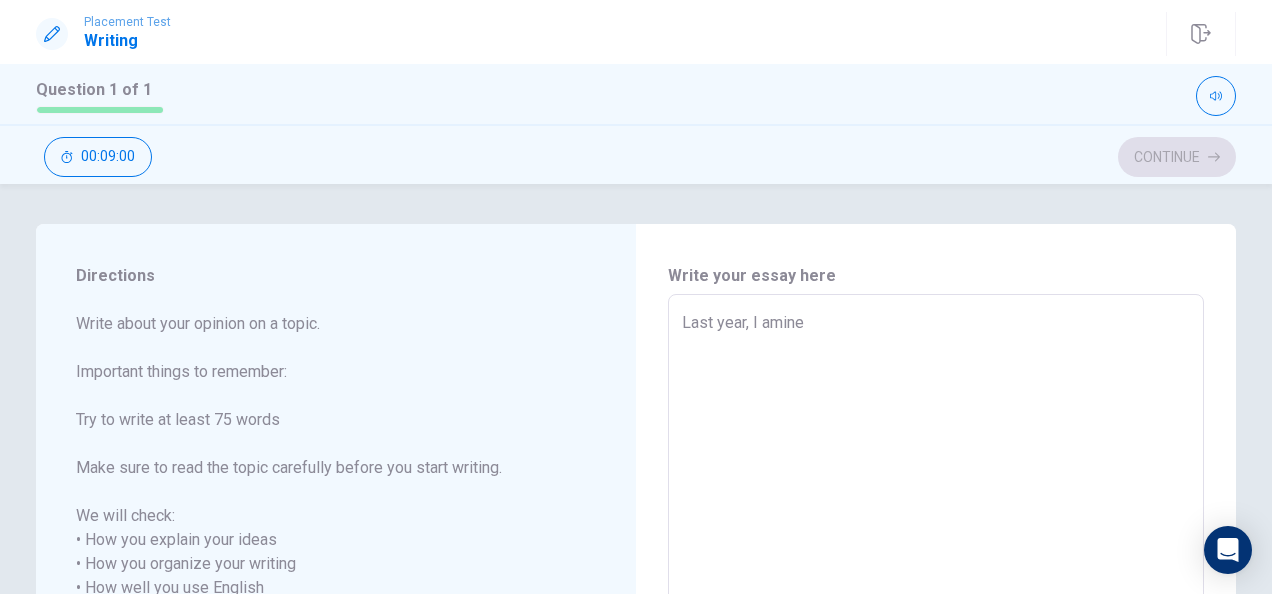 type on "Last year, I amin" 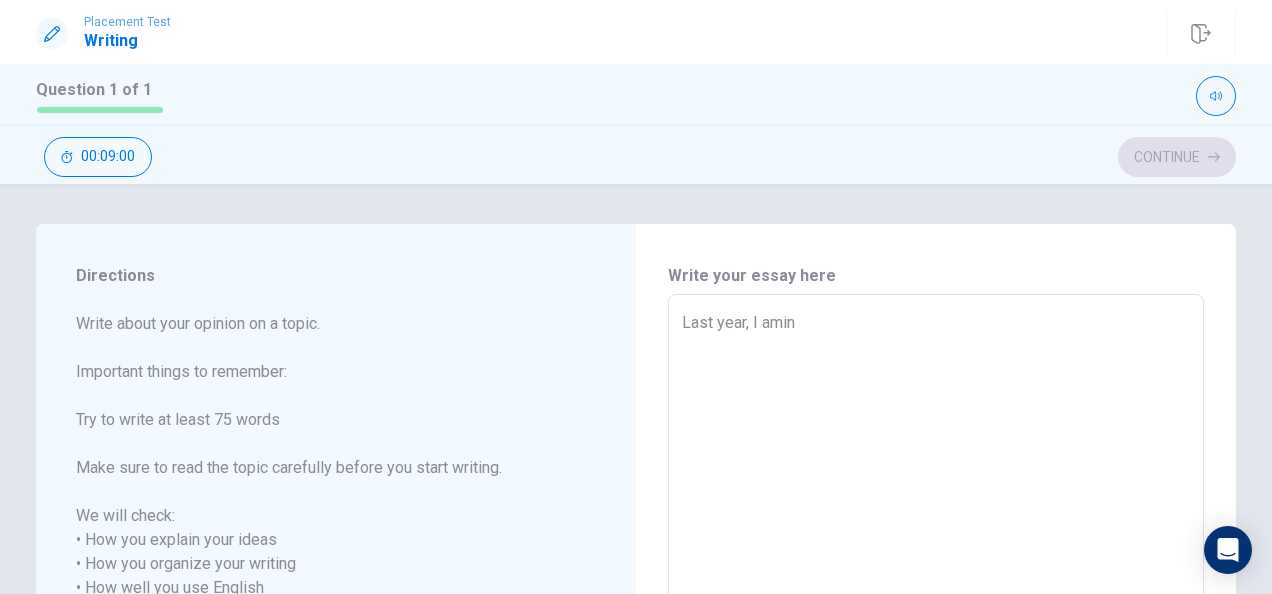 type on "x" 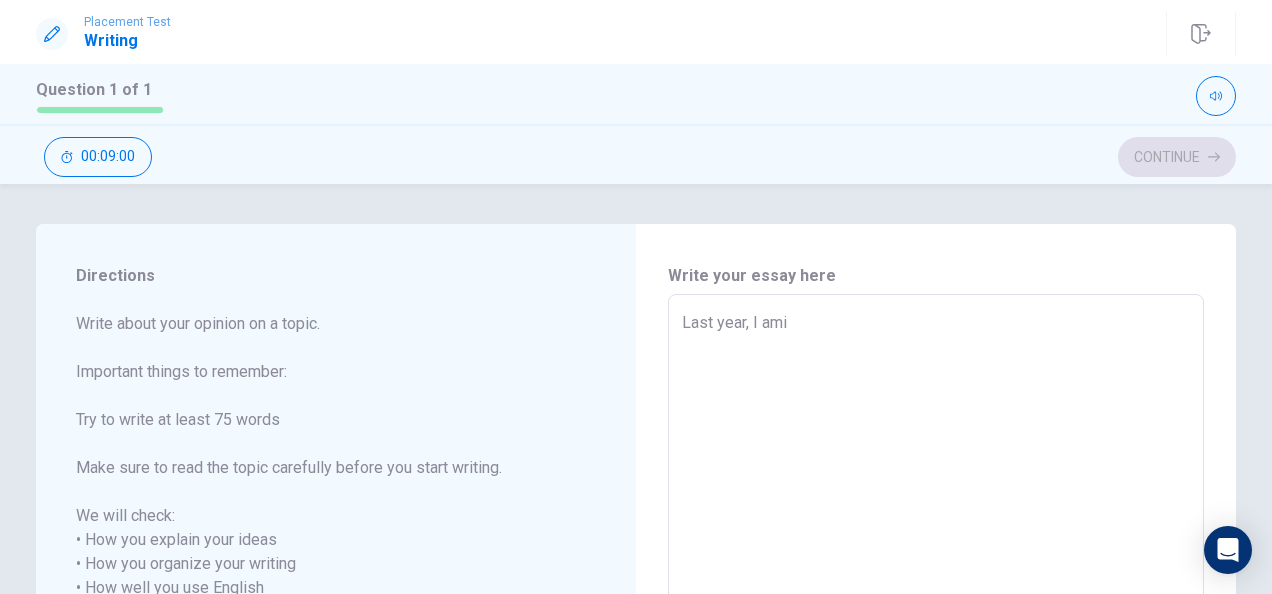 type on "x" 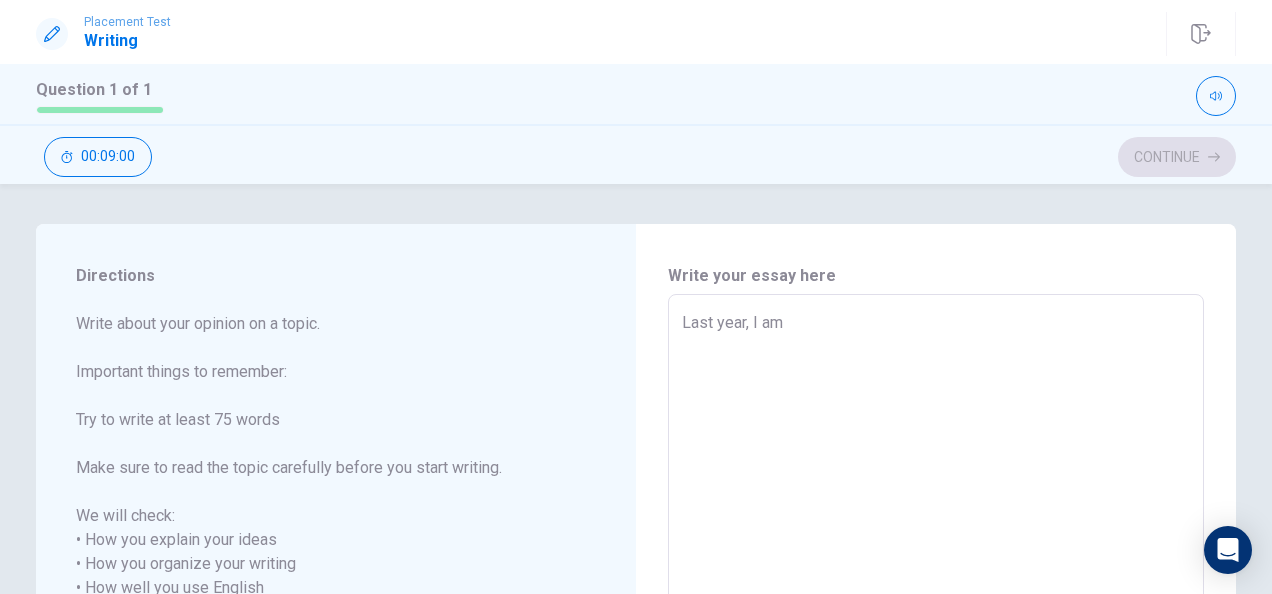 type on "x" 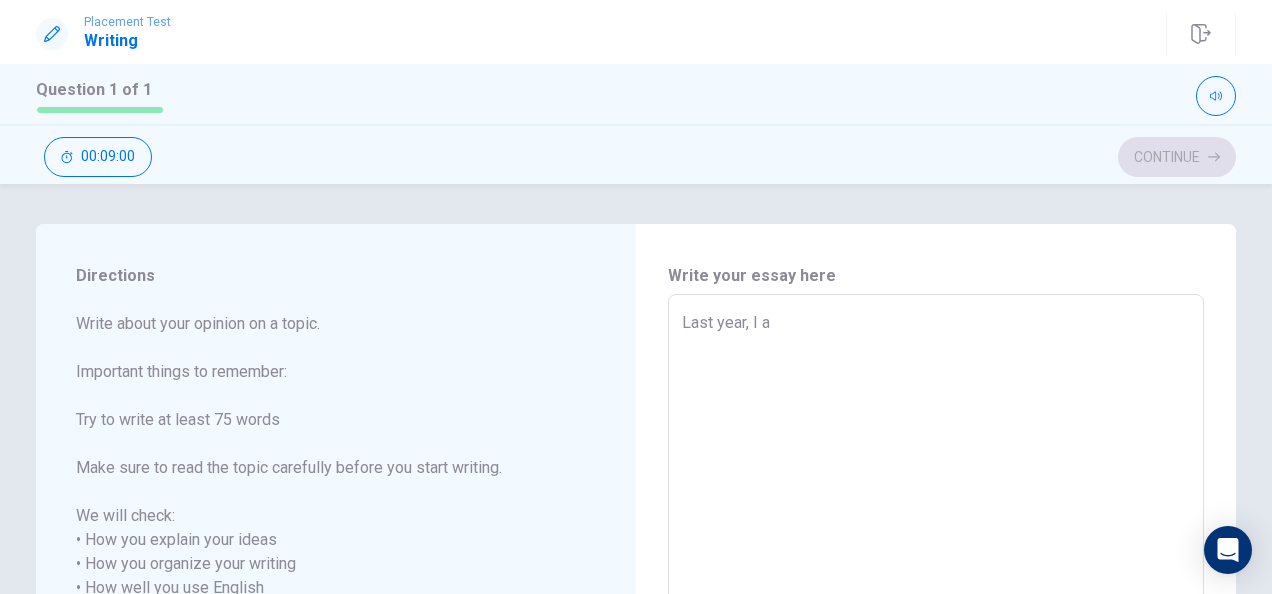 type on "x" 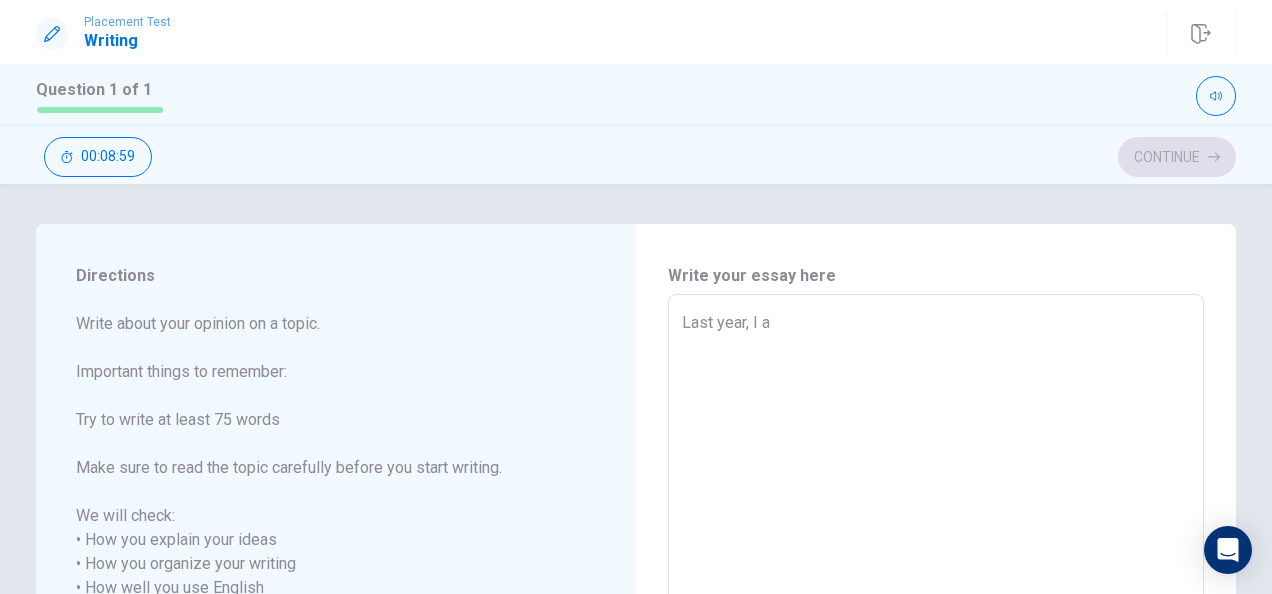 type on "Last year, I ai" 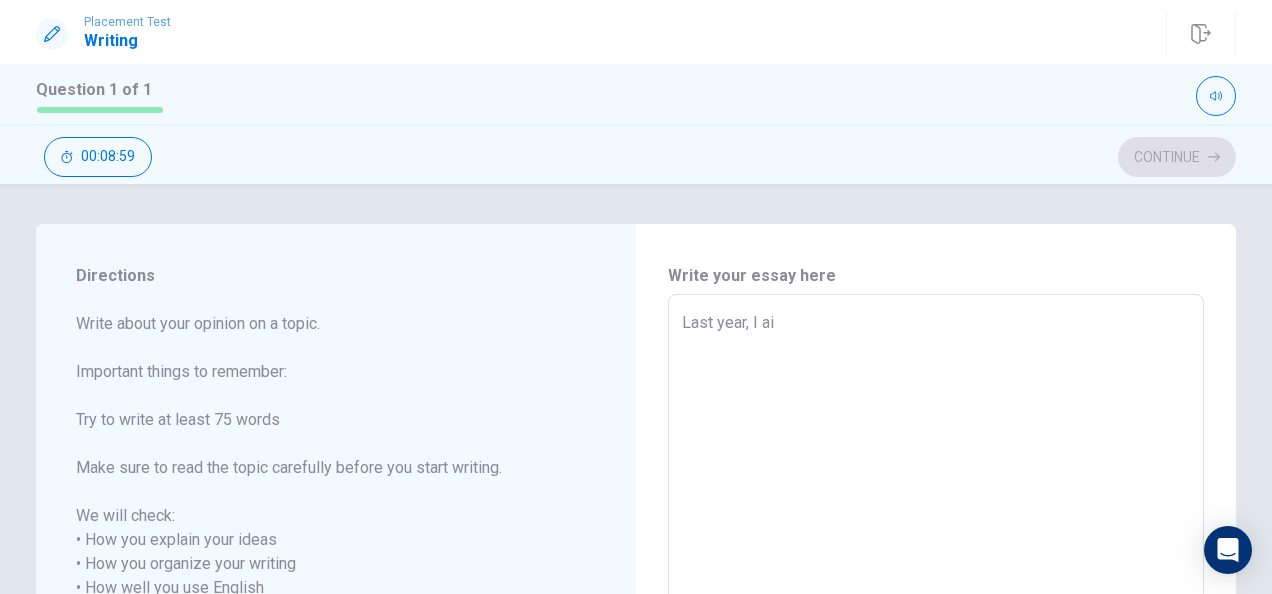 type on "x" 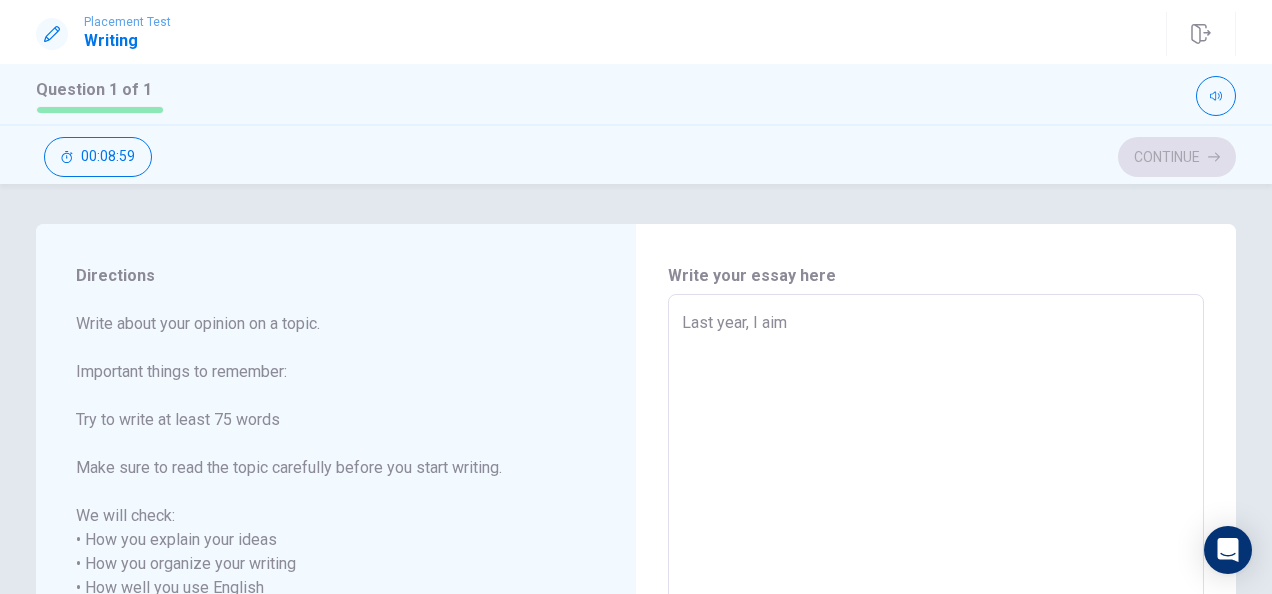 type on "x" 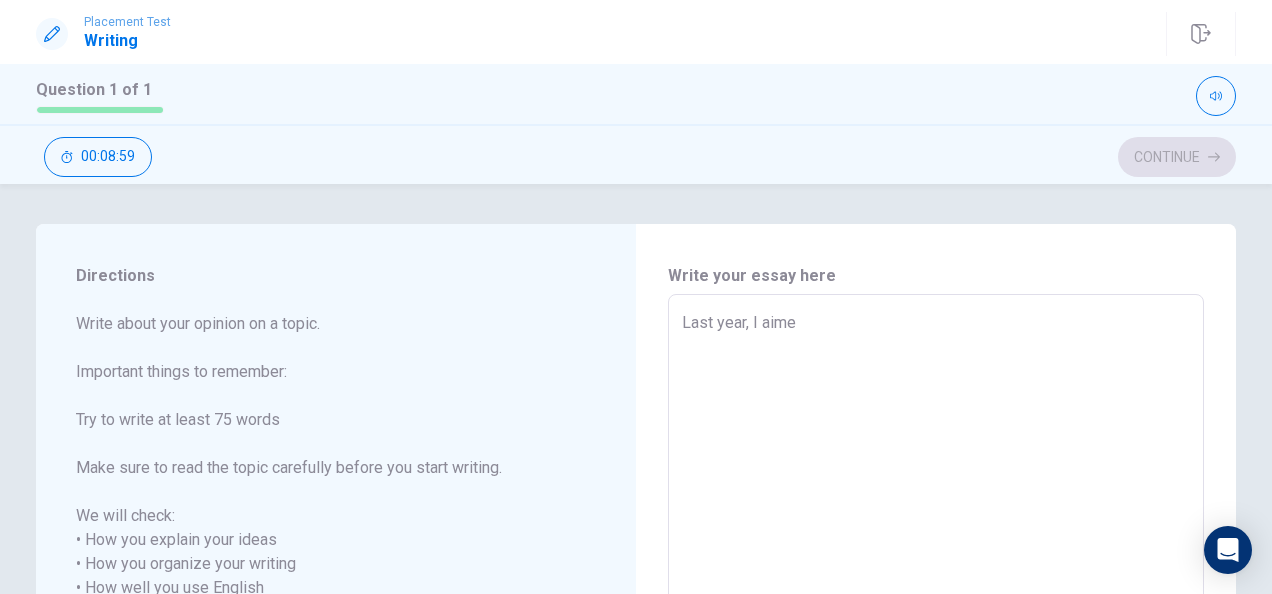 type on "x" 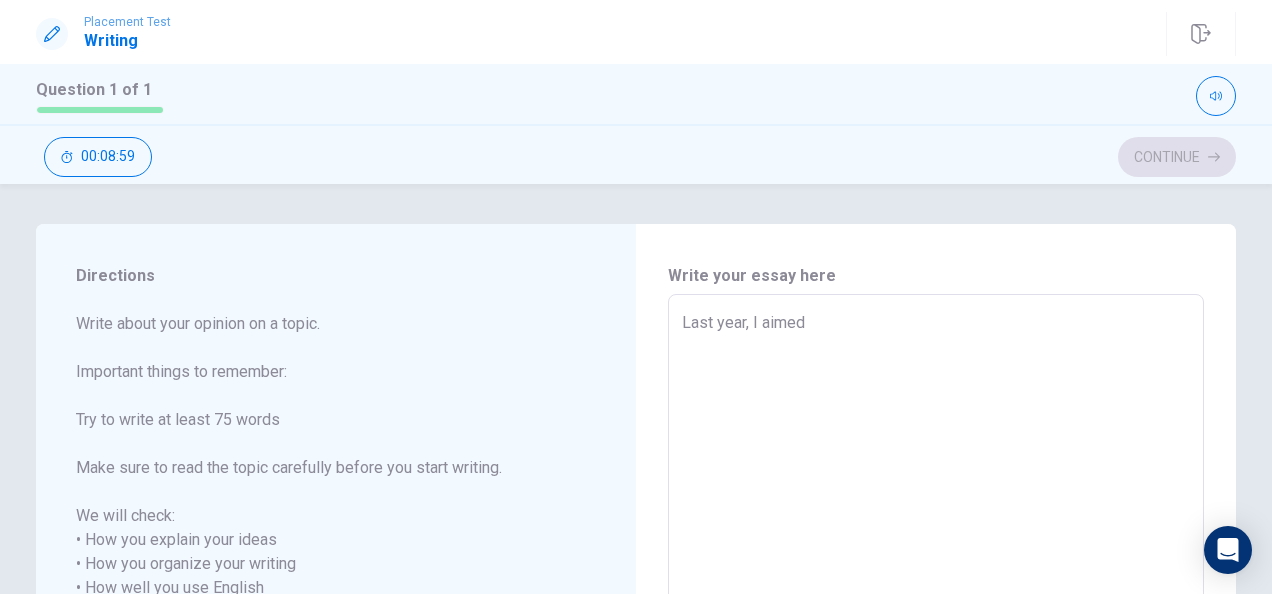 type on "x" 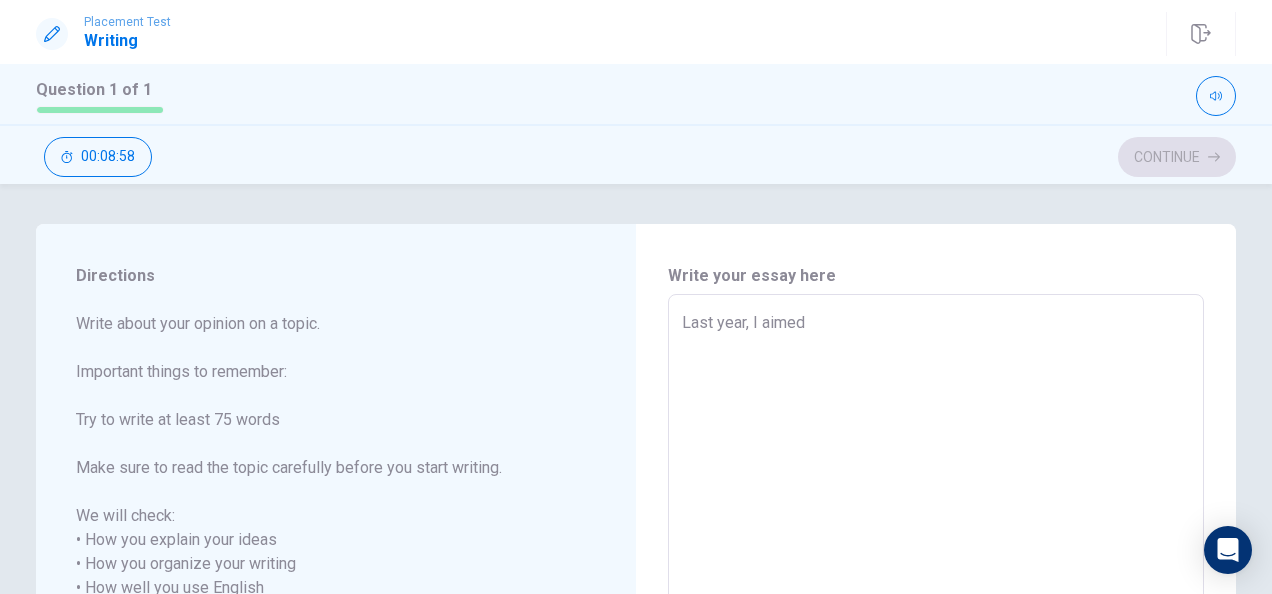 type on "Last year, I aimed t" 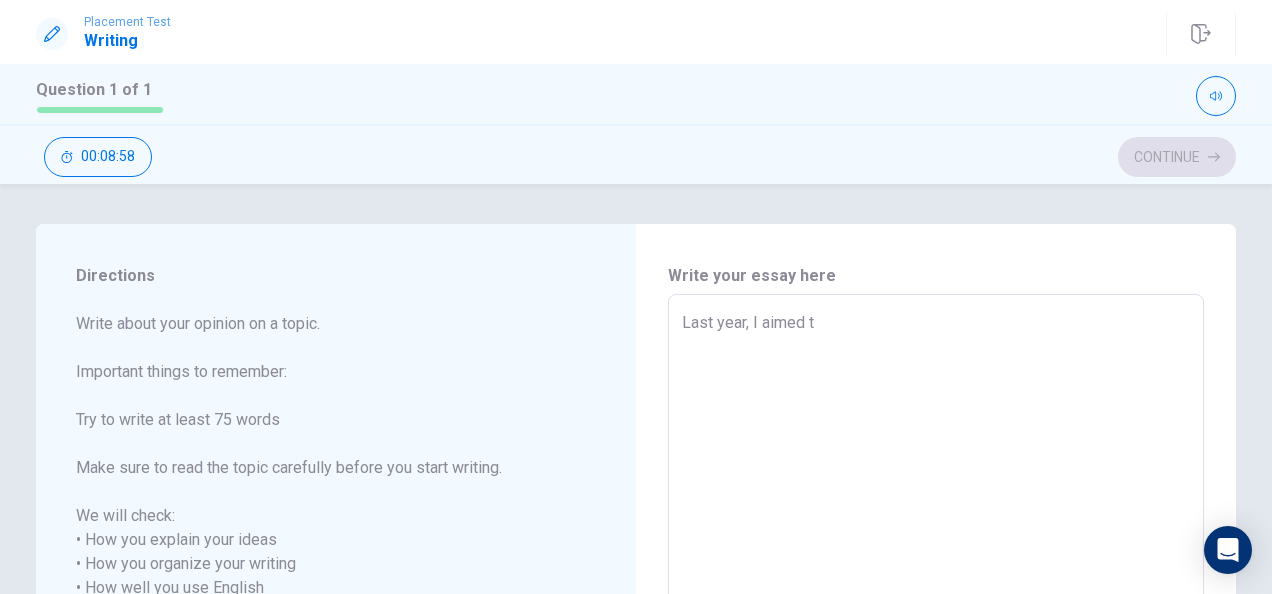 type on "x" 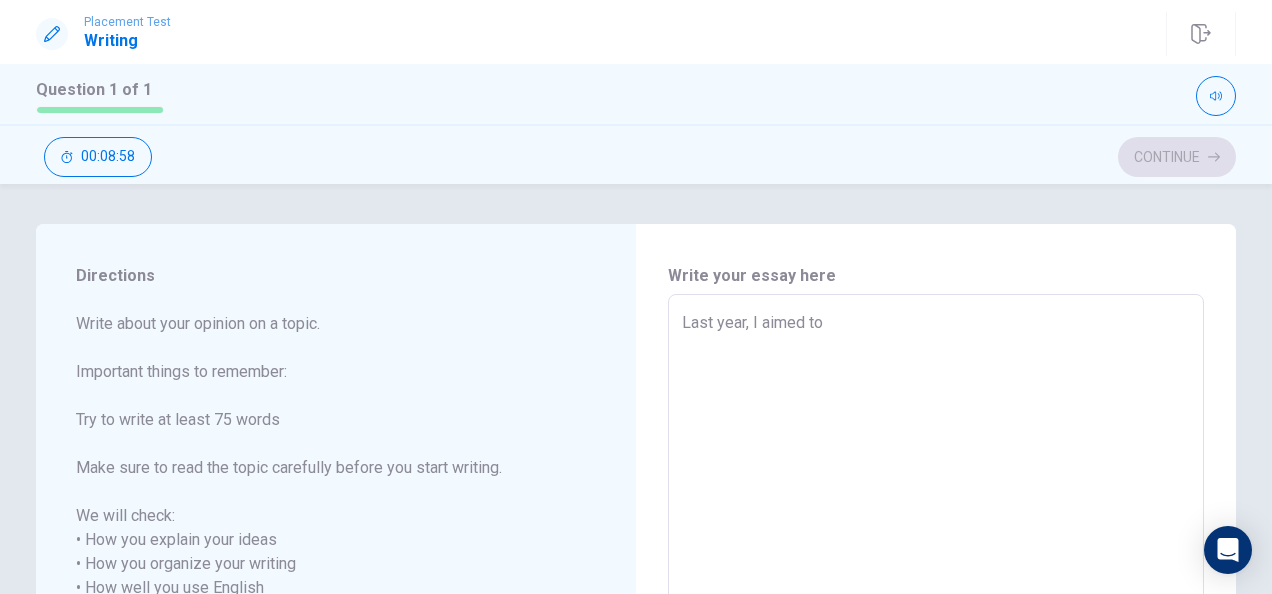 type on "x" 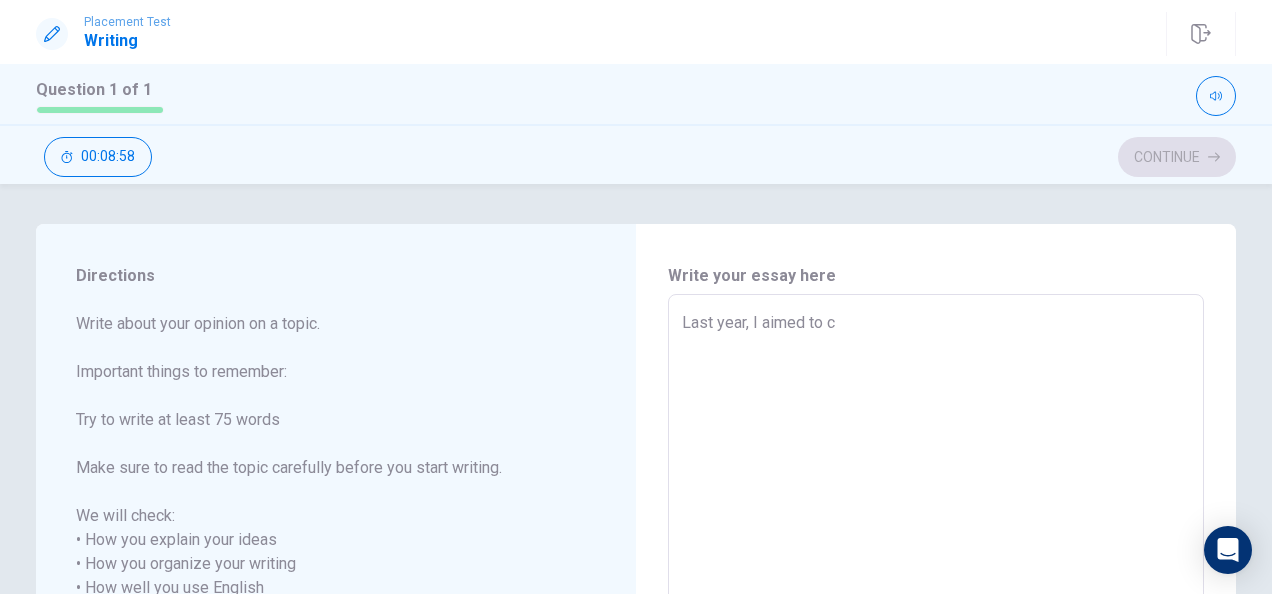 type on "x" 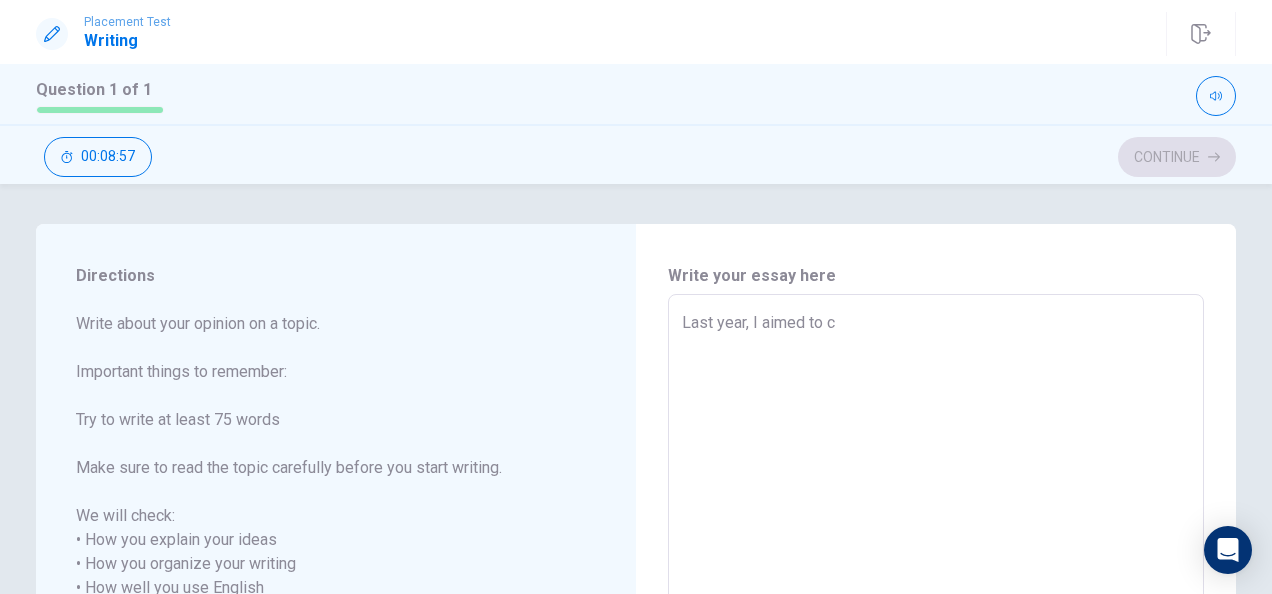 type on "Last year, I aimed to co" 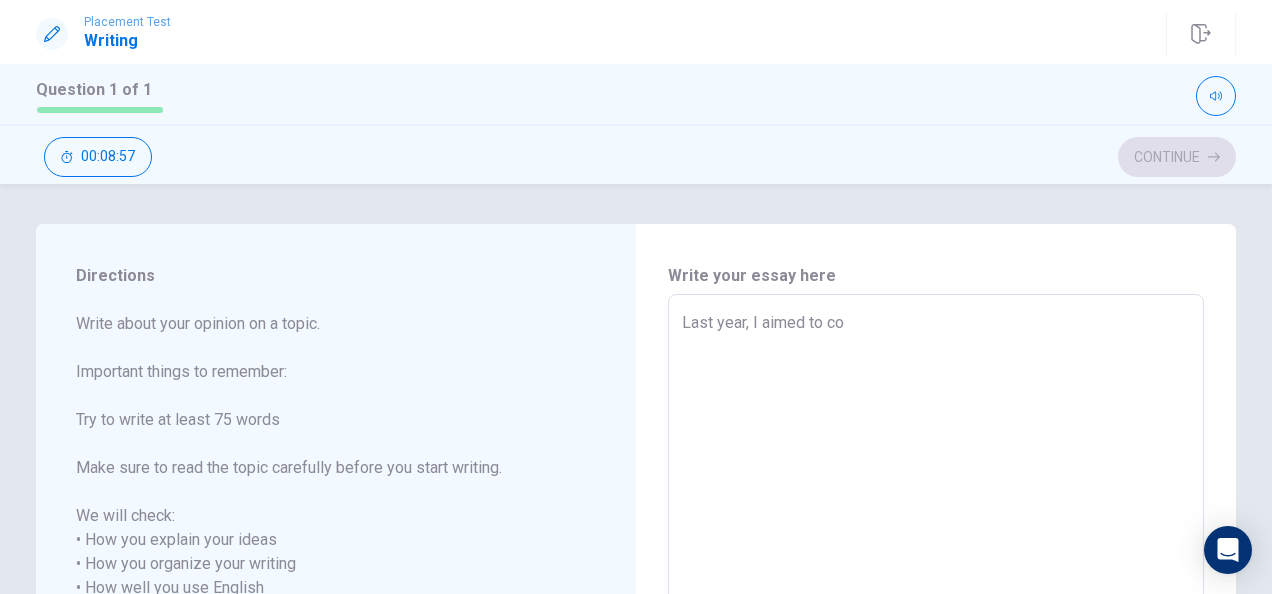 type on "x" 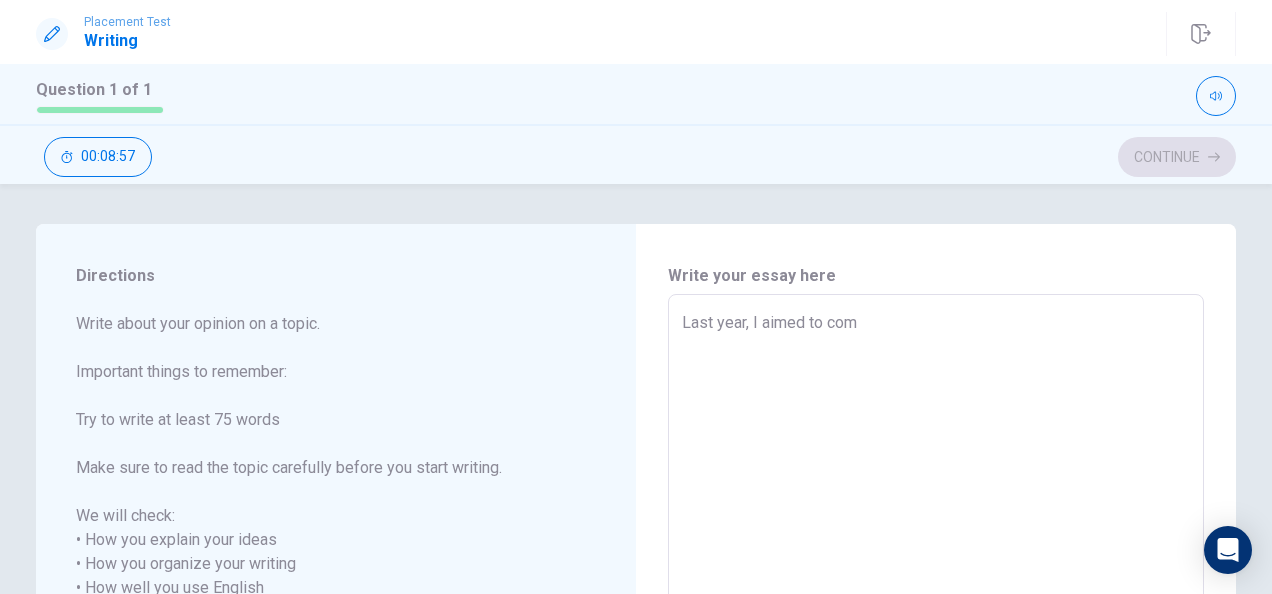 type on "x" 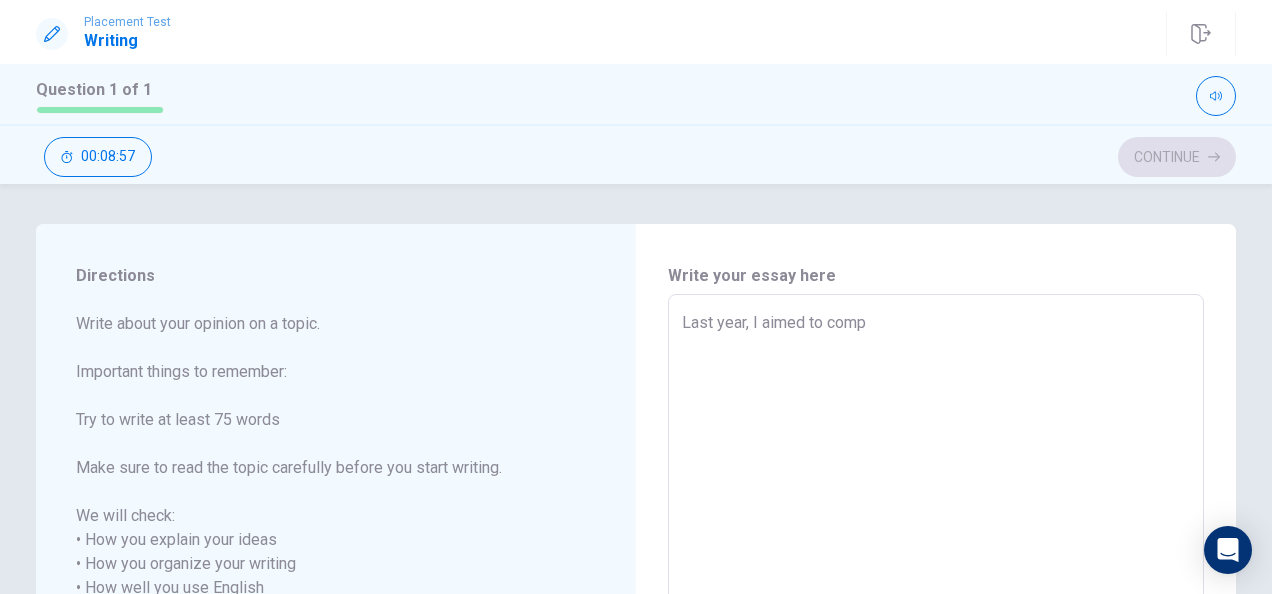 type on "x" 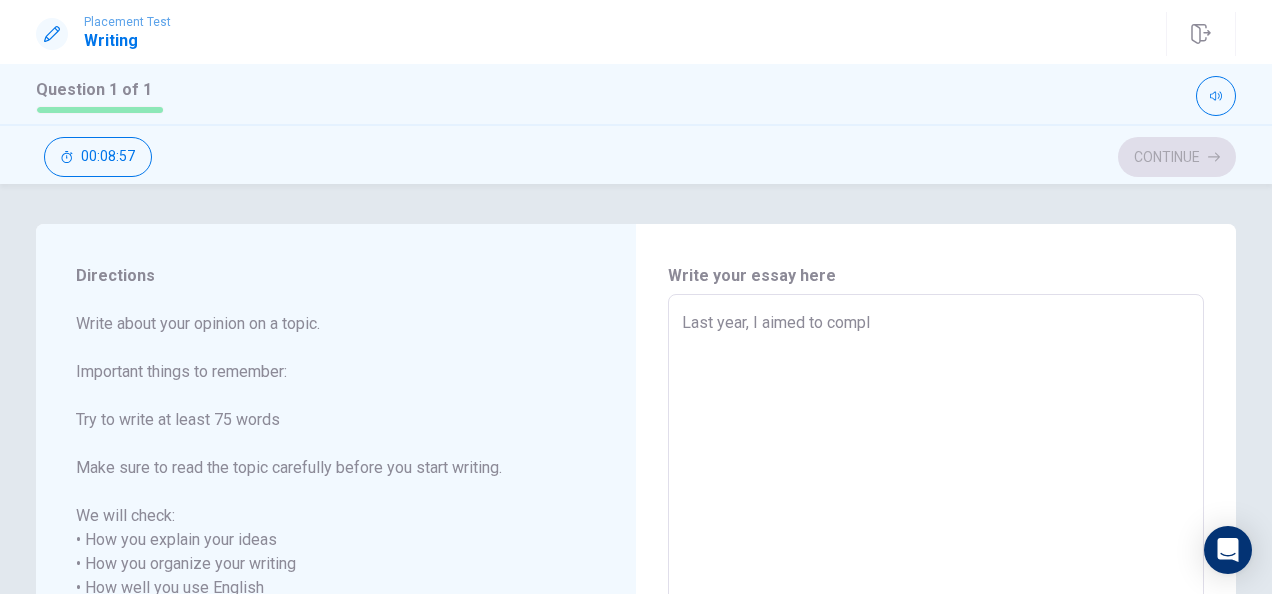 type on "x" 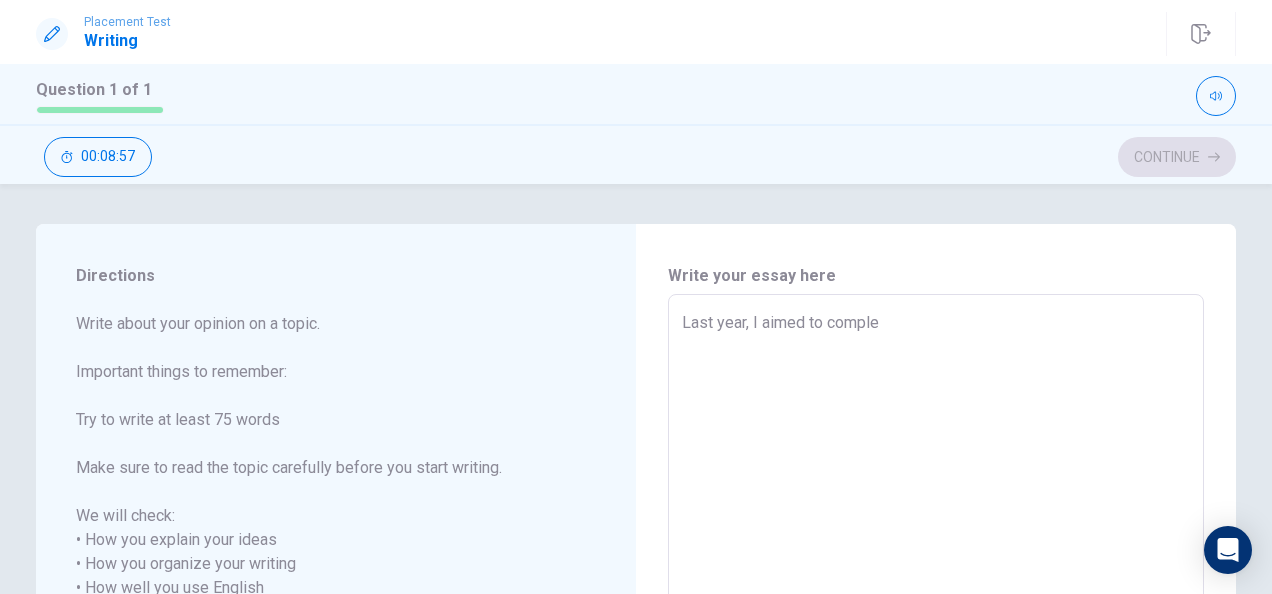 type on "x" 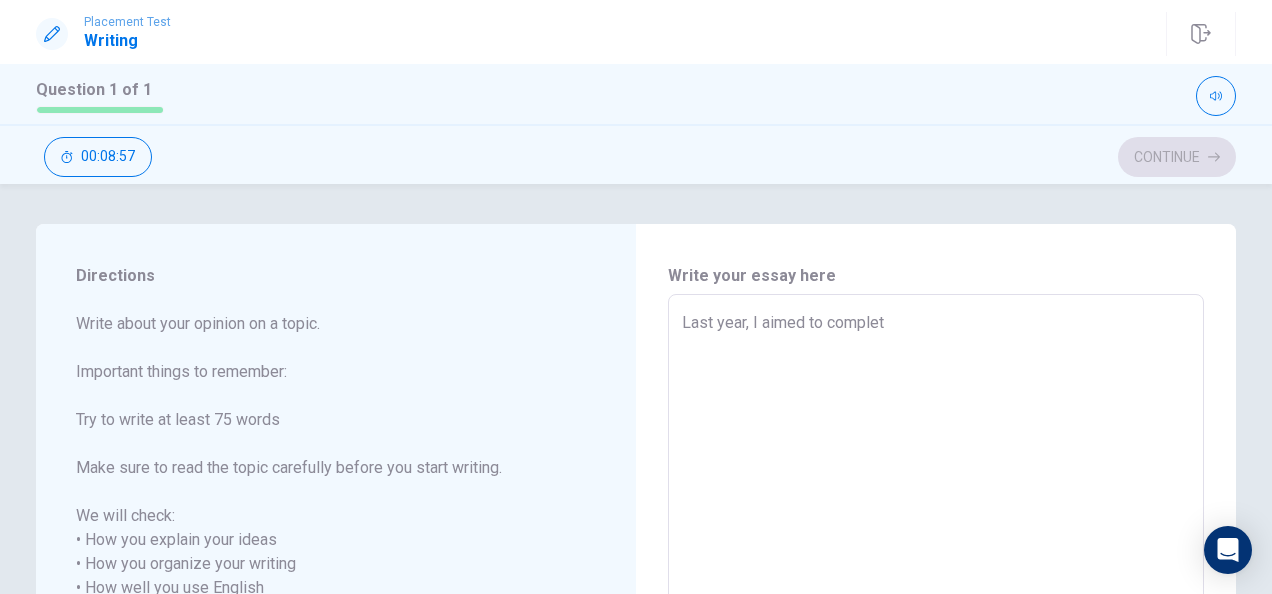 type on "x" 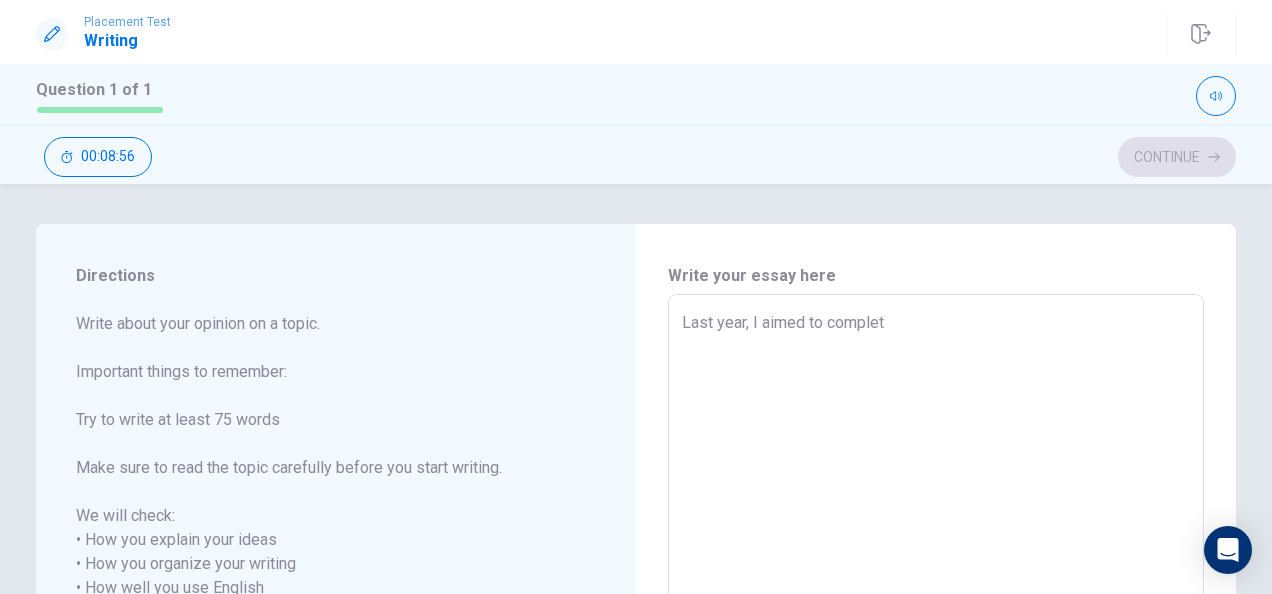 type on "Last year, I aimed to complete" 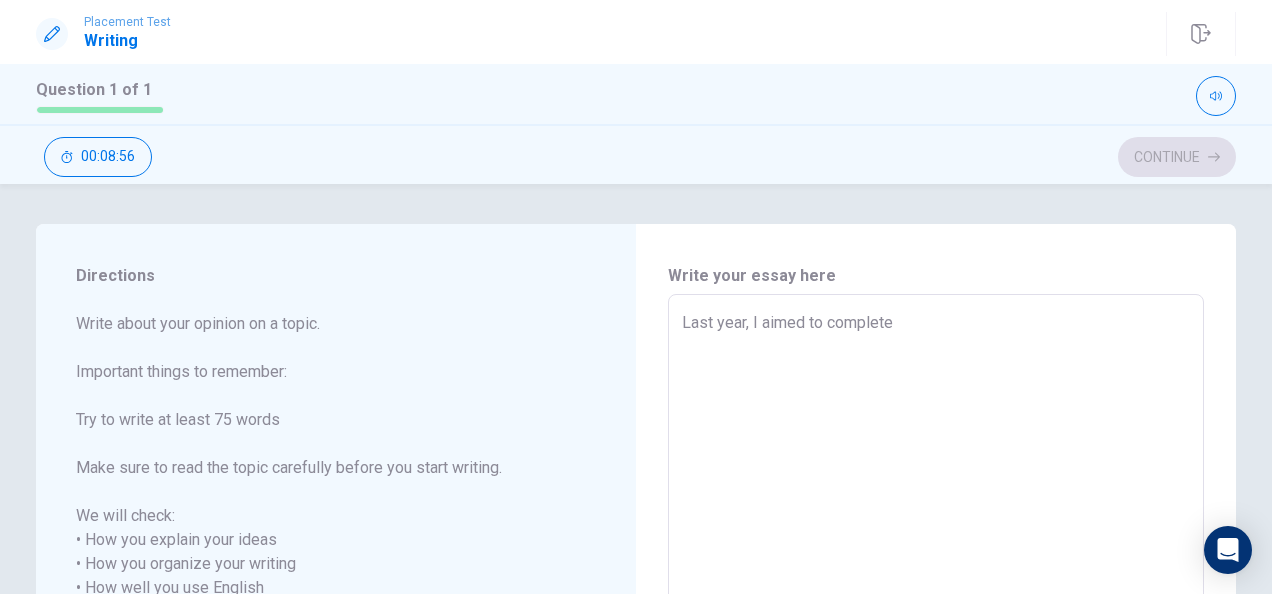 type on "x" 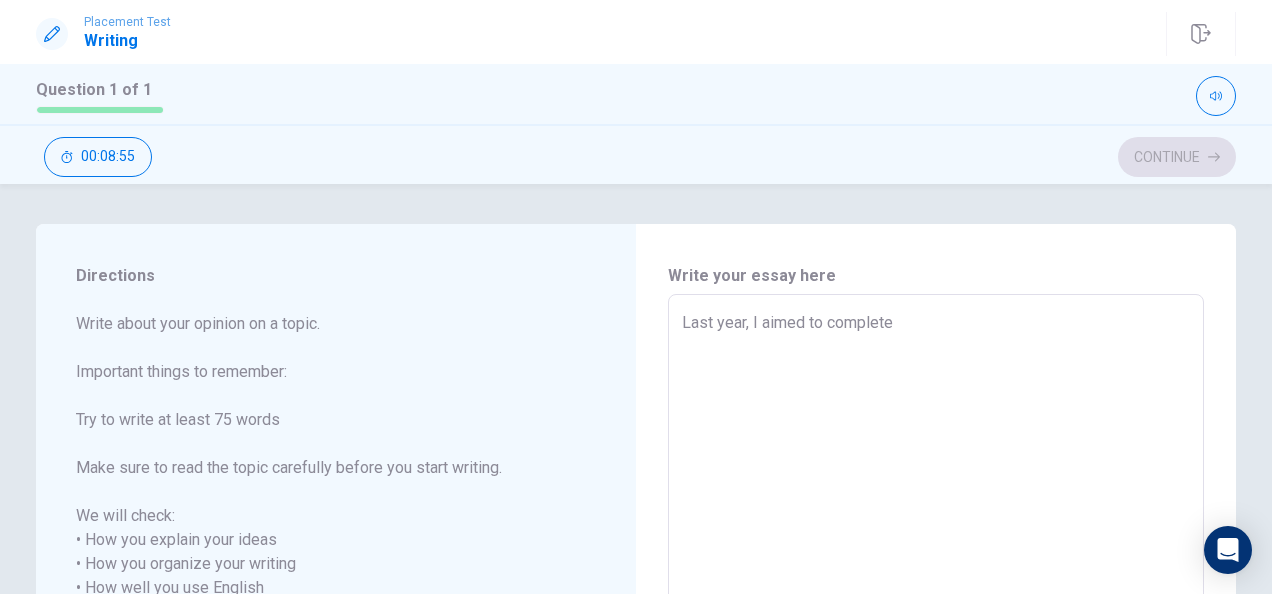 type on "Last year, I aimed to complete" 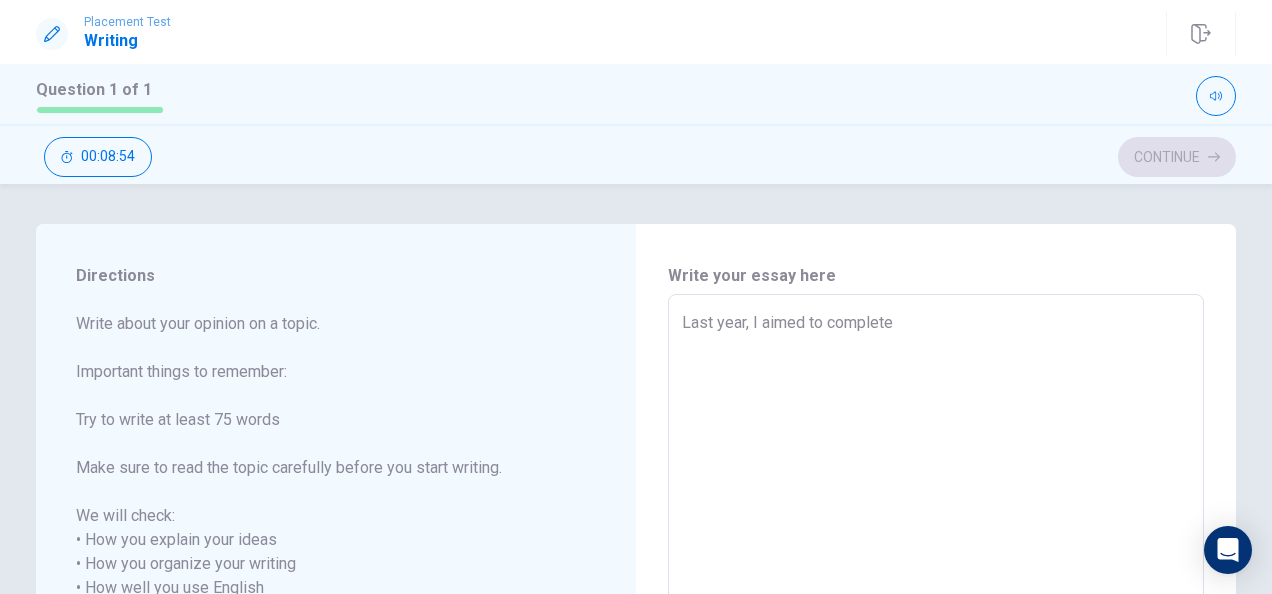 type on "Last year, I aimed to complete a" 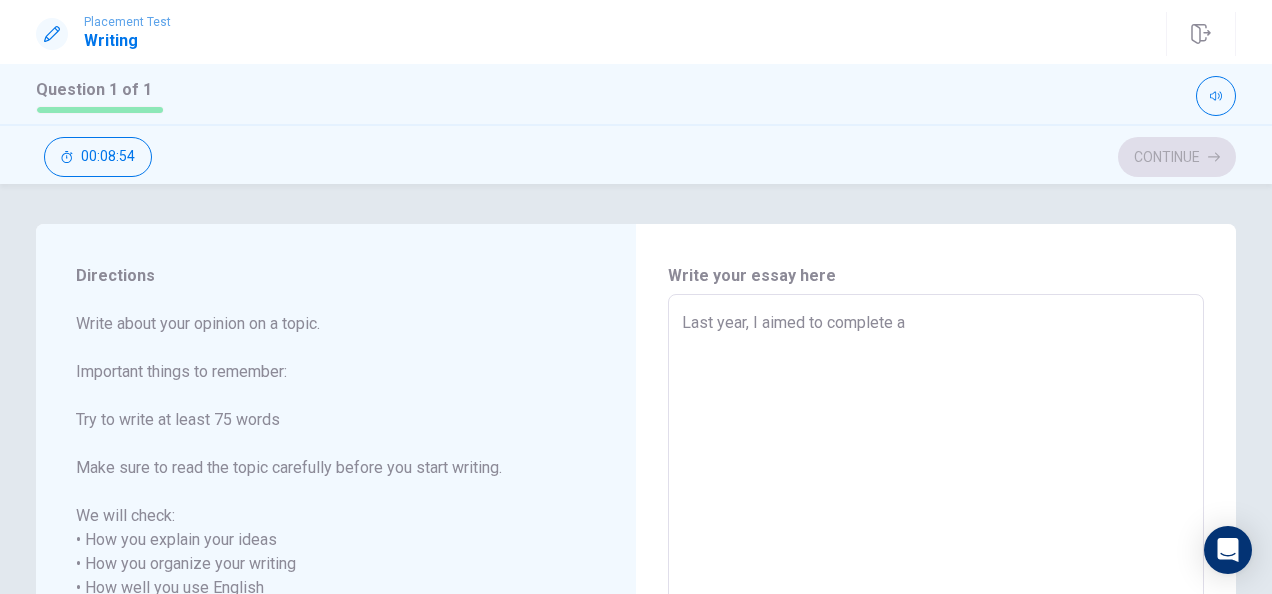 type on "x" 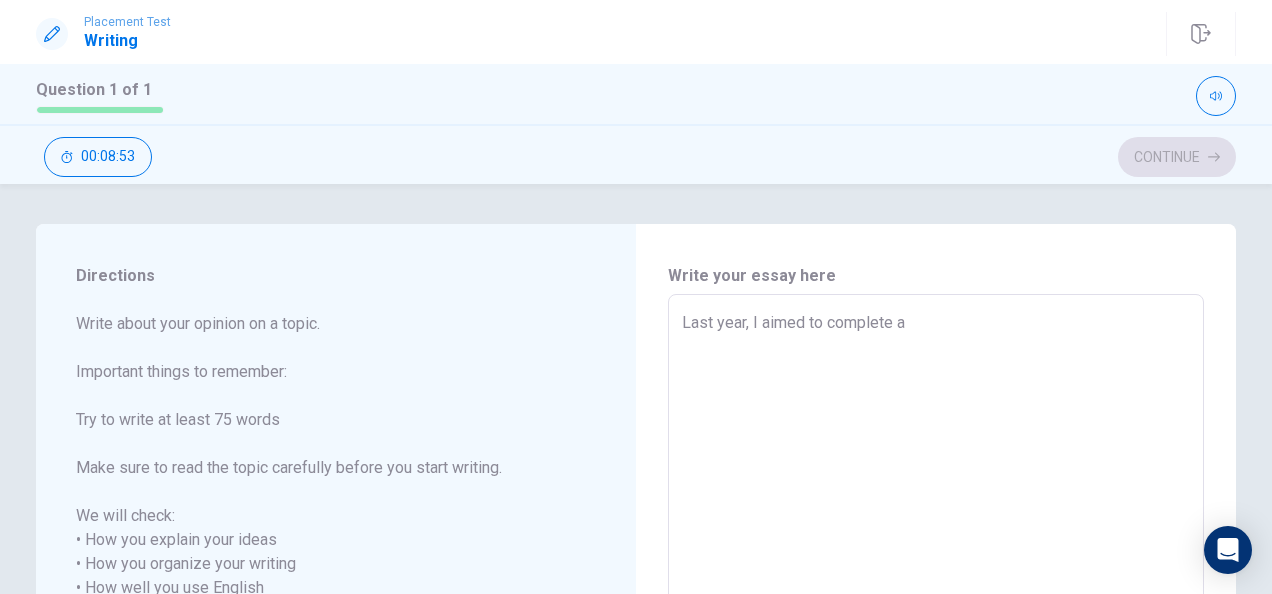 type on "Last year, I aimed to complete a 1" 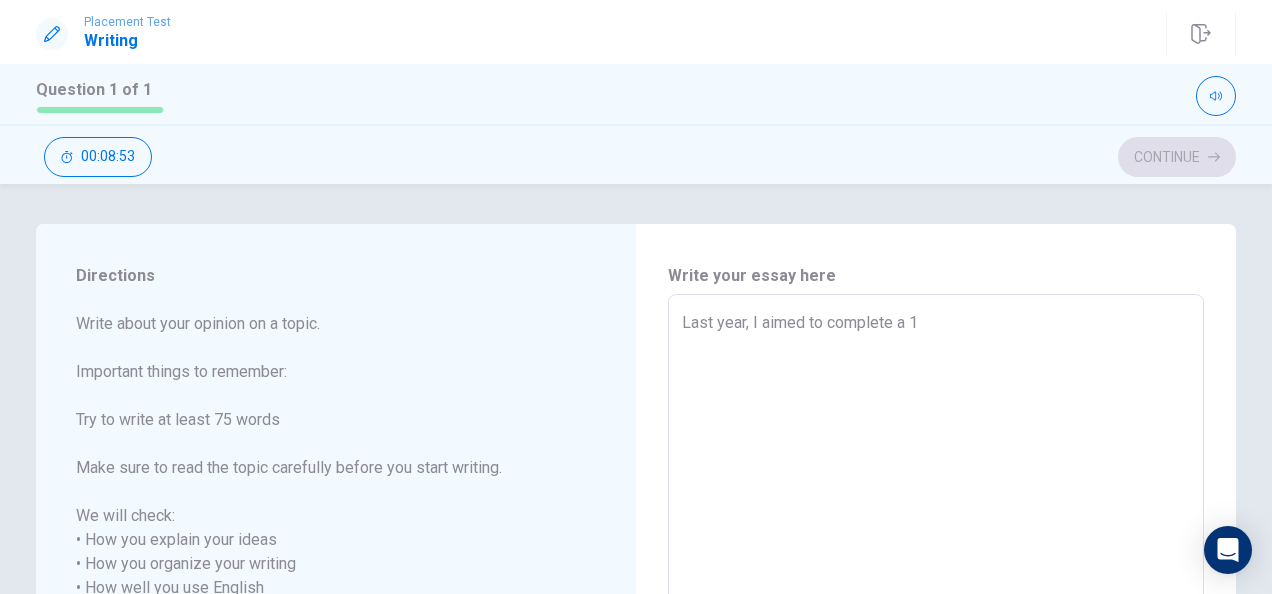 type on "x" 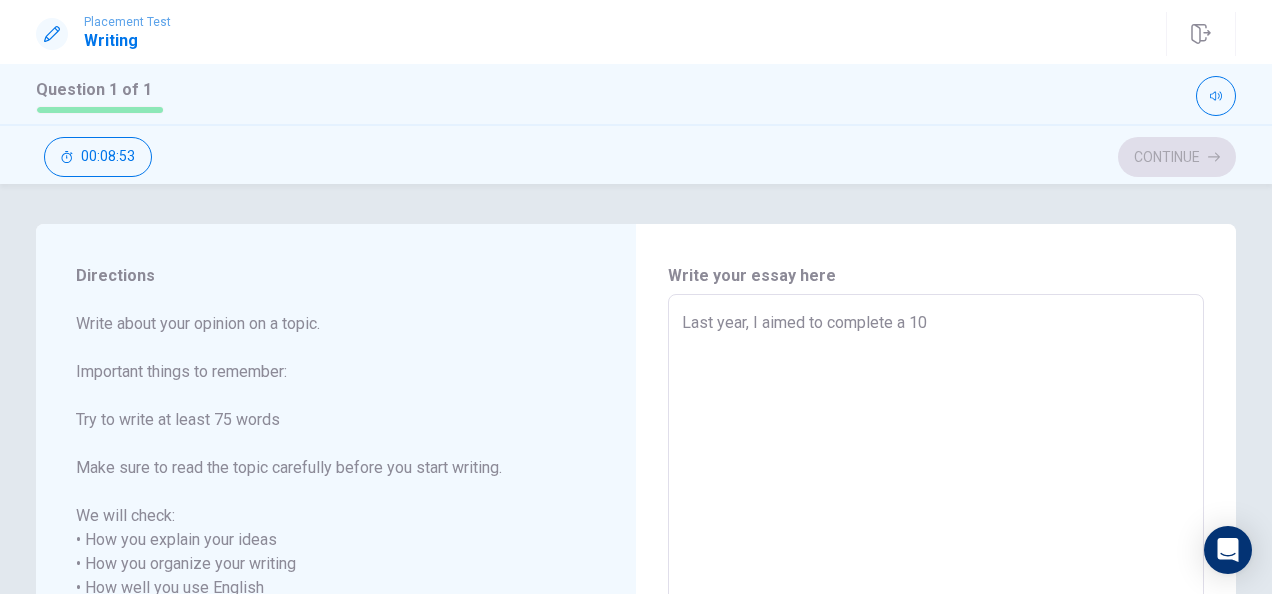 type on "x" 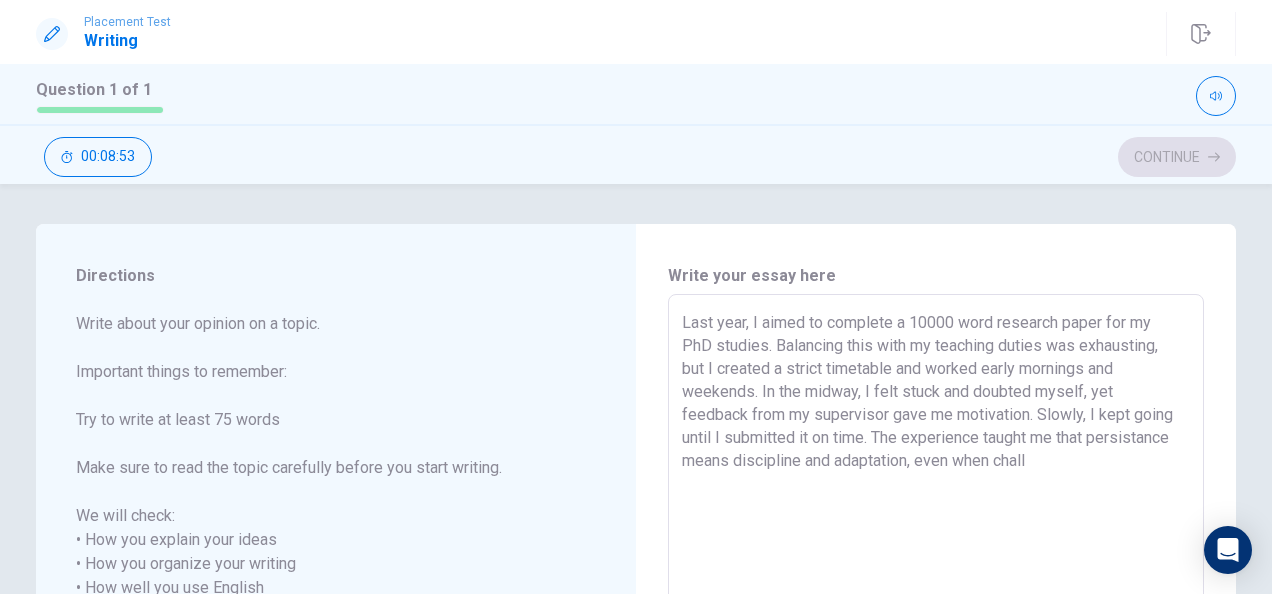 type on "x" 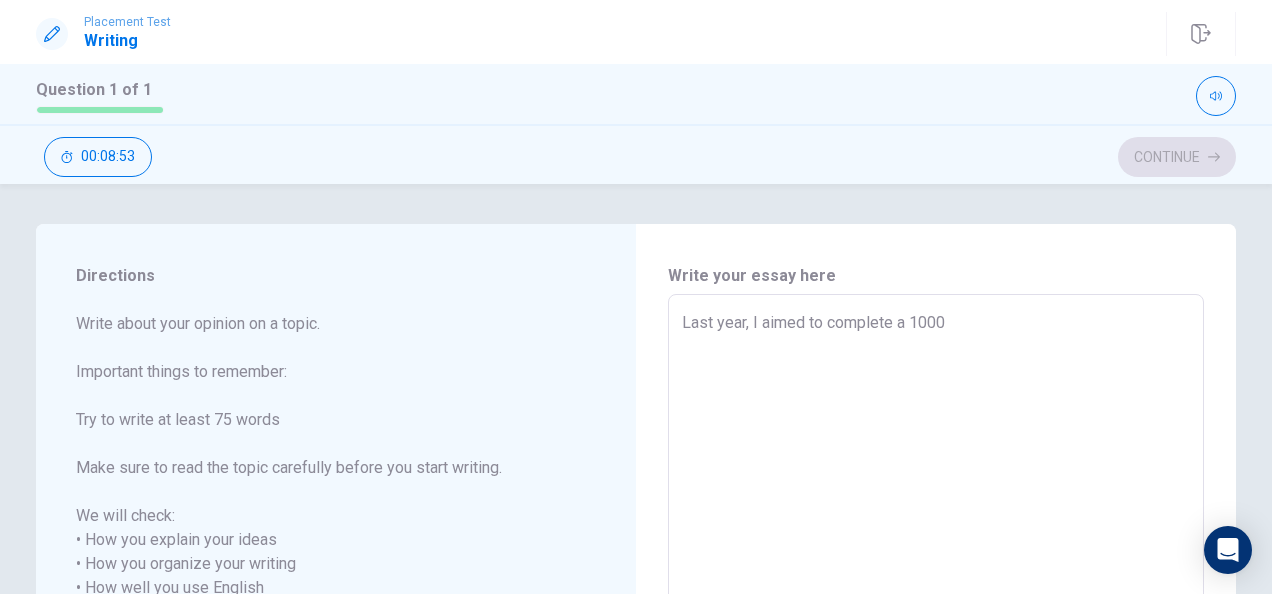 type on "x" 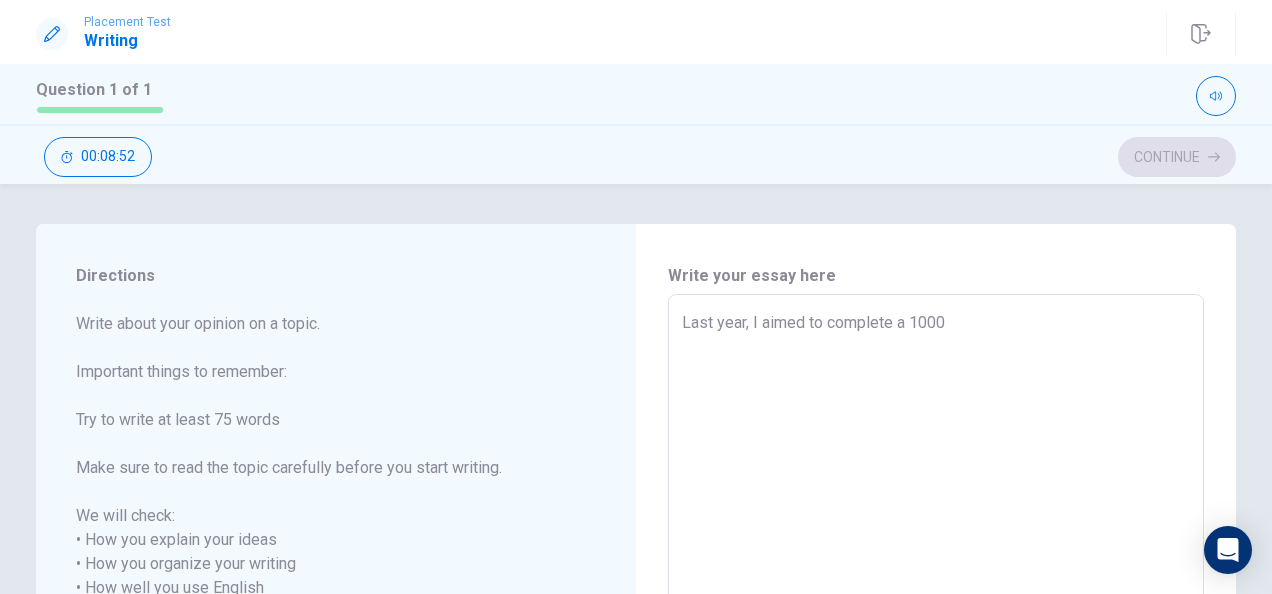 type on "Last year, I aimed to complete a 10000" 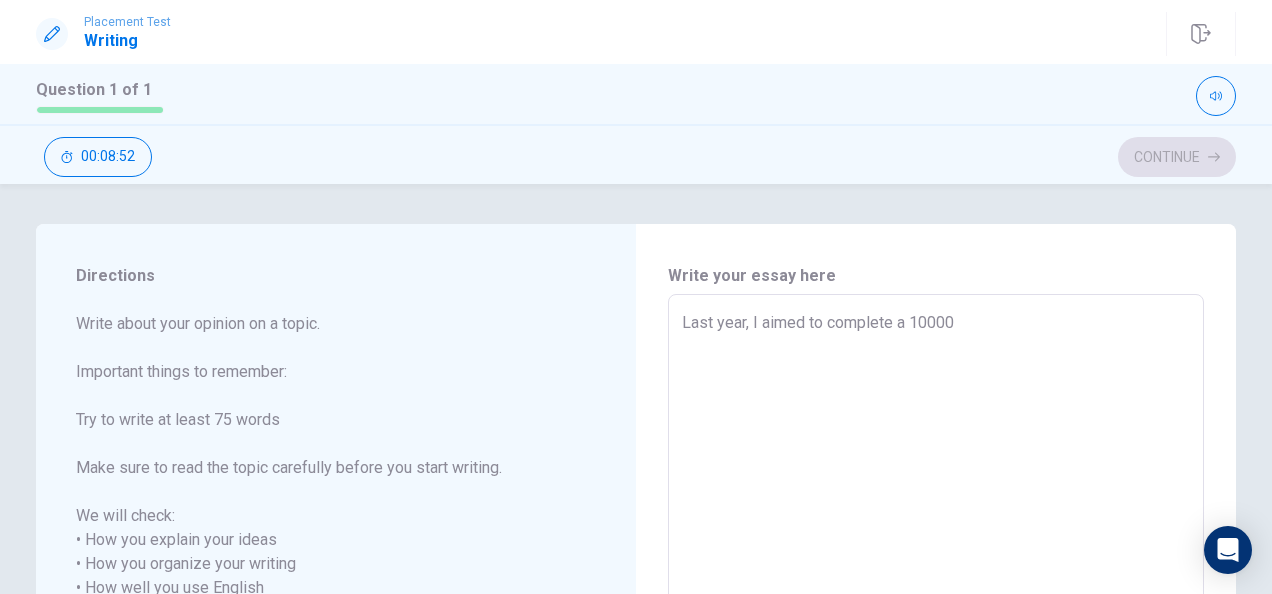 type on "x" 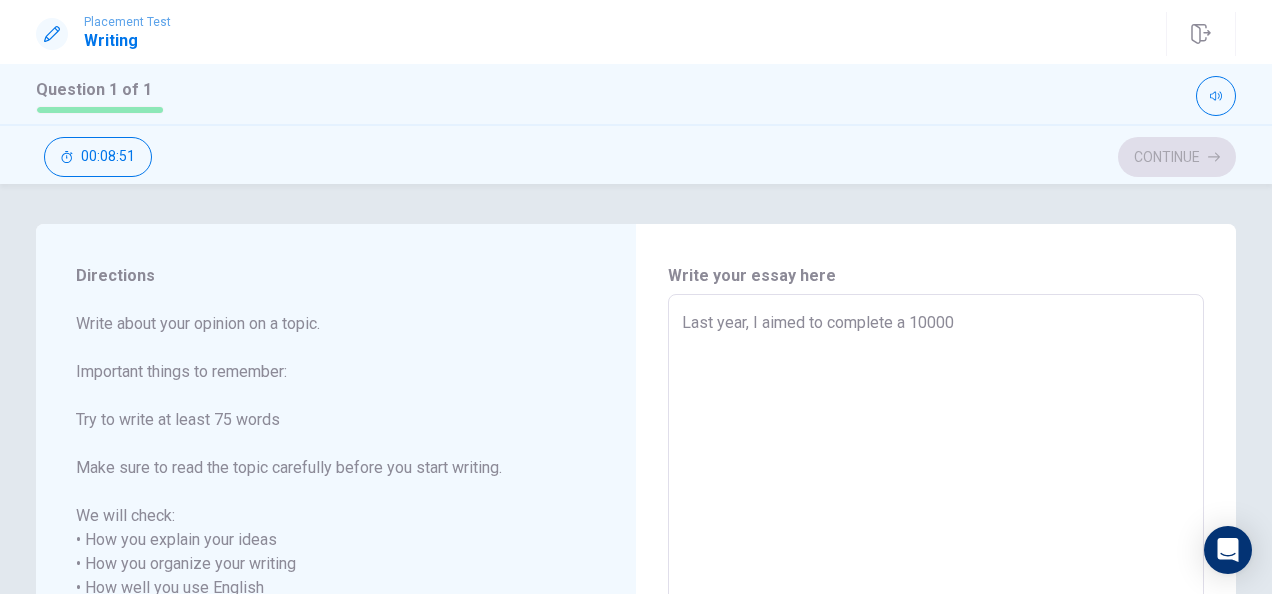 type on "Last year, I aimed to complete a 10000" 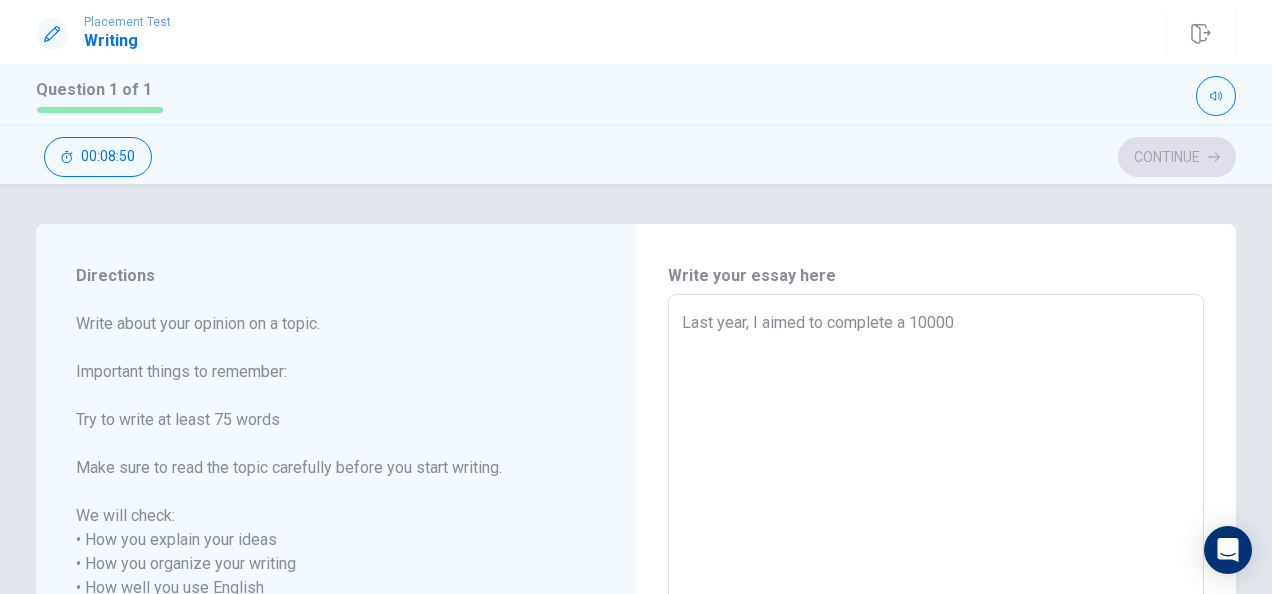 type on "Last year, I aimed to complete a 10000 t" 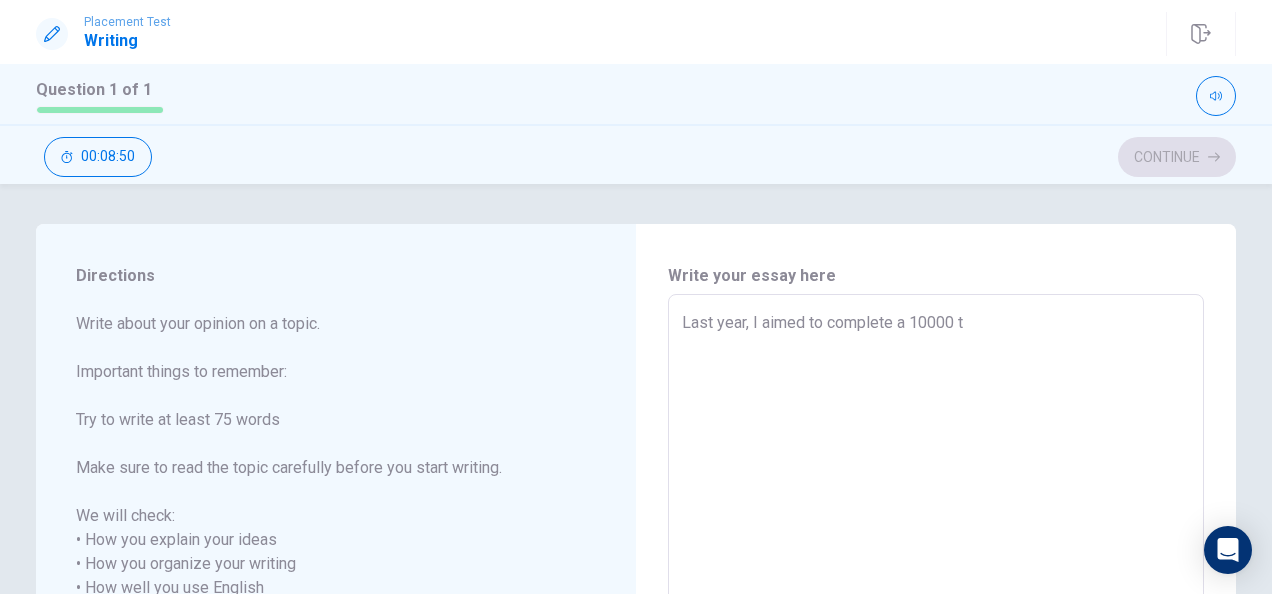type on "x" 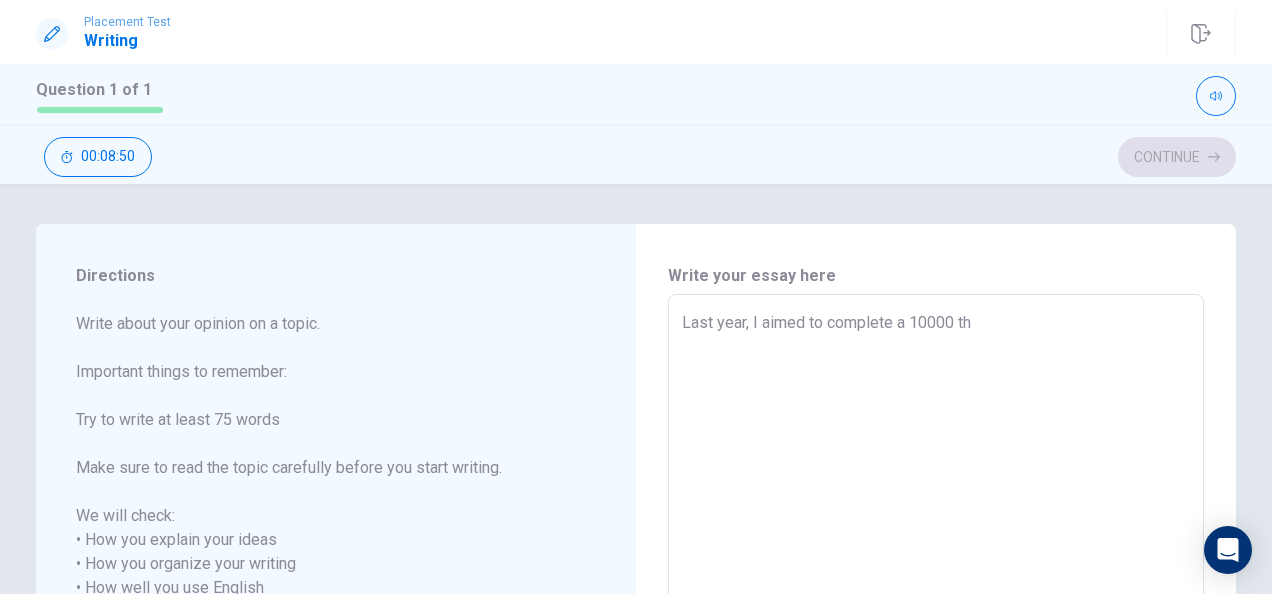 type on "x" 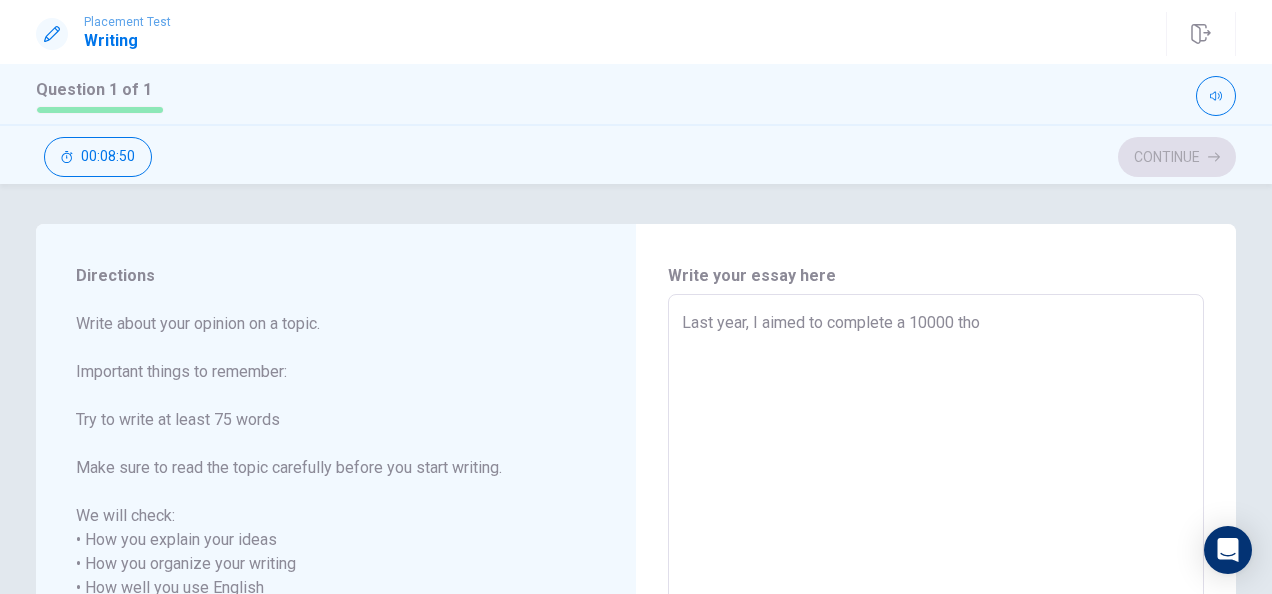 type on "x" 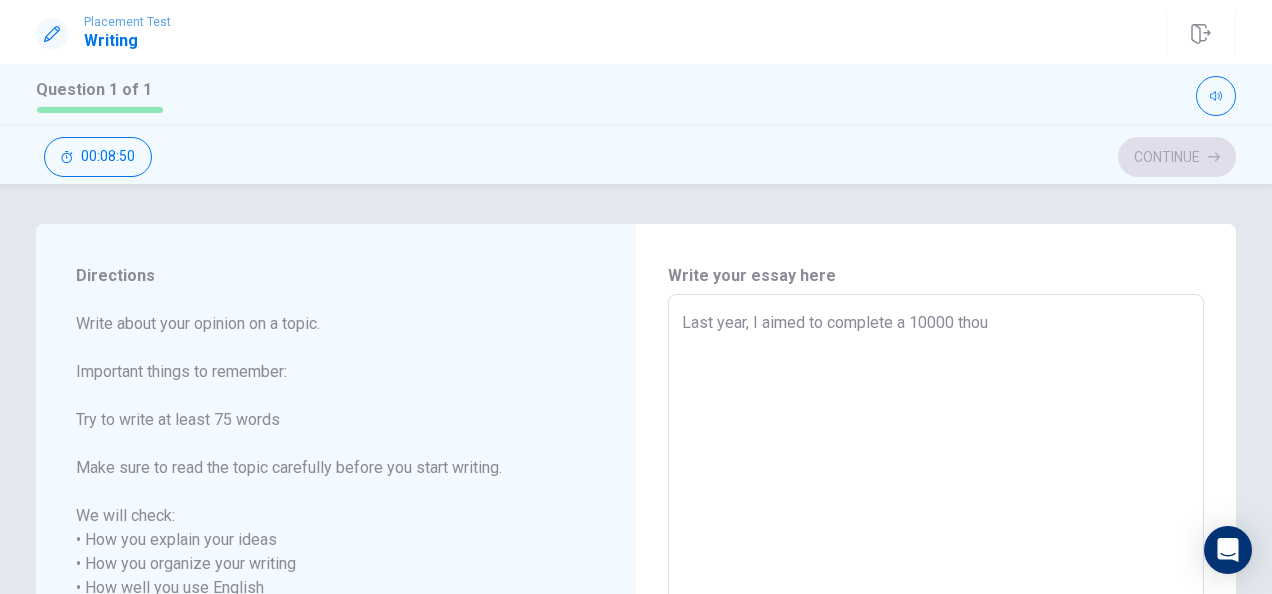 type on "x" 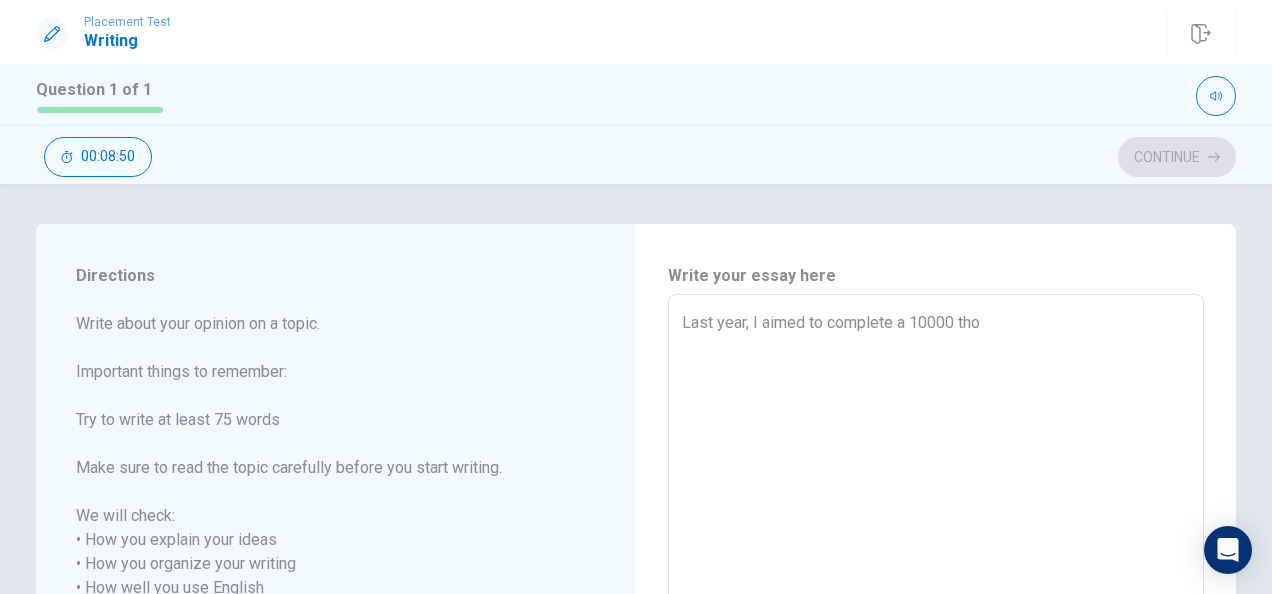 type on "x" 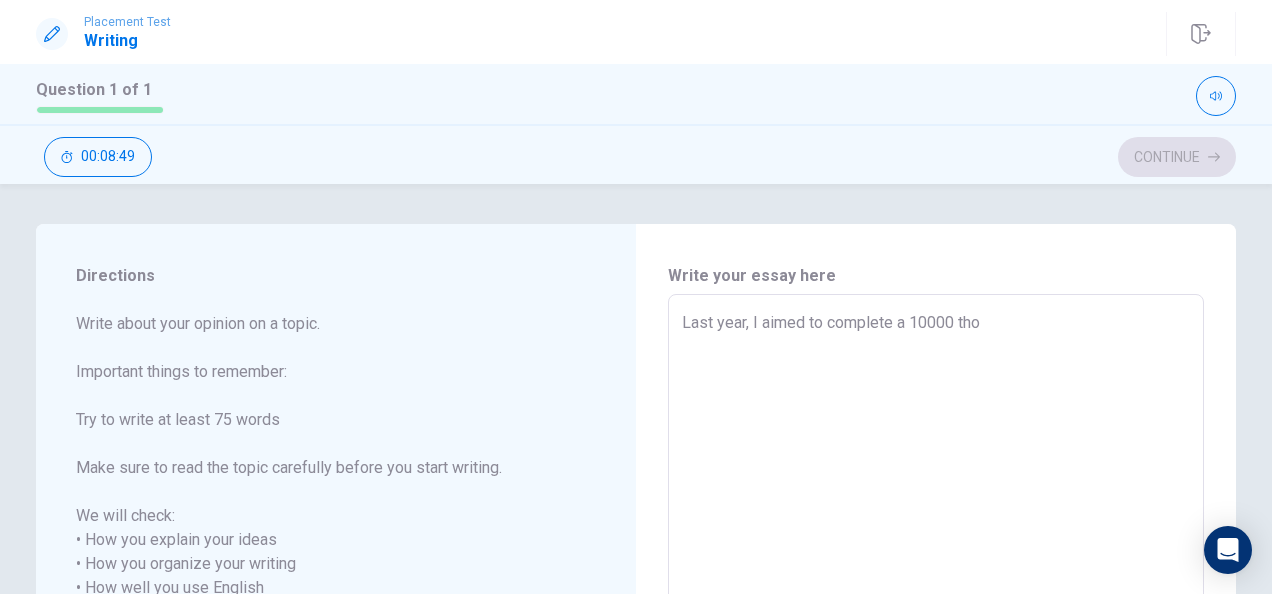 type on "Last year, I aimed to complete a 10000 th" 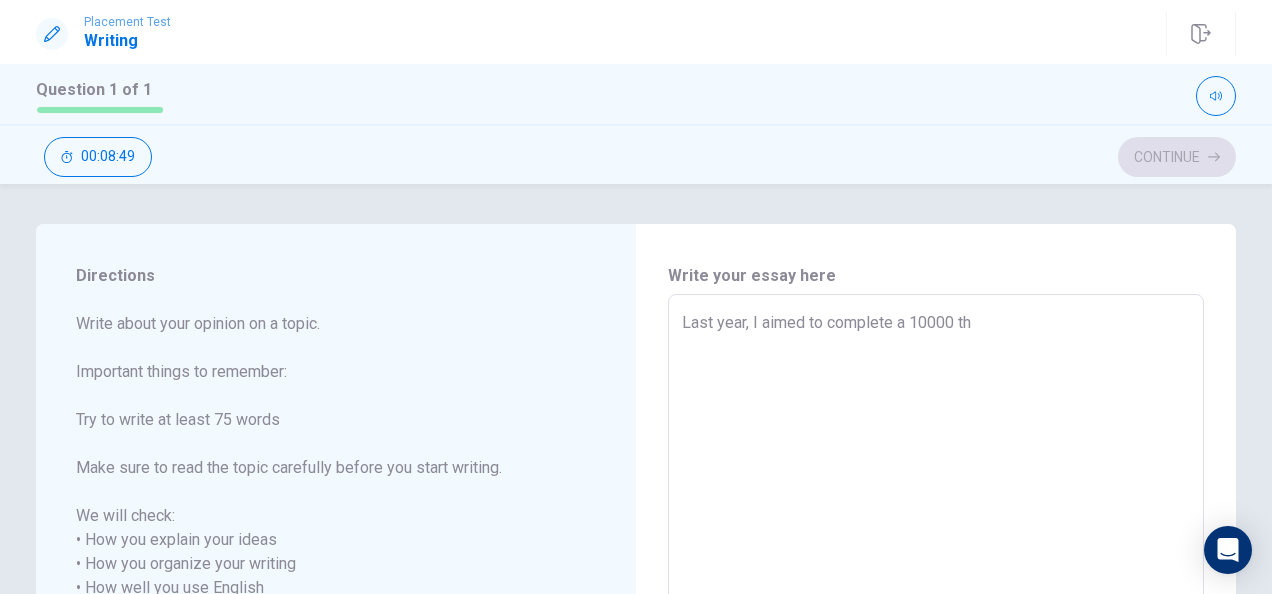 type on "x" 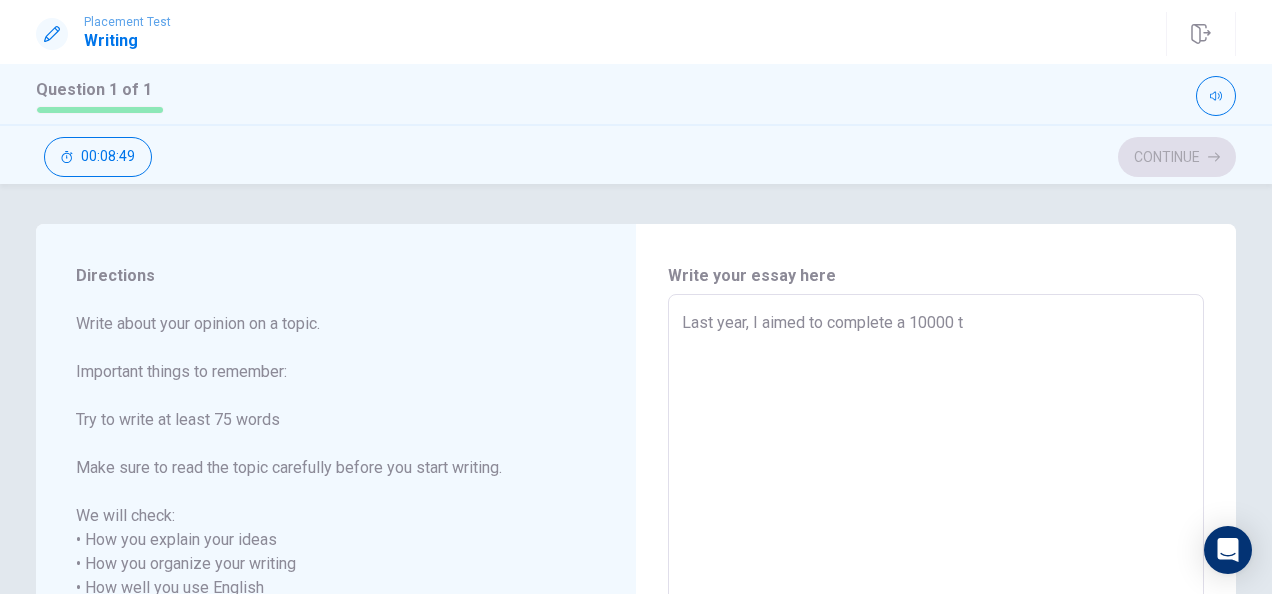 type on "x" 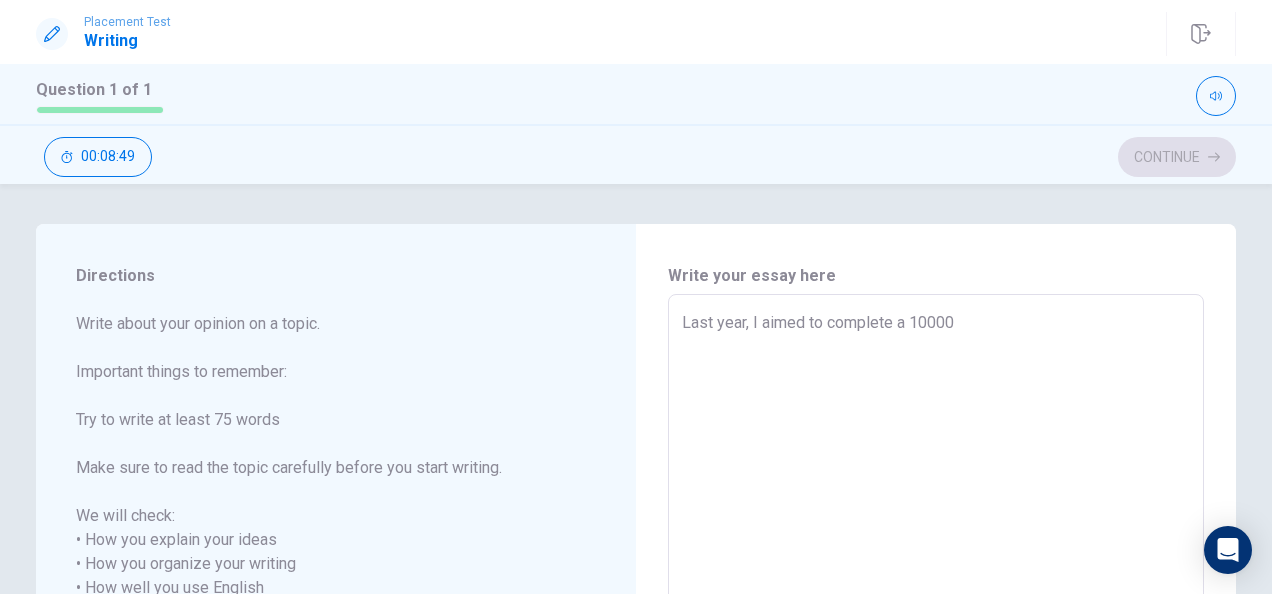 type on "x" 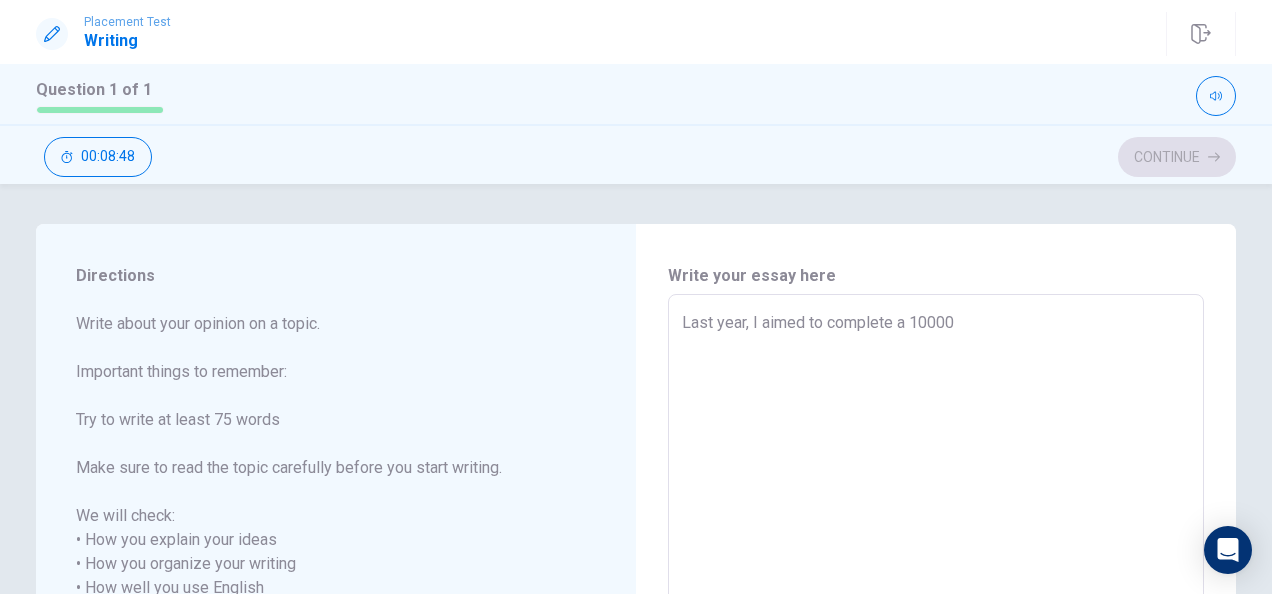 type on "Last year, I aimed to complete a 10000 w" 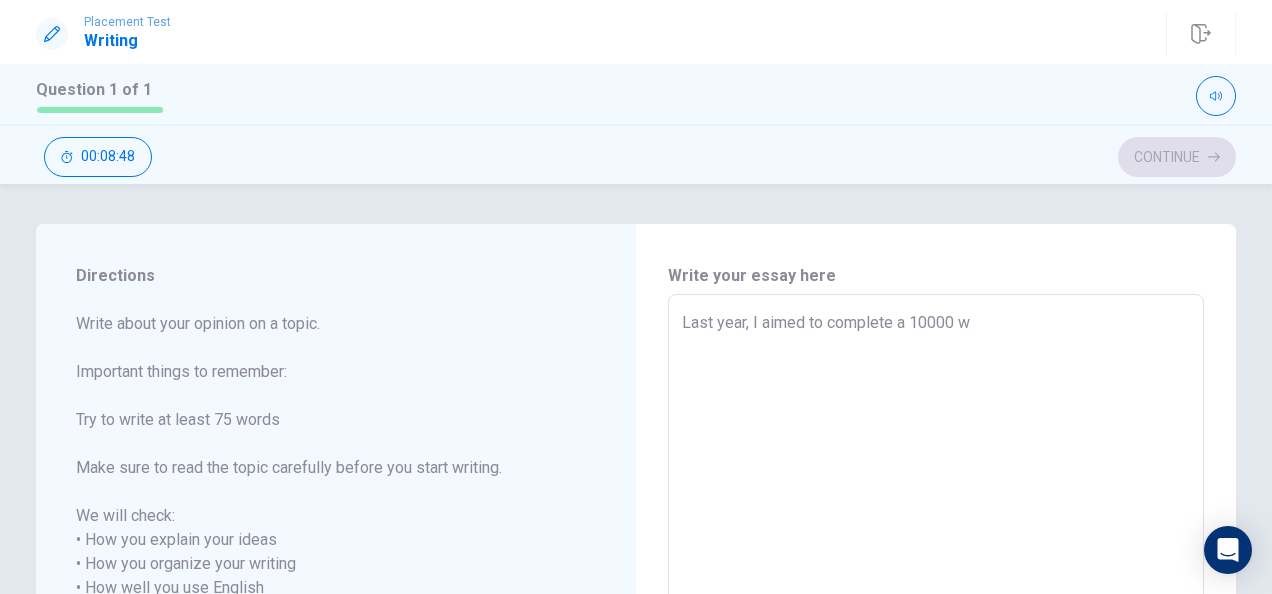 type on "x" 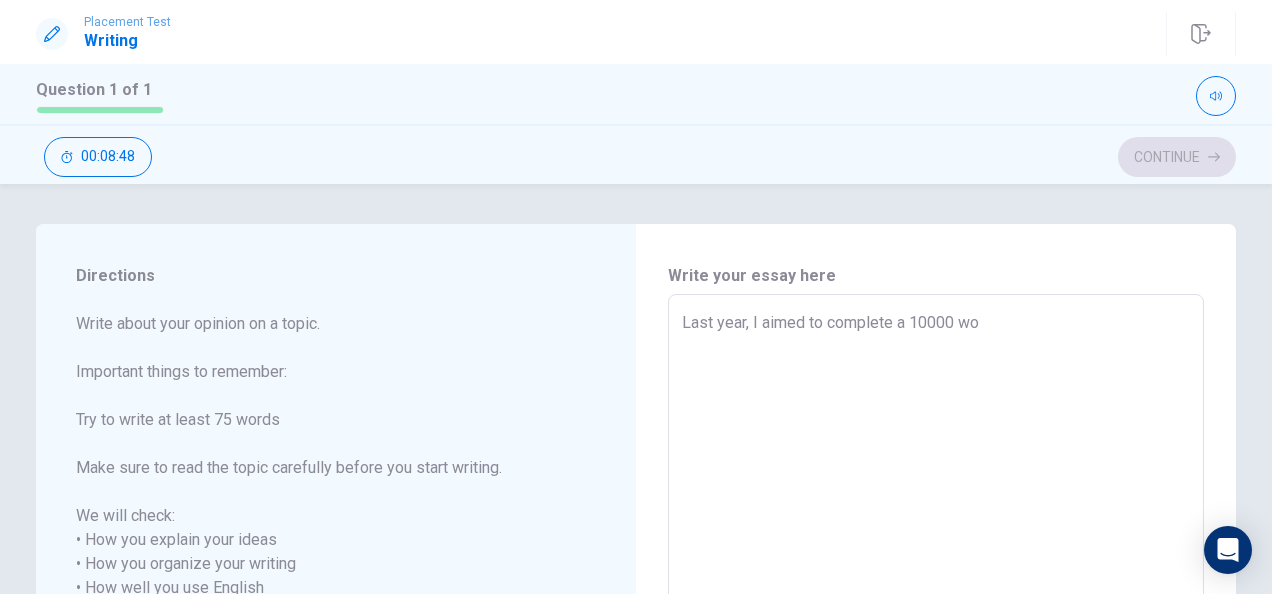 type on "x" 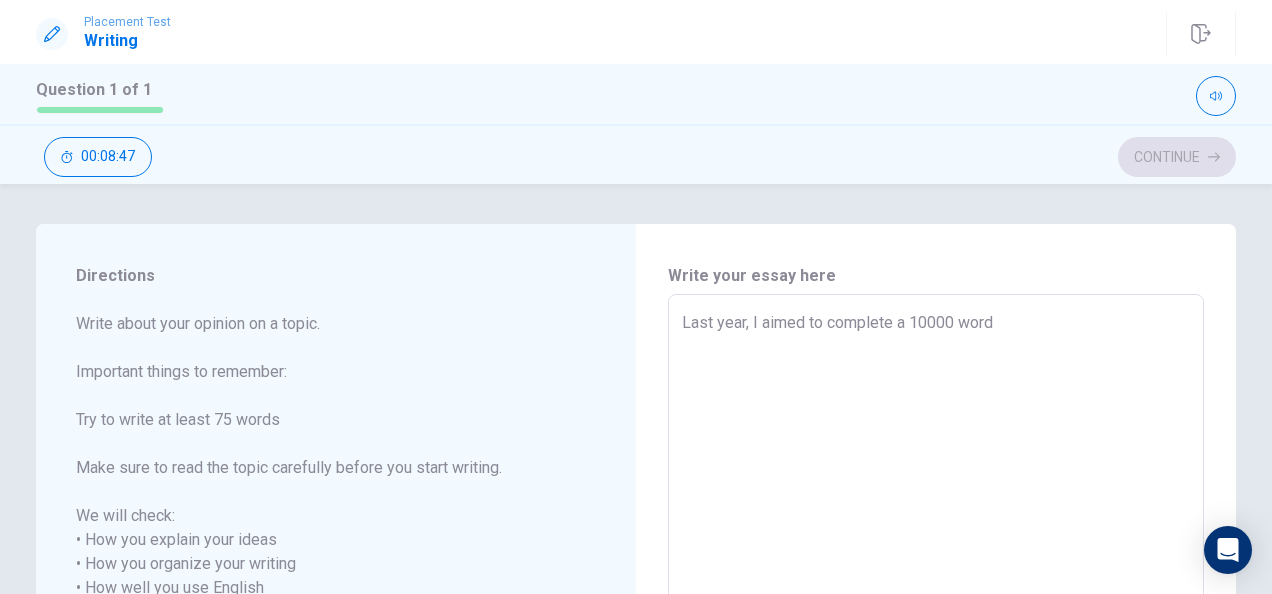 type on "x" 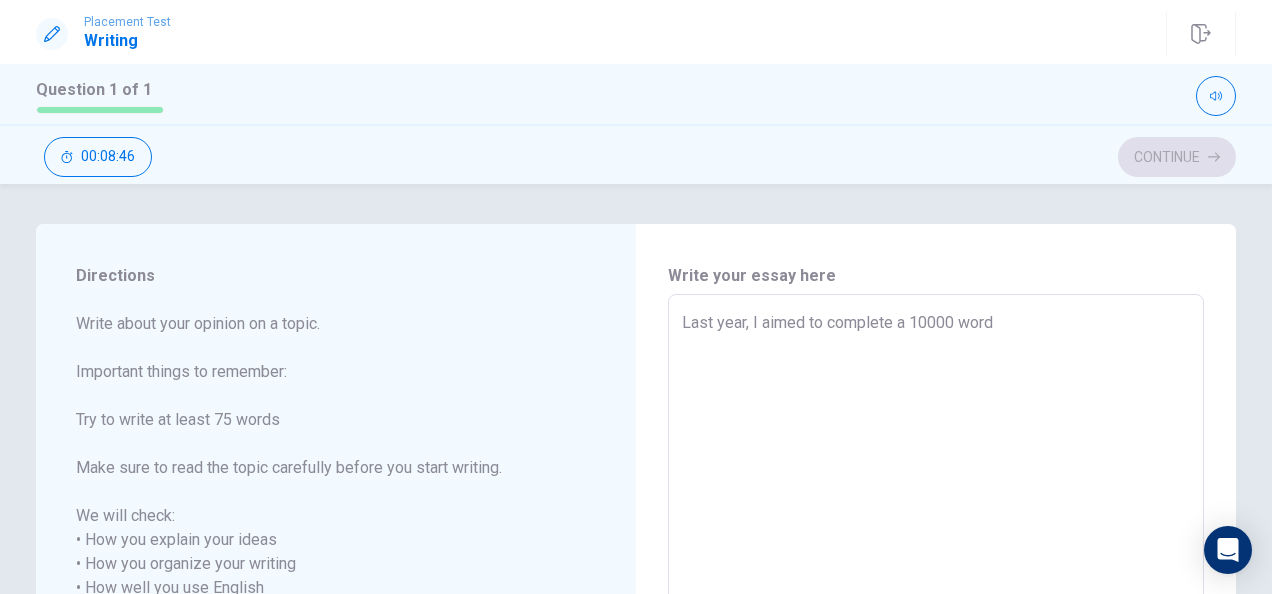 type on "Last year, I aimed to complete a 10000 word" 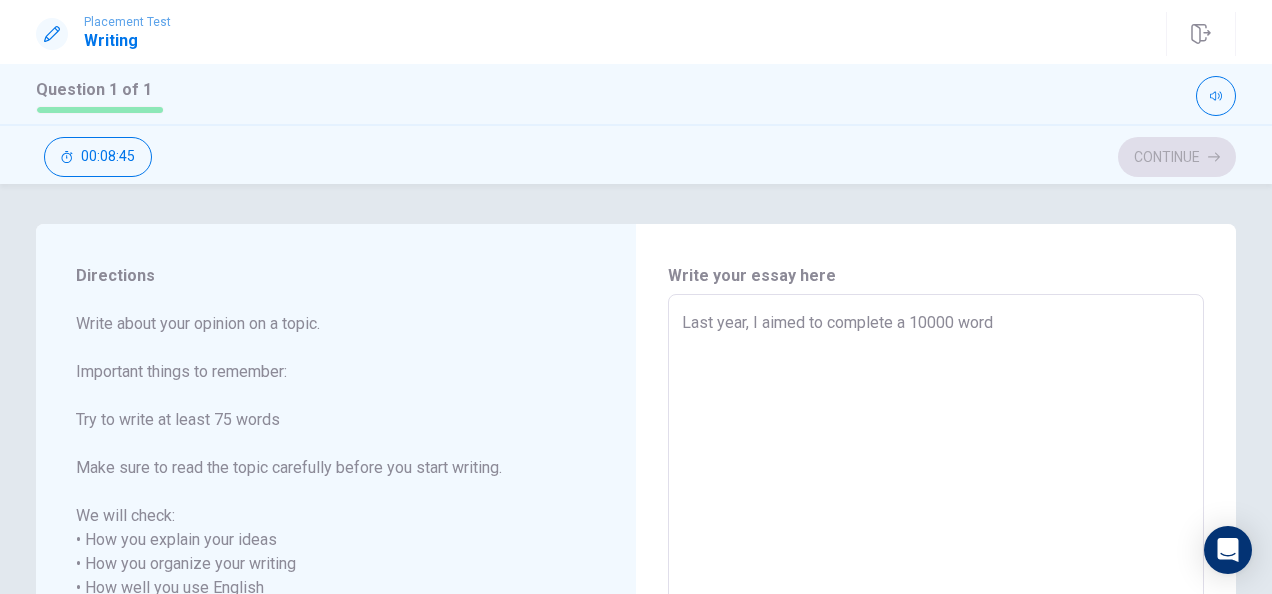 type on "Last year, I aimed to complete a 10000 word r" 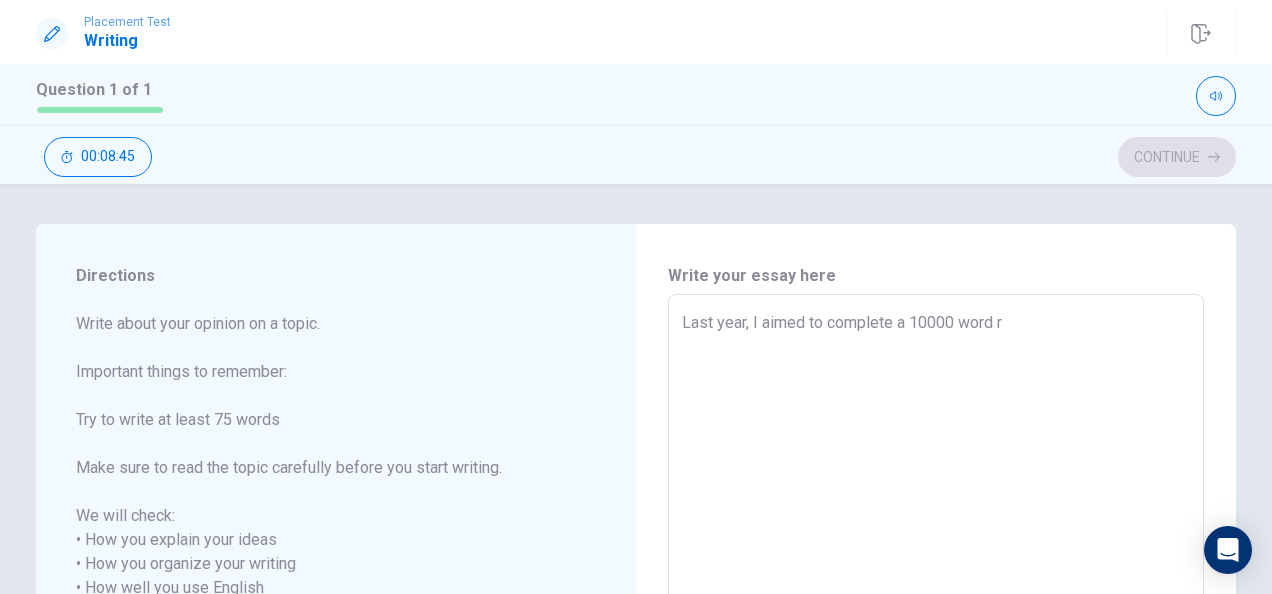type on "x" 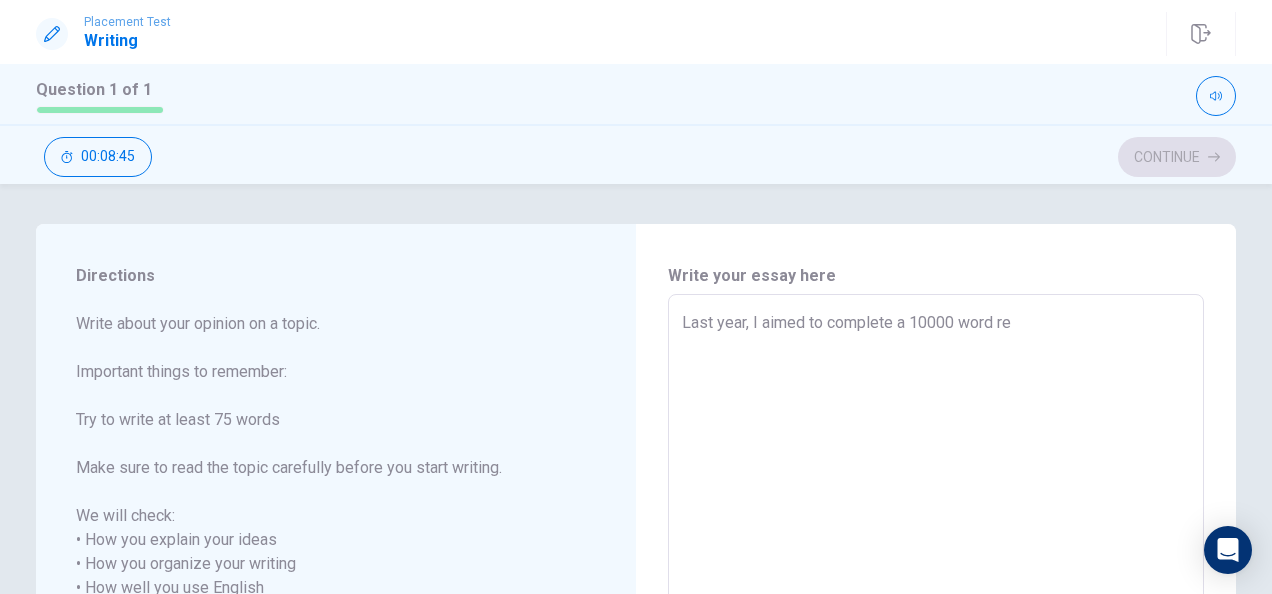 type on "x" 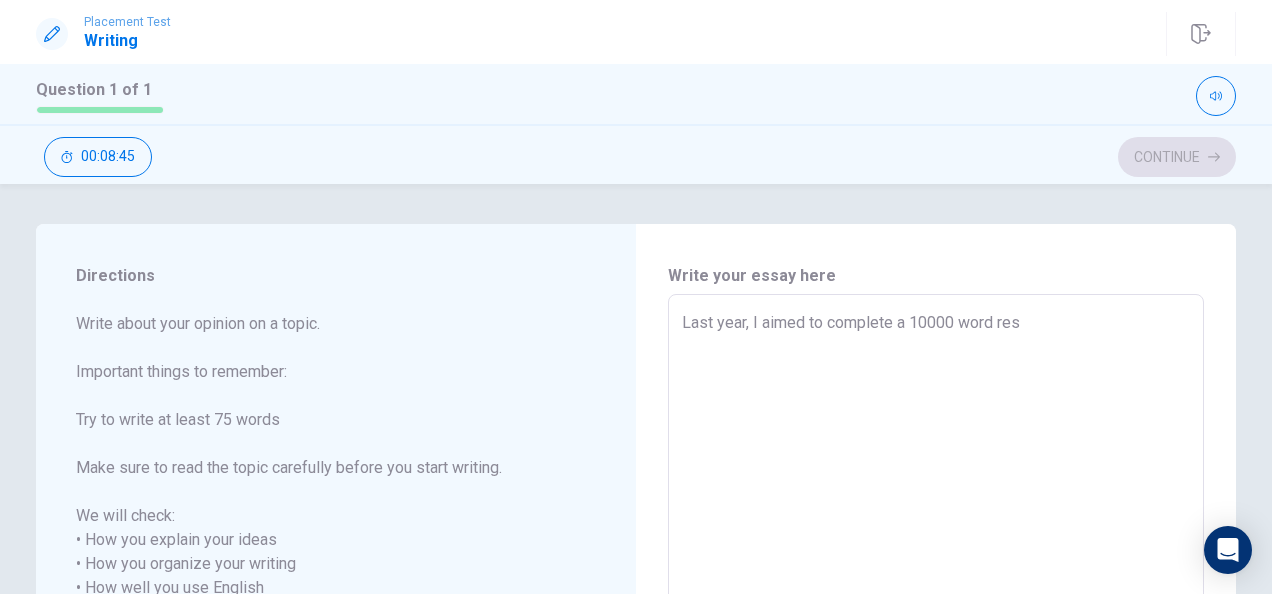 type on "x" 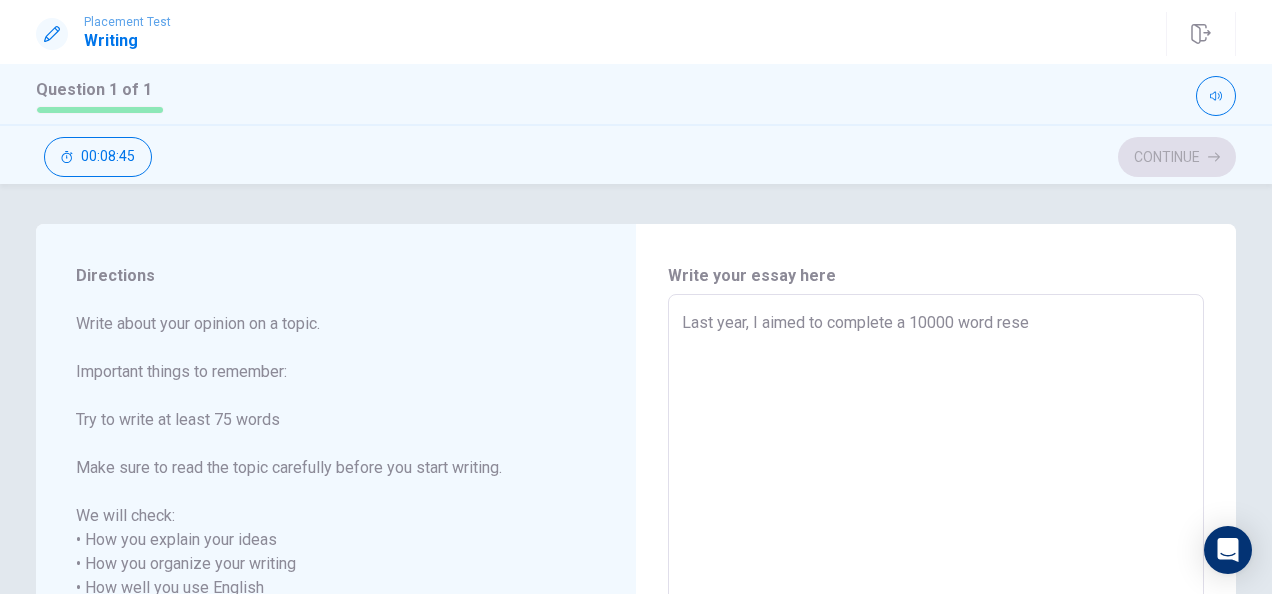 type on "x" 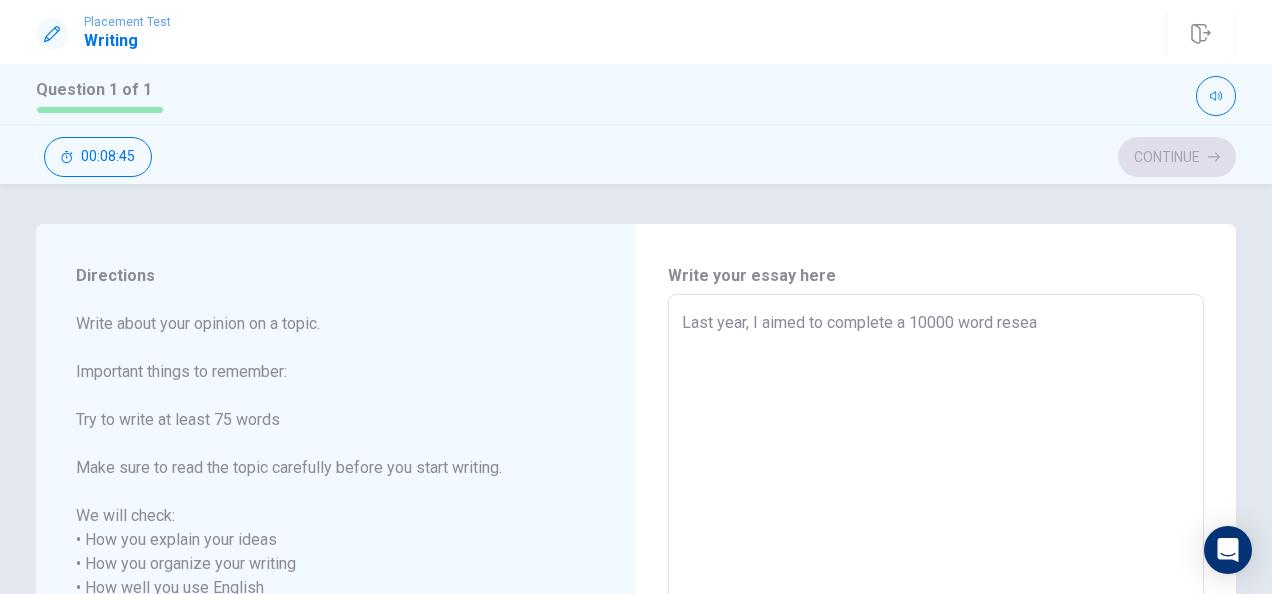 type on "x" 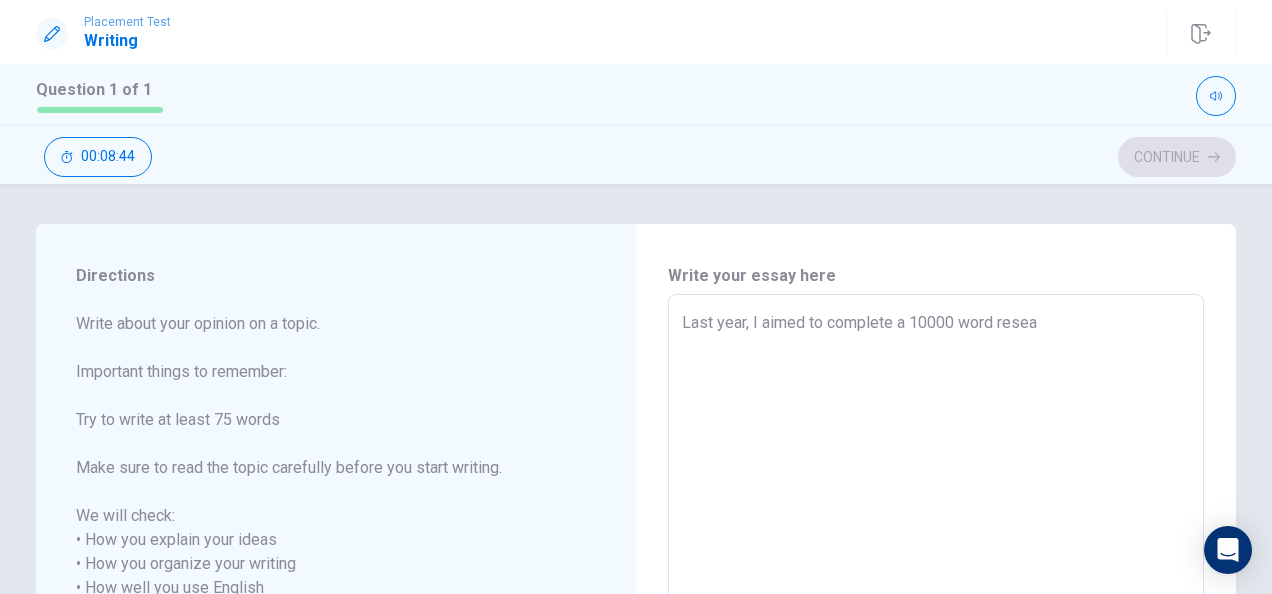 type on "Last year, I aimed to complete a 10000 word resear" 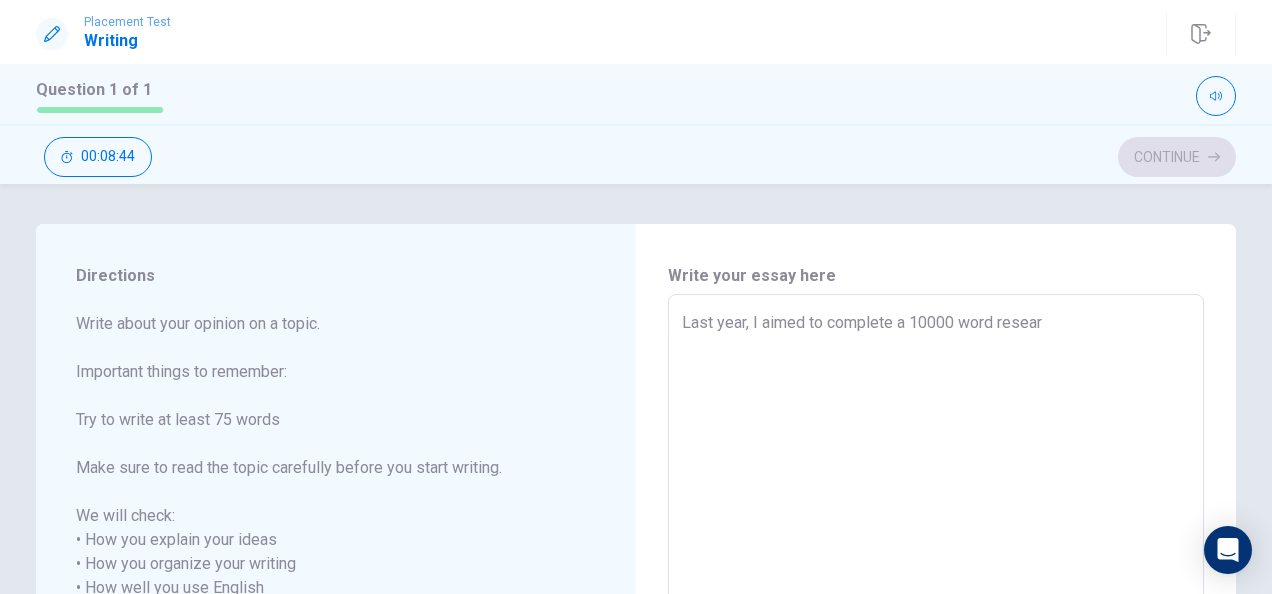 type on "x" 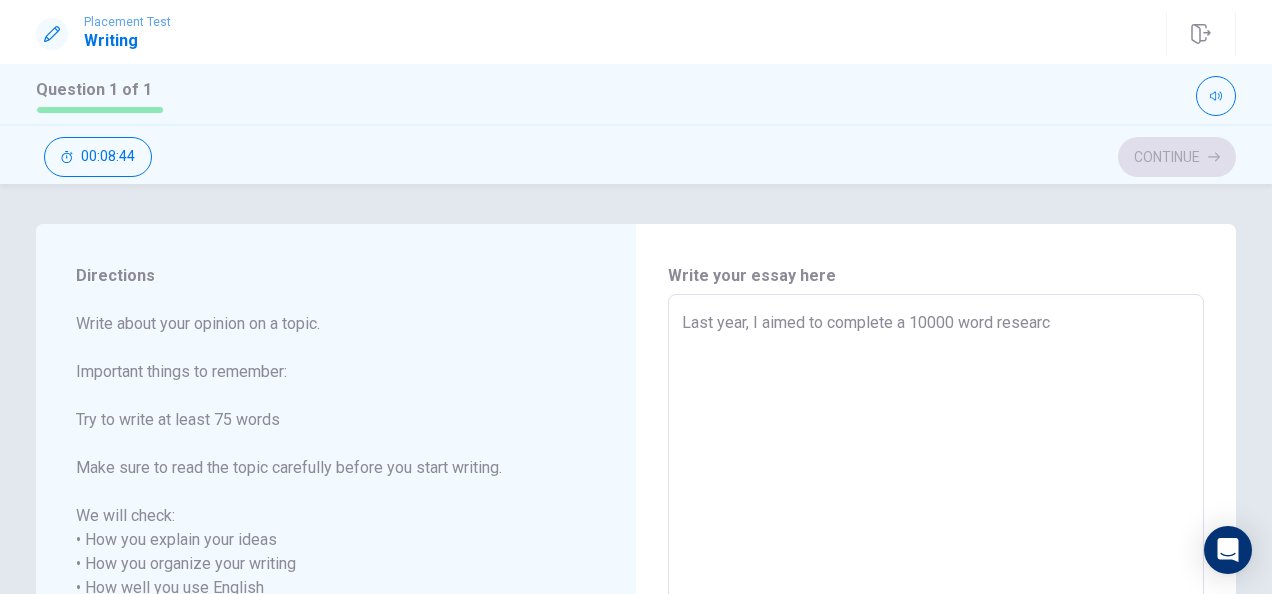 type on "x" 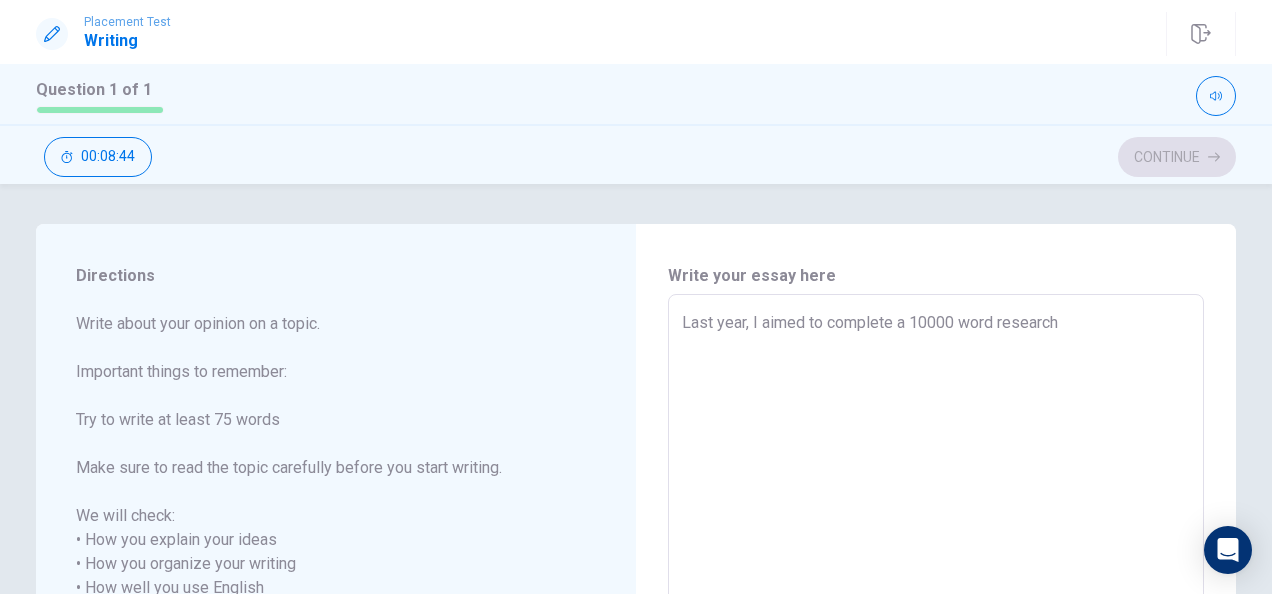 type on "x" 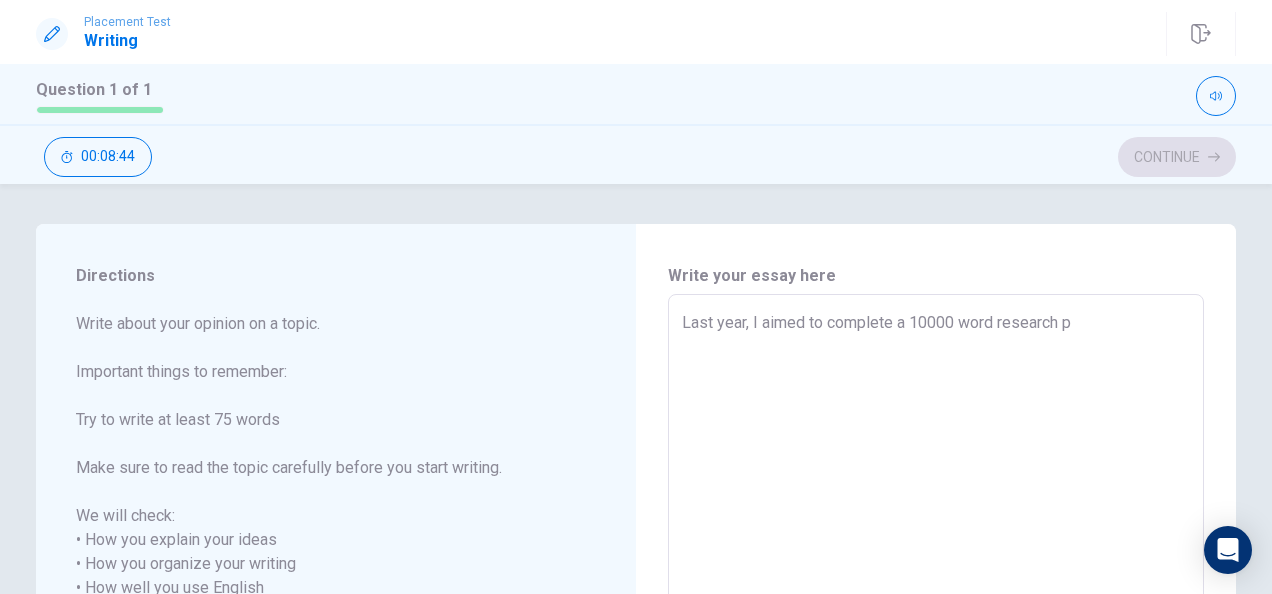 type on "x" 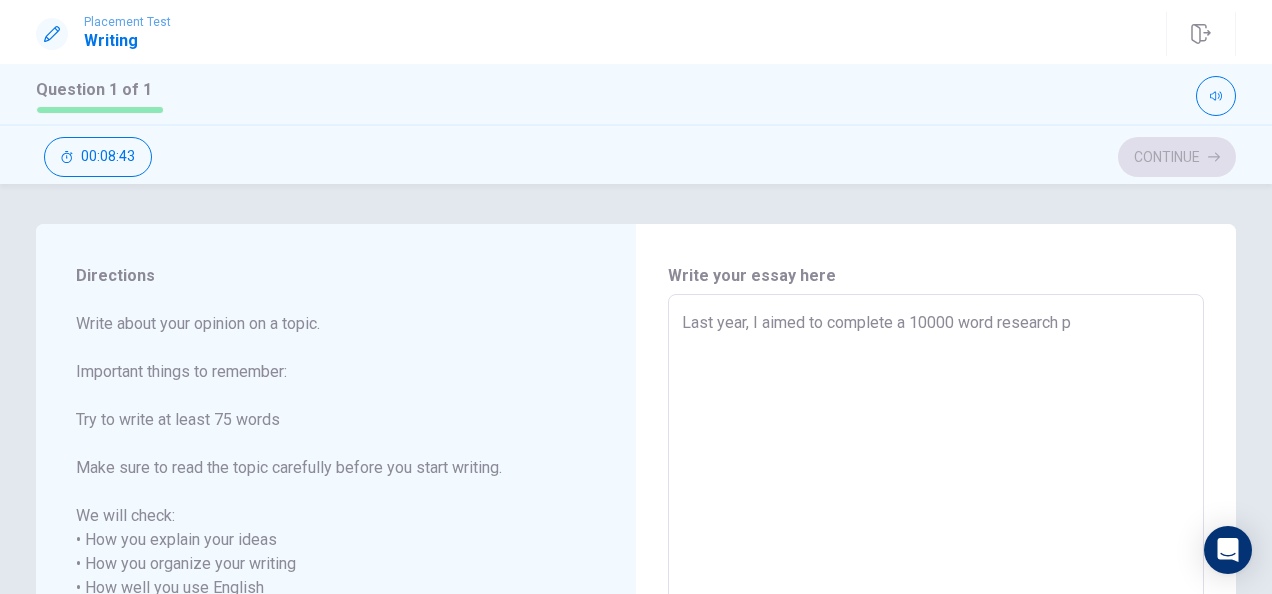 type on "Last year, I aimed to complete a 10000 word research pa" 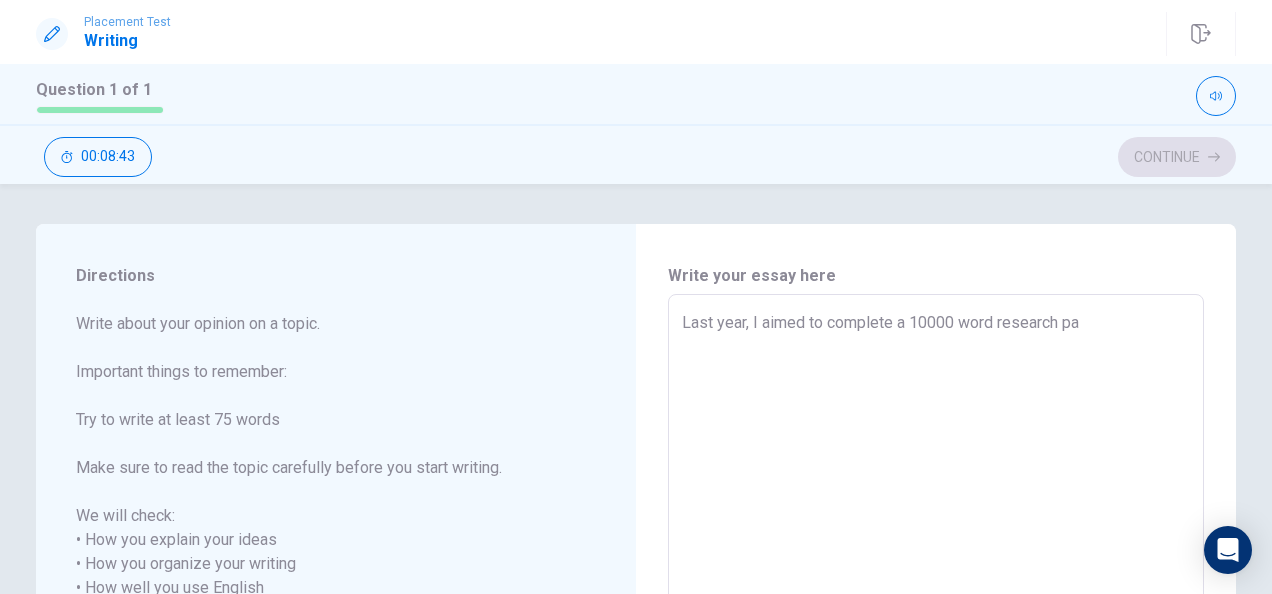 type on "x" 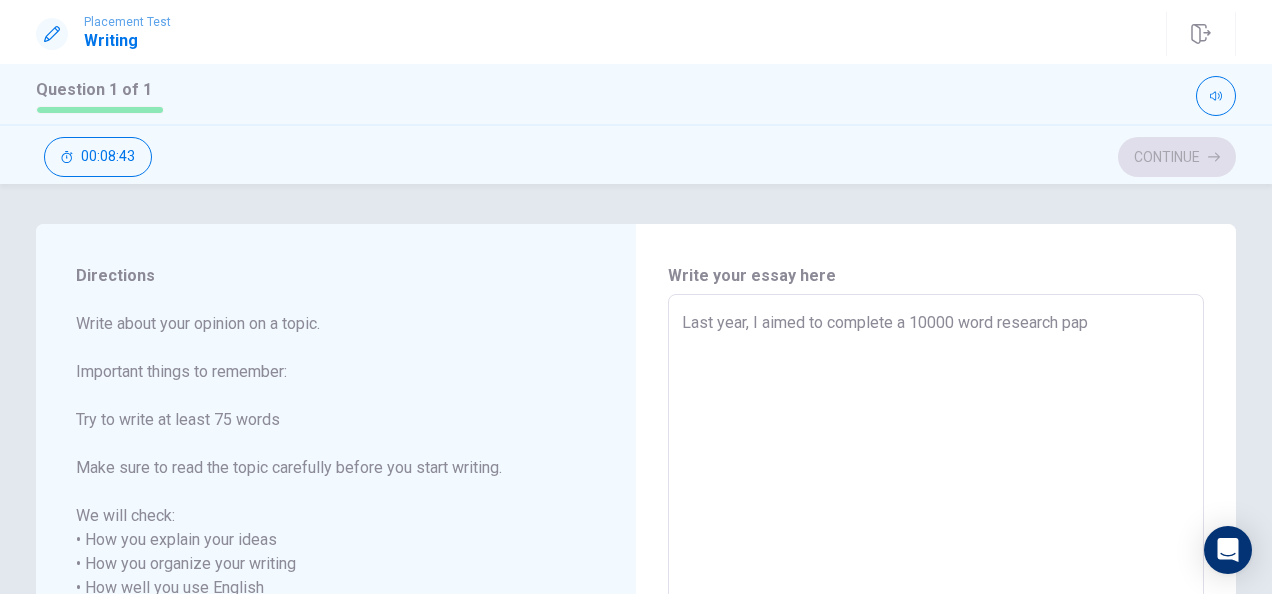 type on "x" 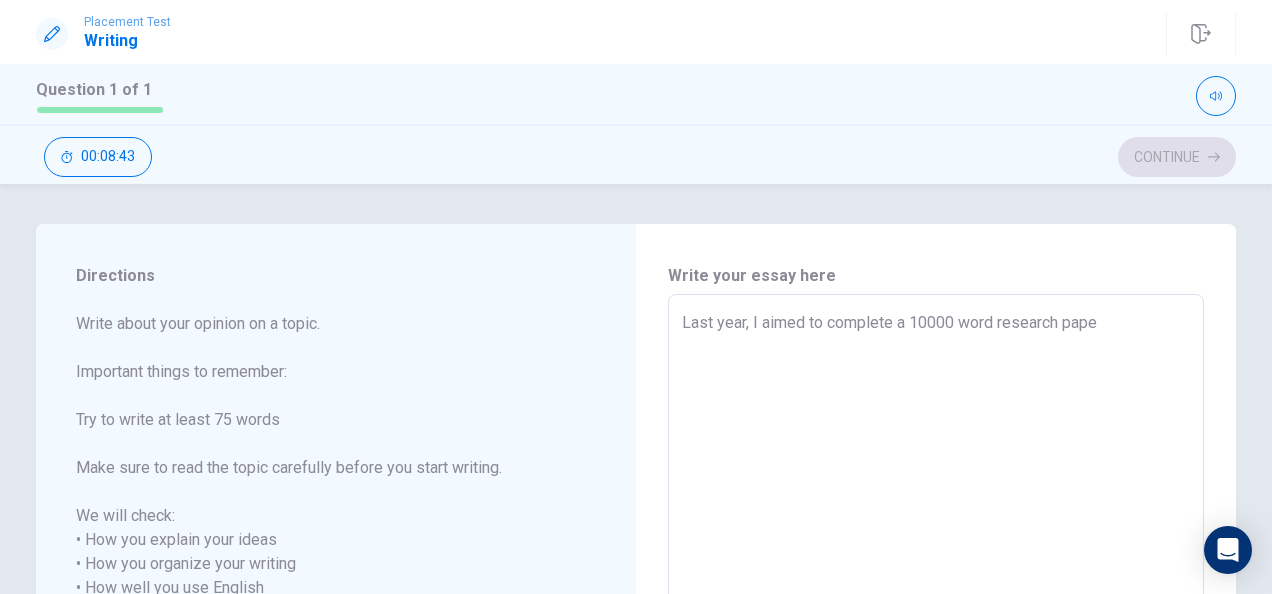 type on "x" 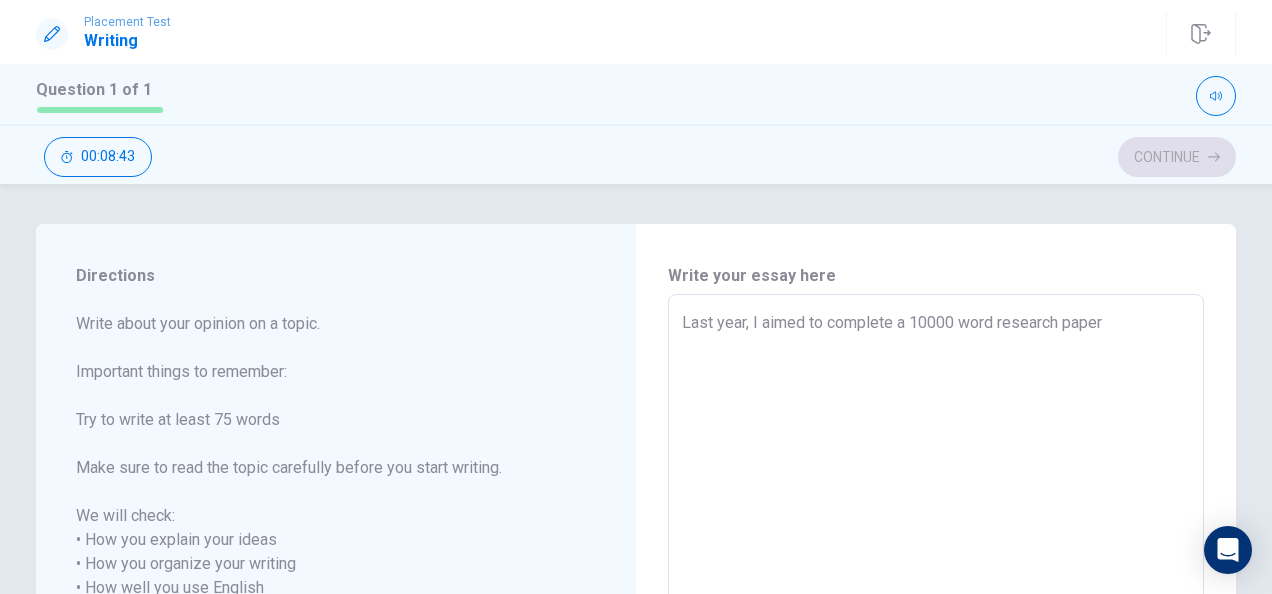 type on "x" 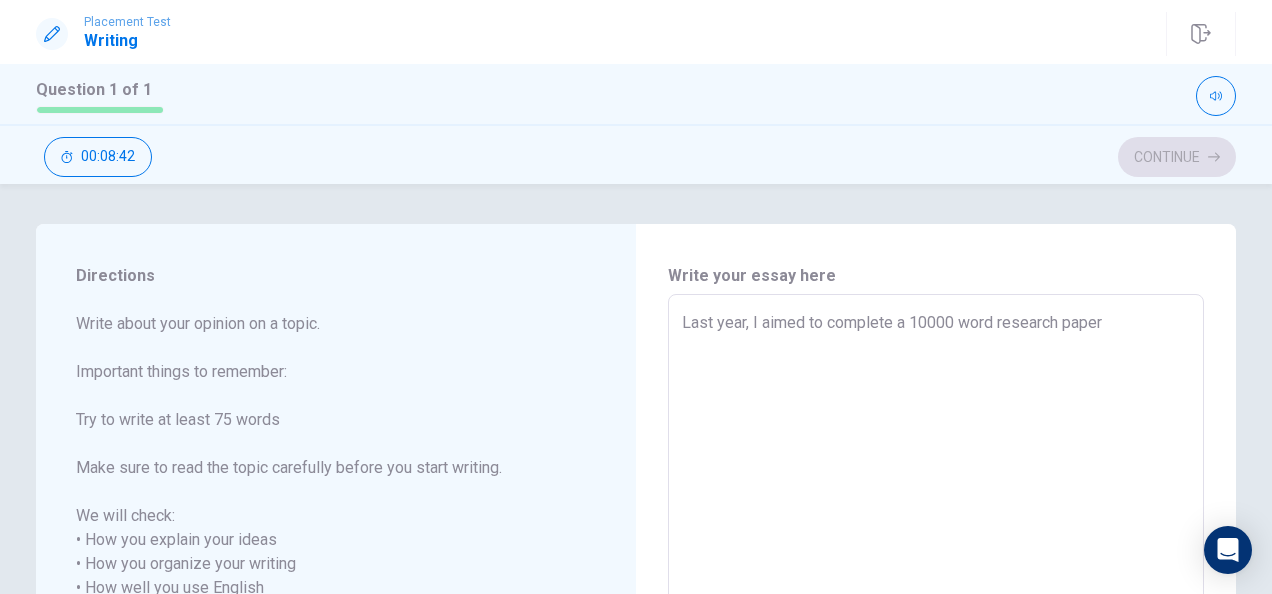 type on "Last year, I aimed to complete a 10000 word research paper" 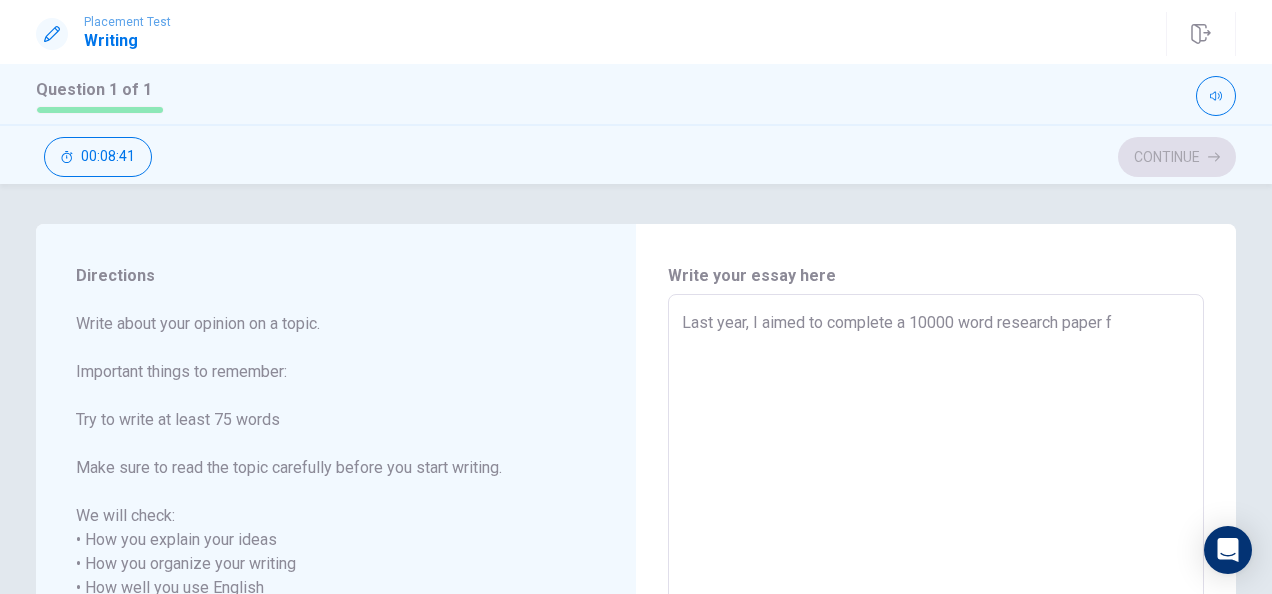 type on "x" 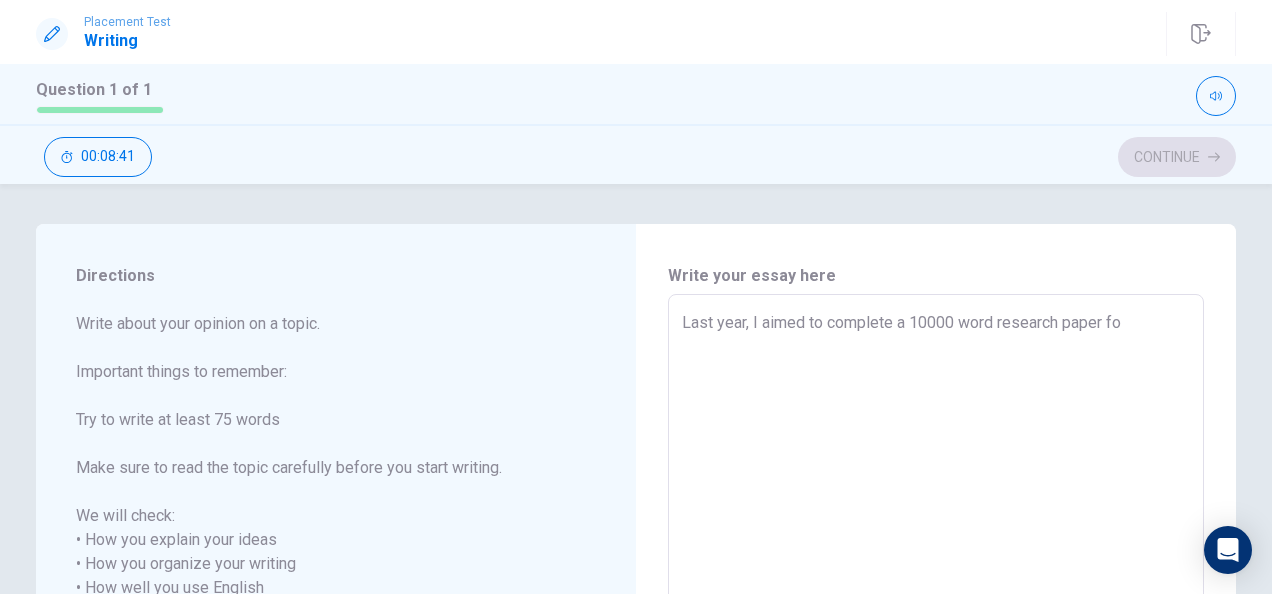 type on "x" 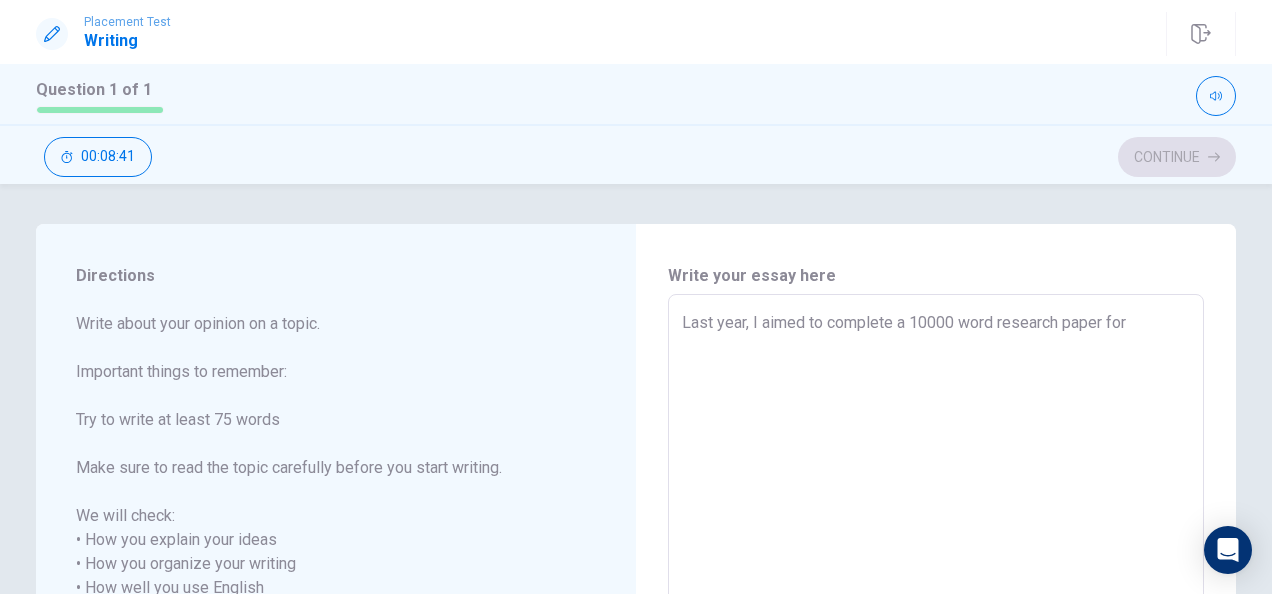 type on "x" 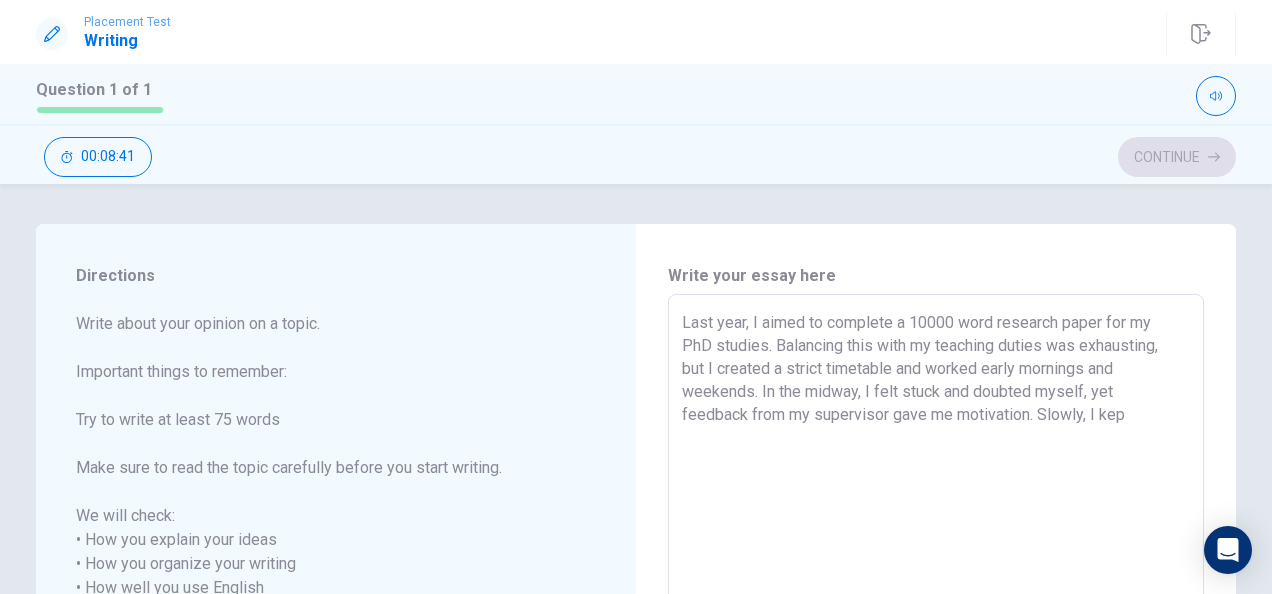 type on "x" 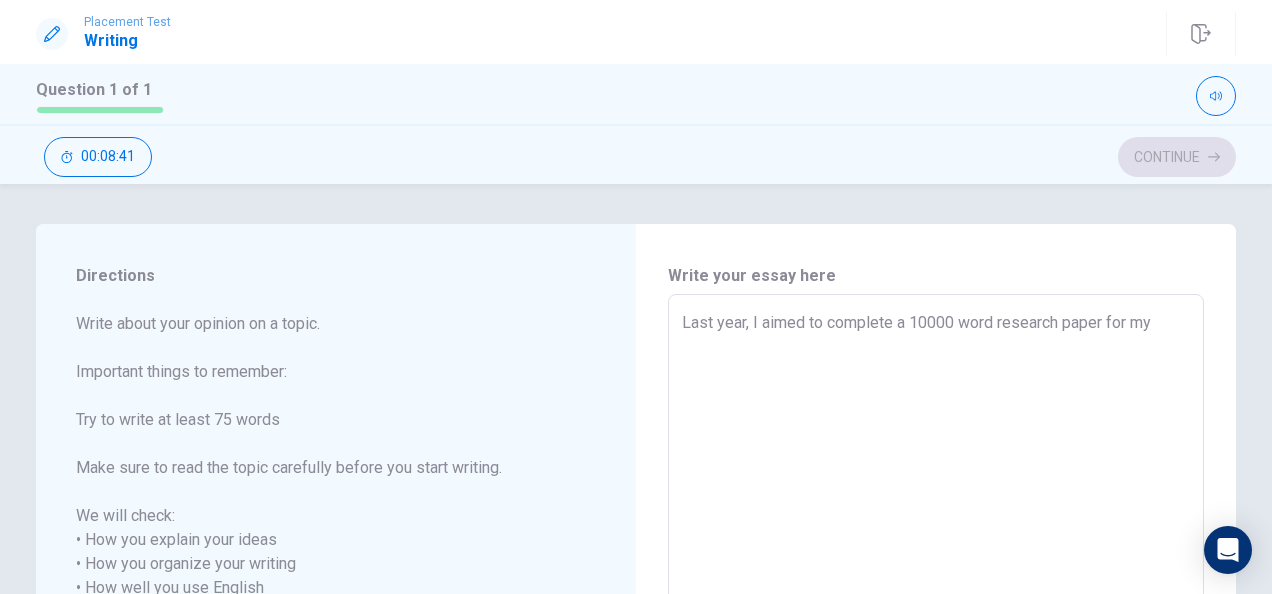 type on "x" 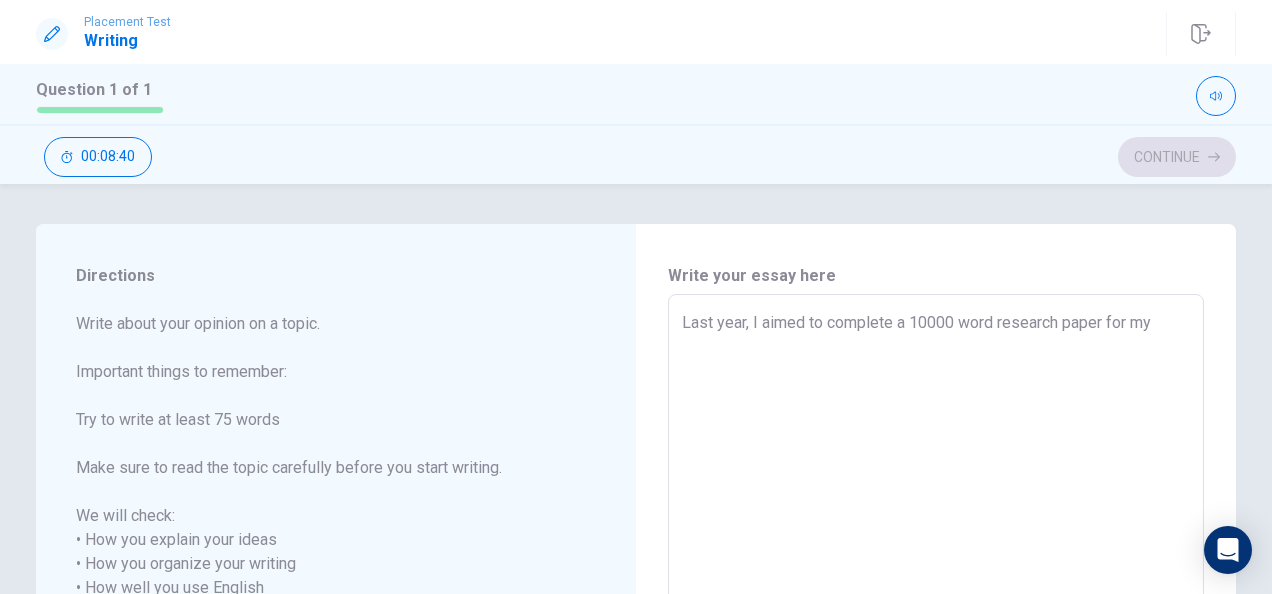 type on "Last year, I aimed to complete a 10000 word research paper for my P" 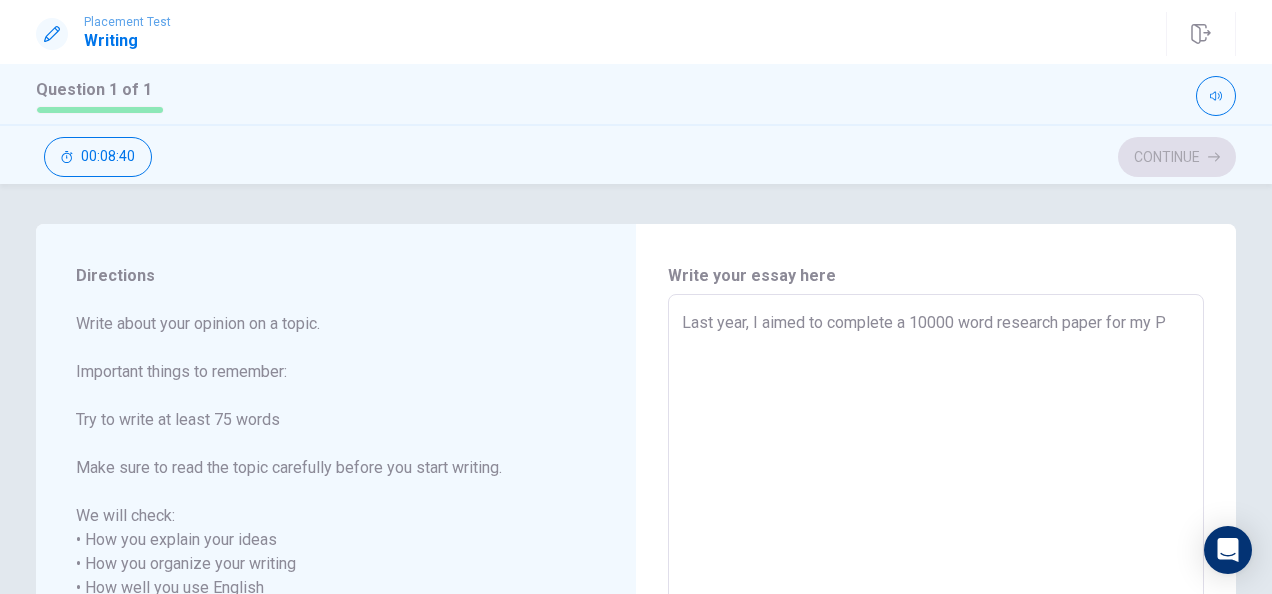 type on "x" 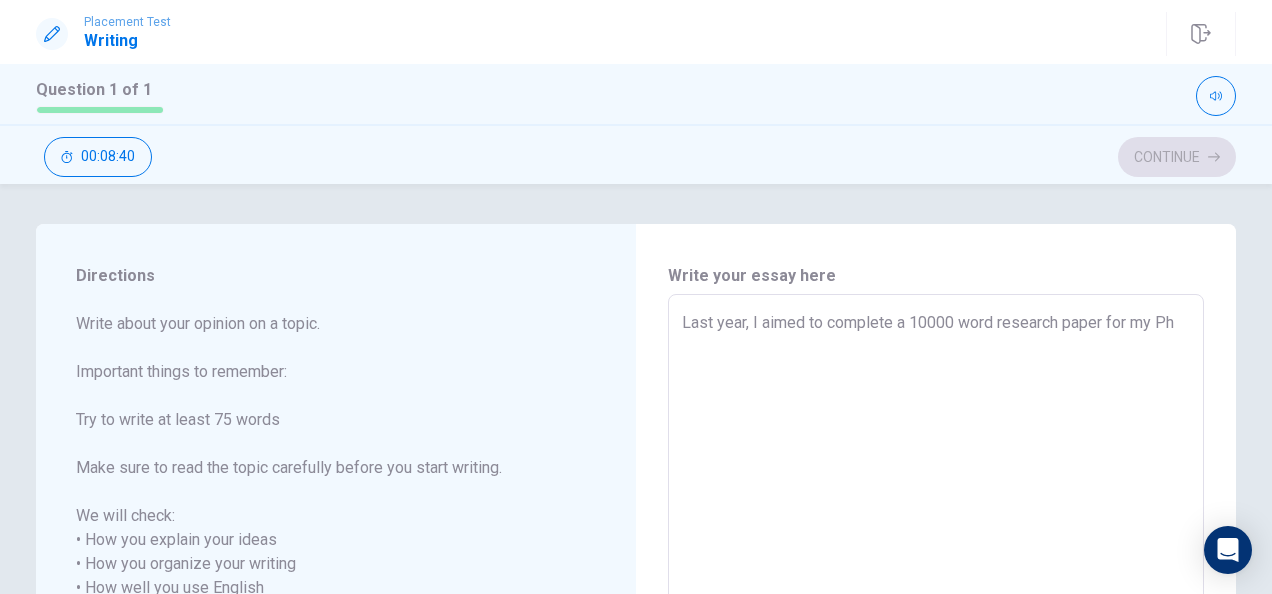 type on "x" 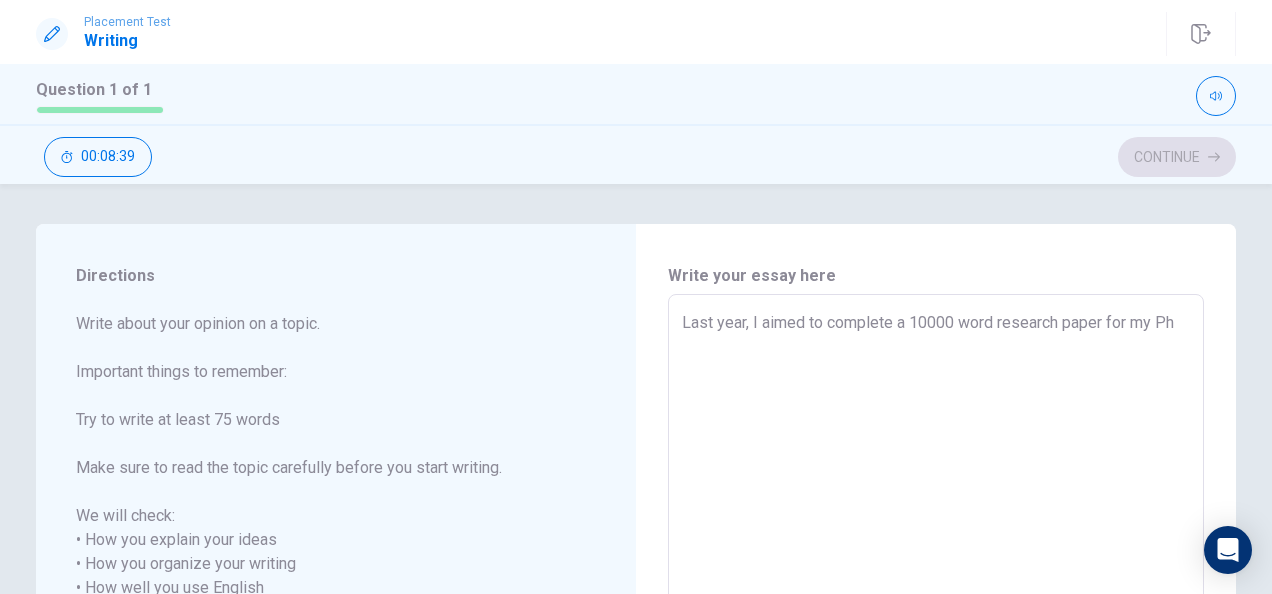 type on "Last year, I aimed to complete a 10000 word research paper for my PhD" 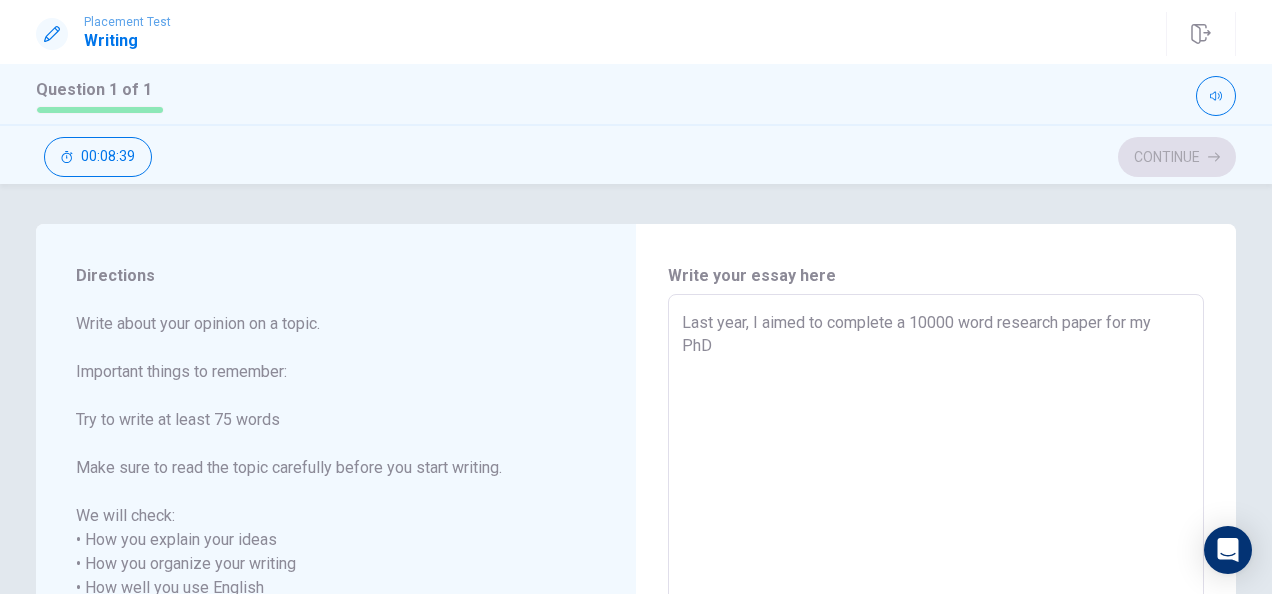 type on "x" 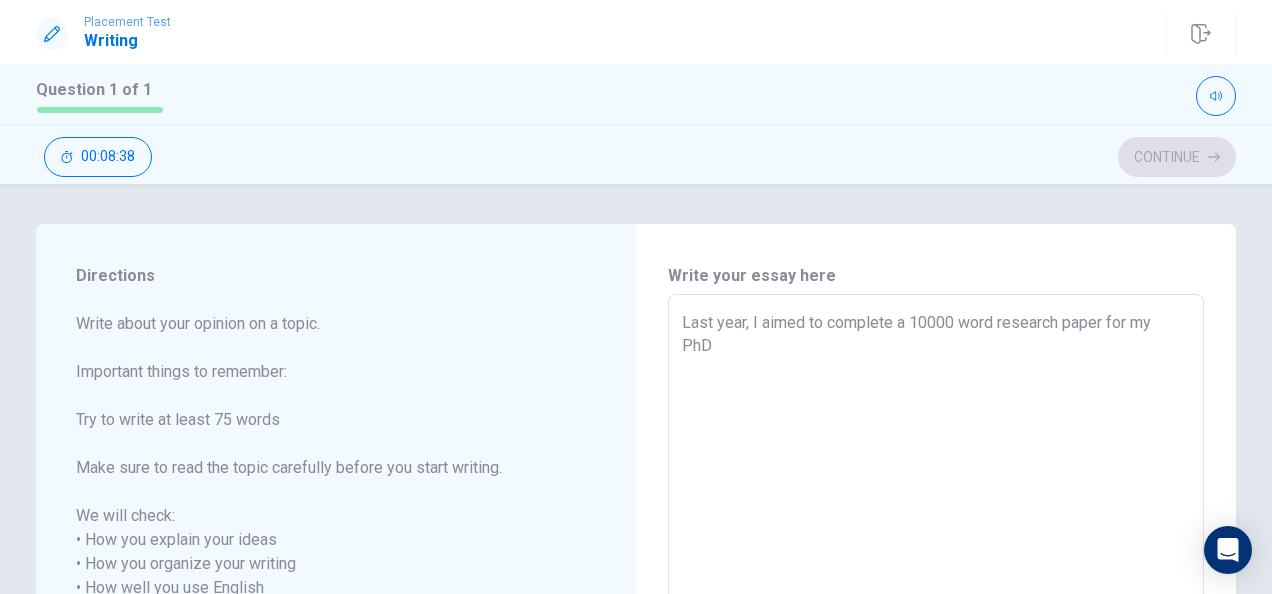 type on "Last year, I aimed to complete a 10000 word research paper for my PhD s" 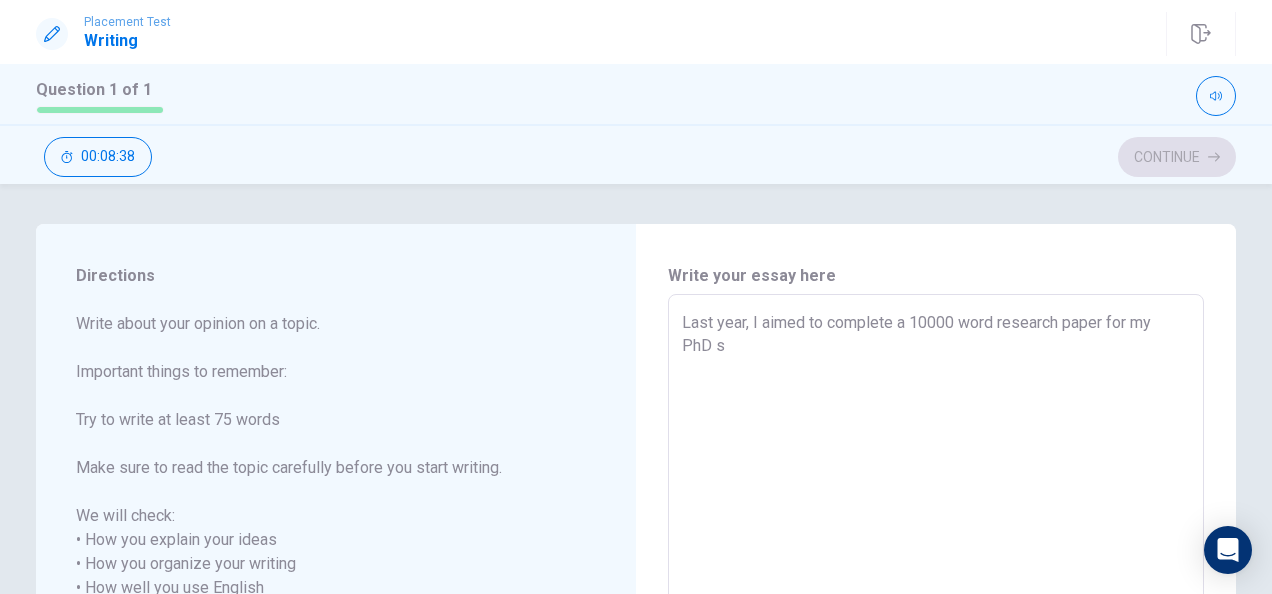 type on "x" 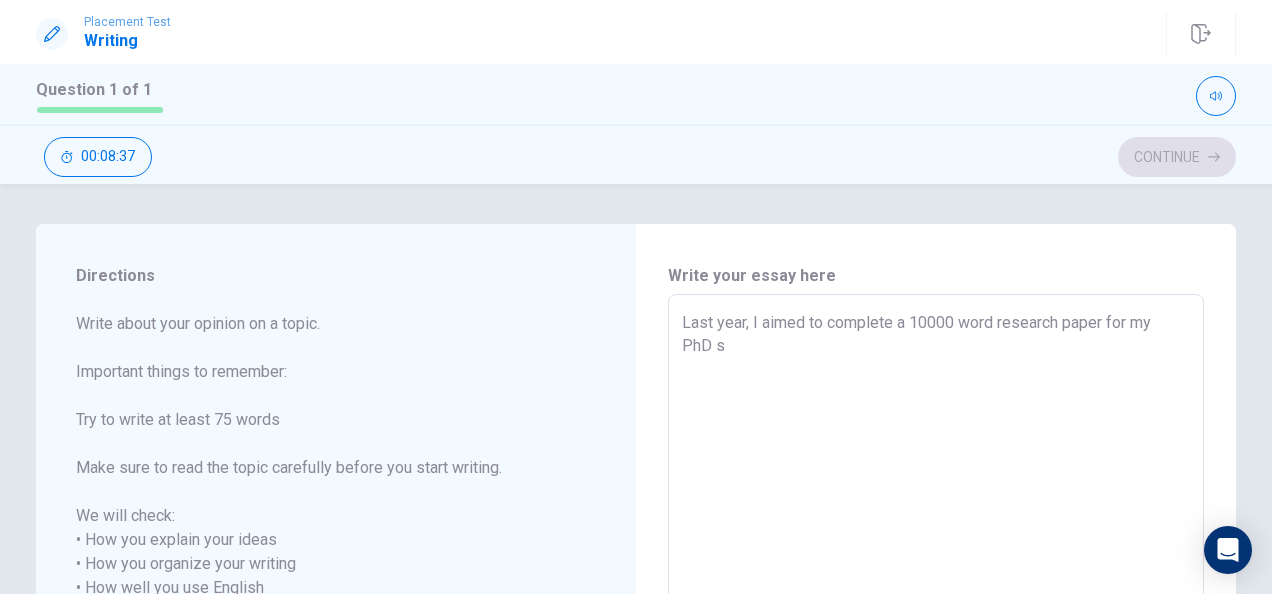 type on "Last year, I aimed to complete a 10000 word research paper for my PhD st" 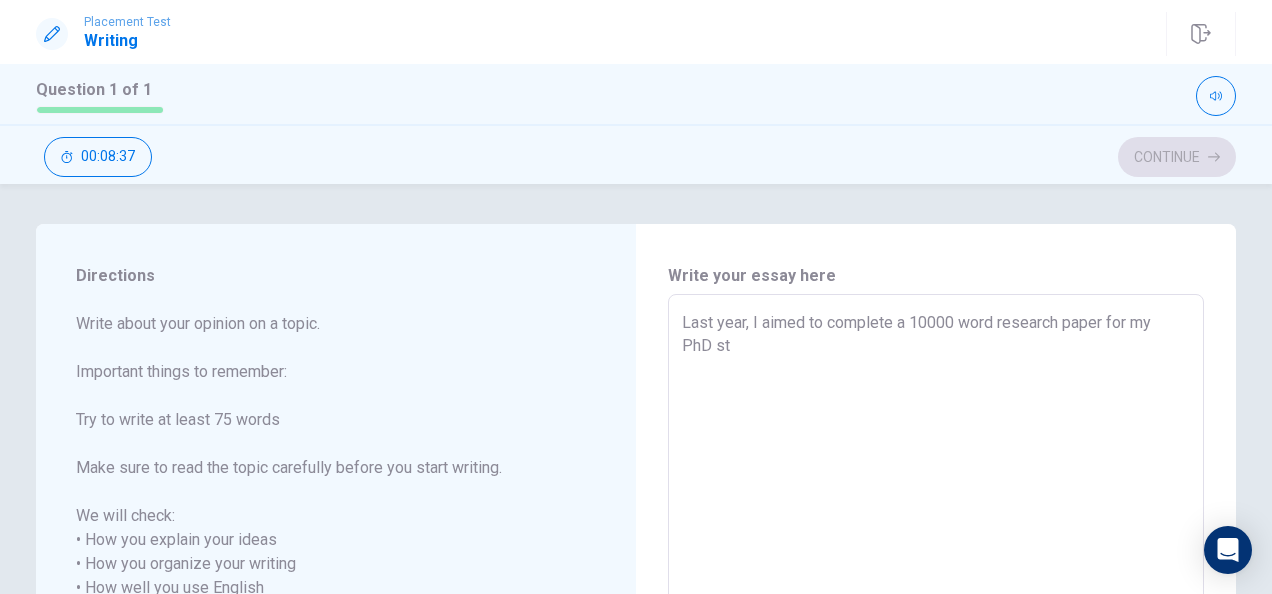 type on "x" 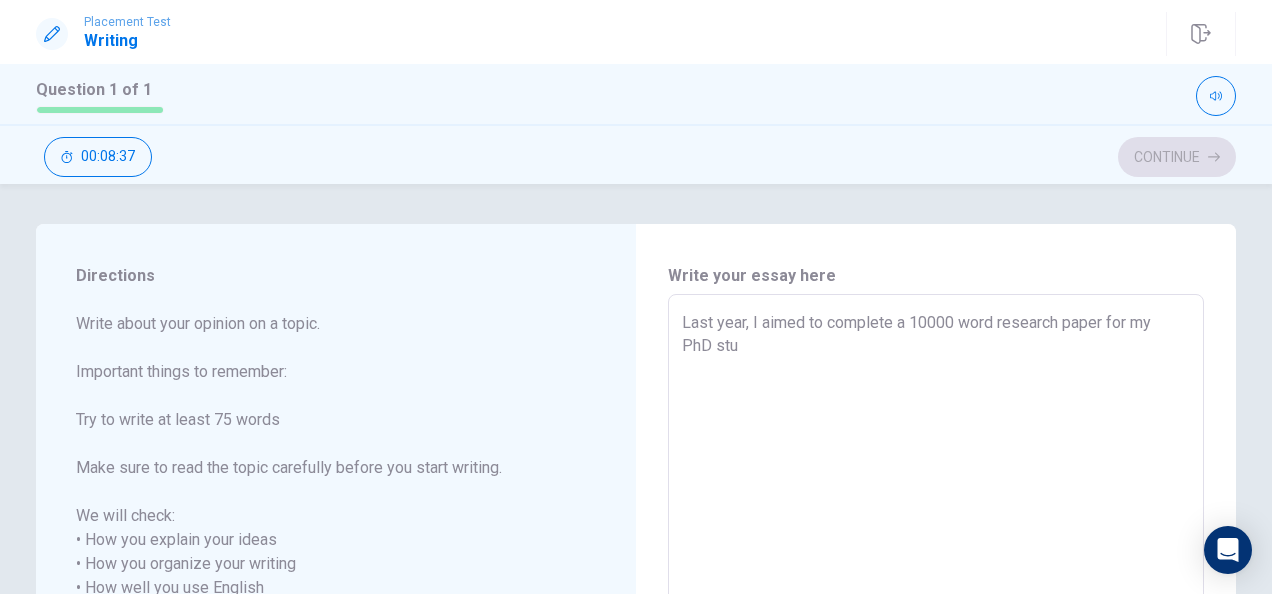 type on "x" 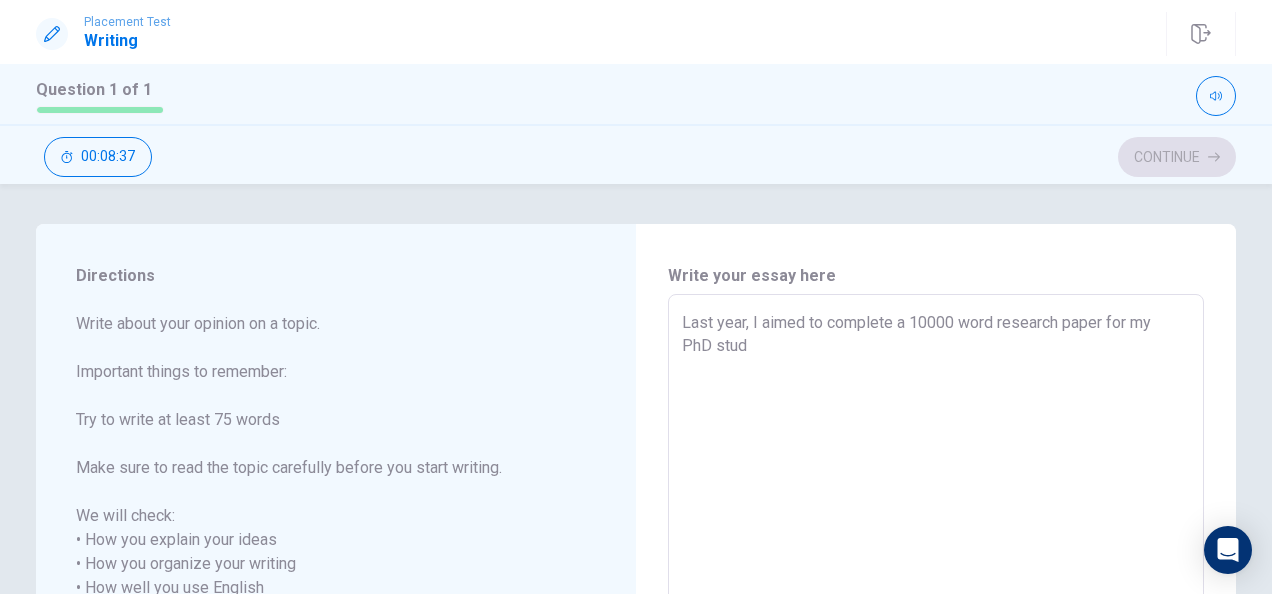 type on "x" 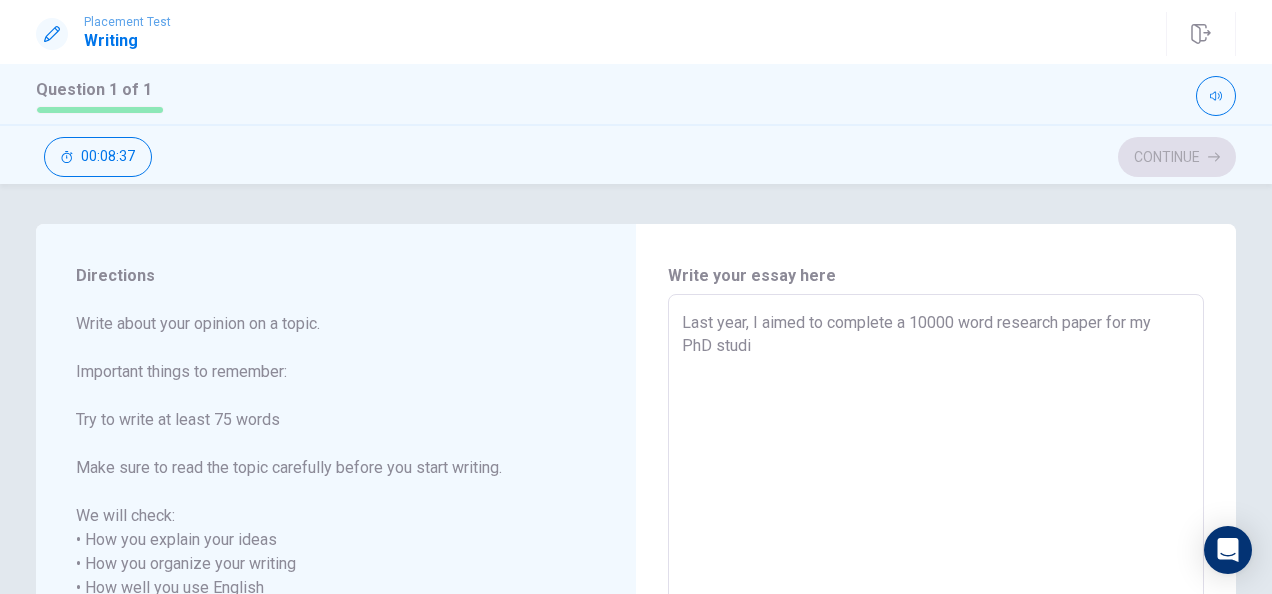 type on "x" 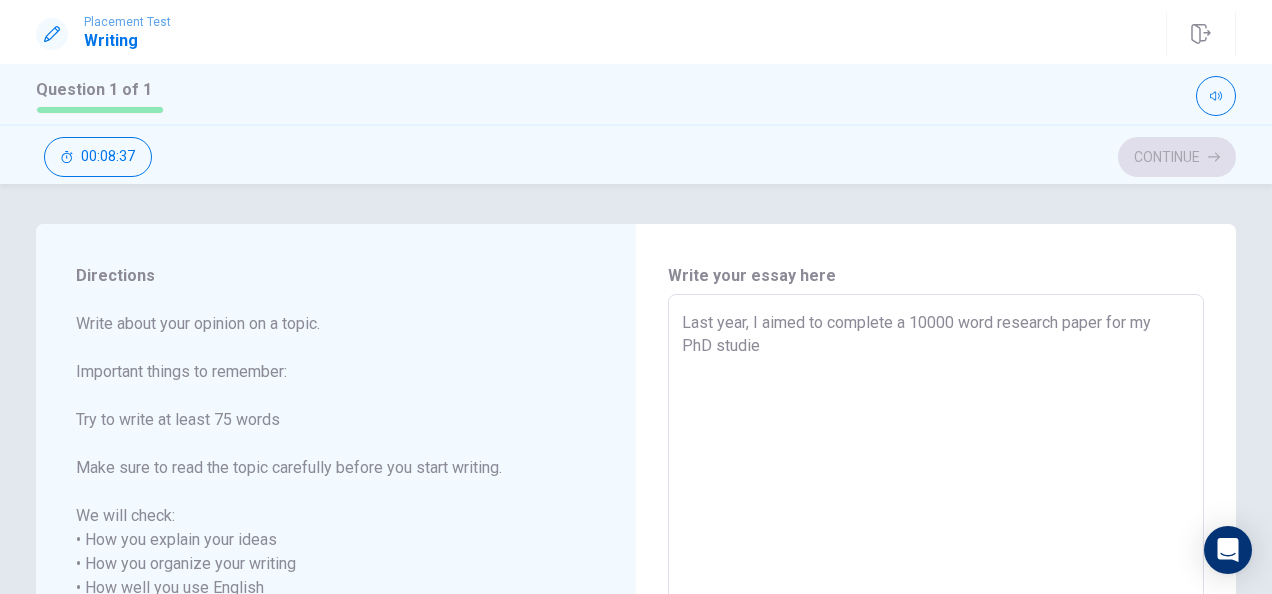 type on "x" 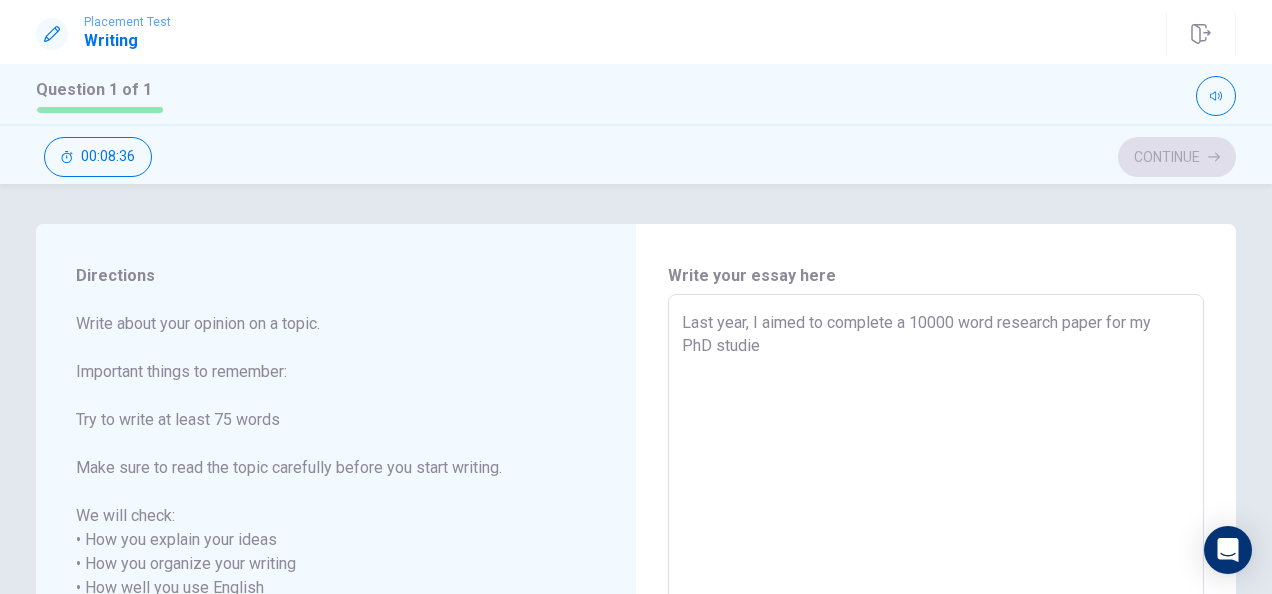 type 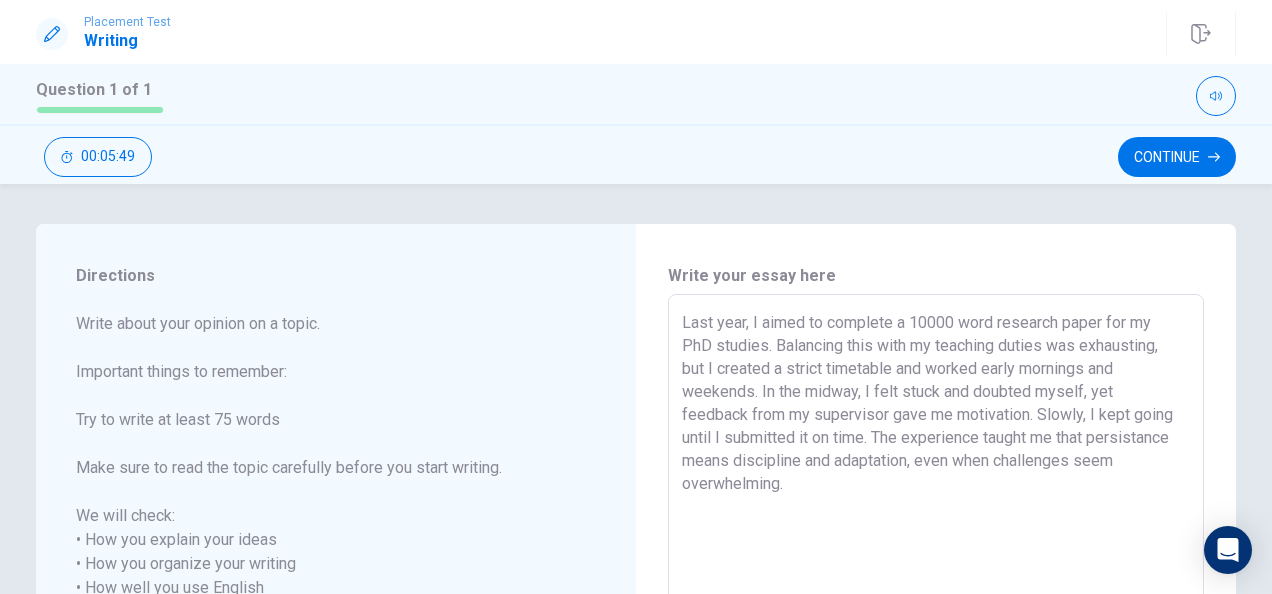 click on "Last year, I aimed to complete a 10000 word research paper for my PhD studies. Balancing this with my teaching duties was exhausting, but I created a strict timetable and worked early mornings and weekends. In the midway, I felt stuck and doubted myself, yet feedback from my supervisor gave me motivation. Slowly, I kept going until I submitted it on time. The experience taught me that persistance means discipline and adaptation, even when challenges seem overwhelming." at bounding box center [936, 576] 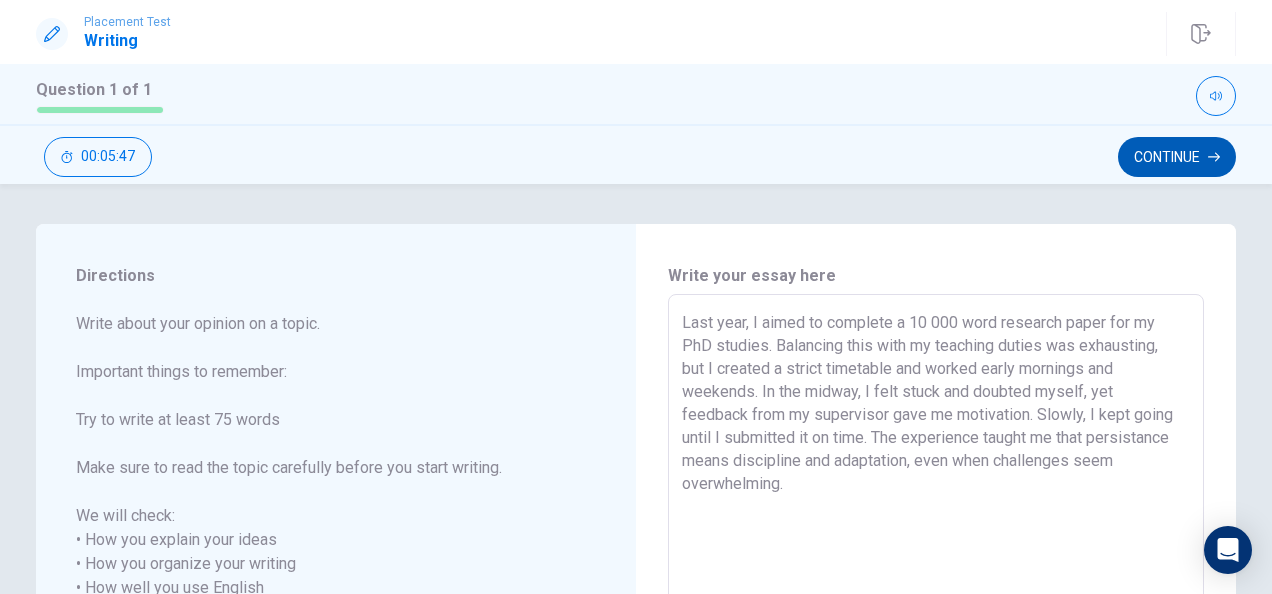 click on "Continue" at bounding box center (1177, 157) 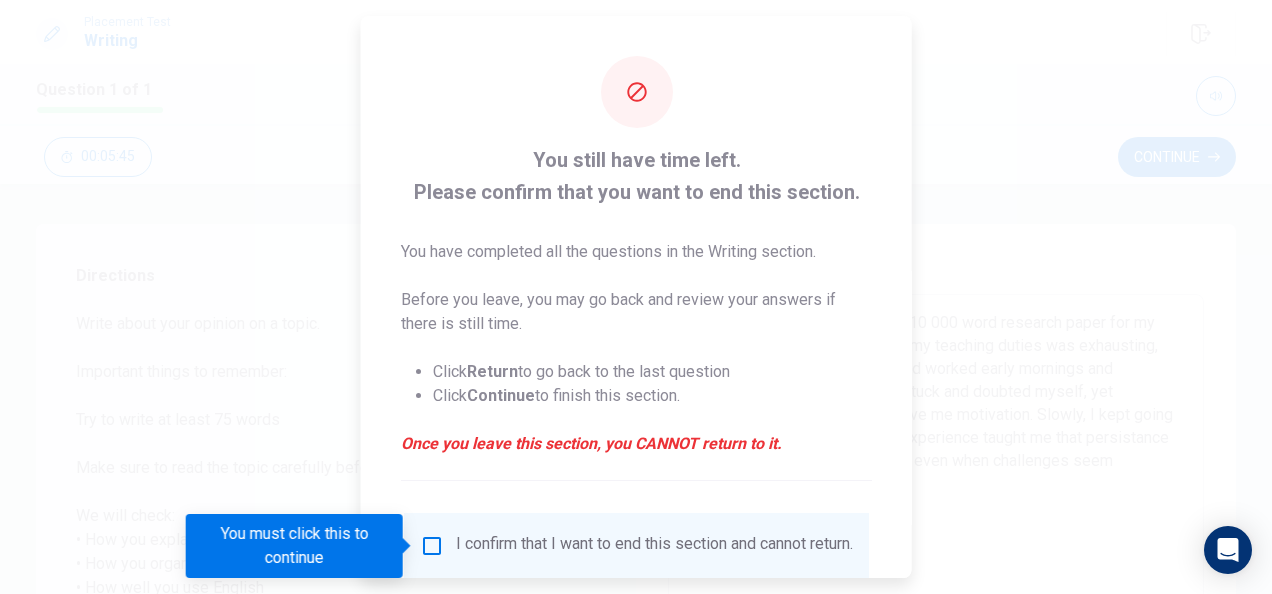 click at bounding box center [432, 546] 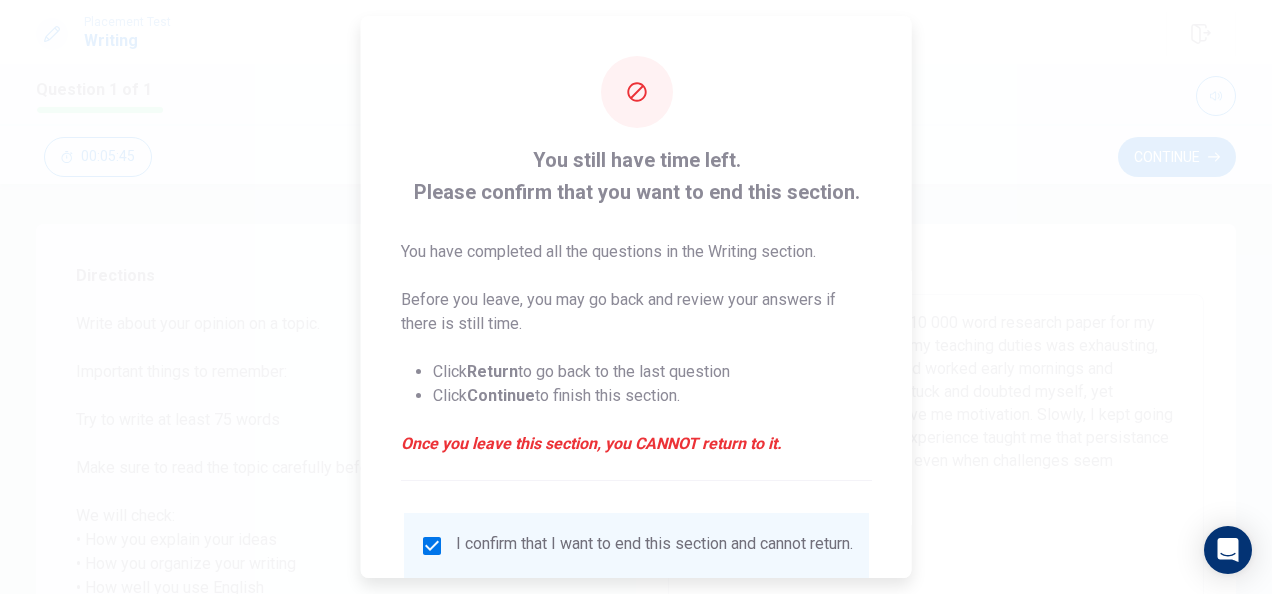 scroll, scrollTop: 152, scrollLeft: 0, axis: vertical 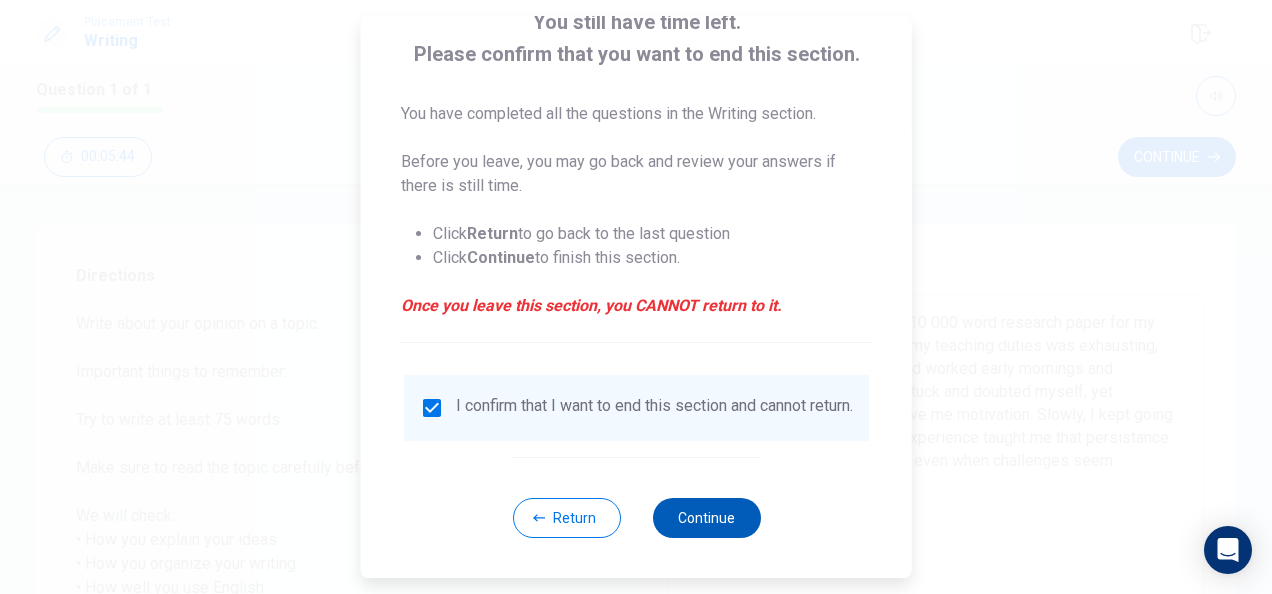 click on "Continue" at bounding box center (706, 518) 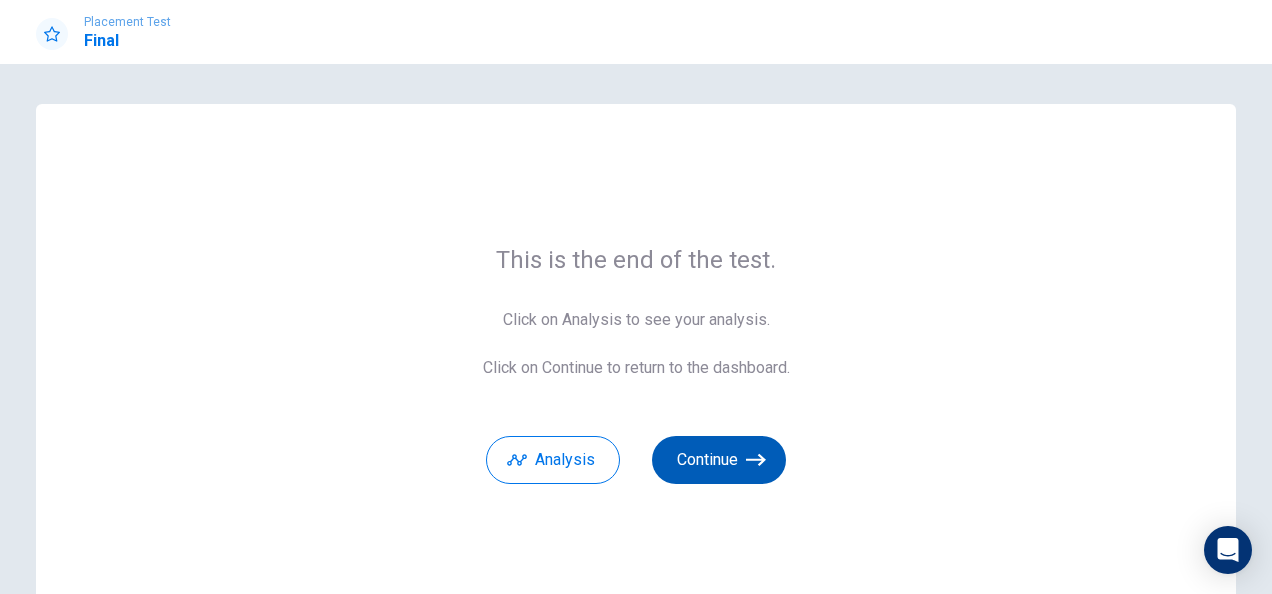 click on "Continue" at bounding box center [719, 460] 